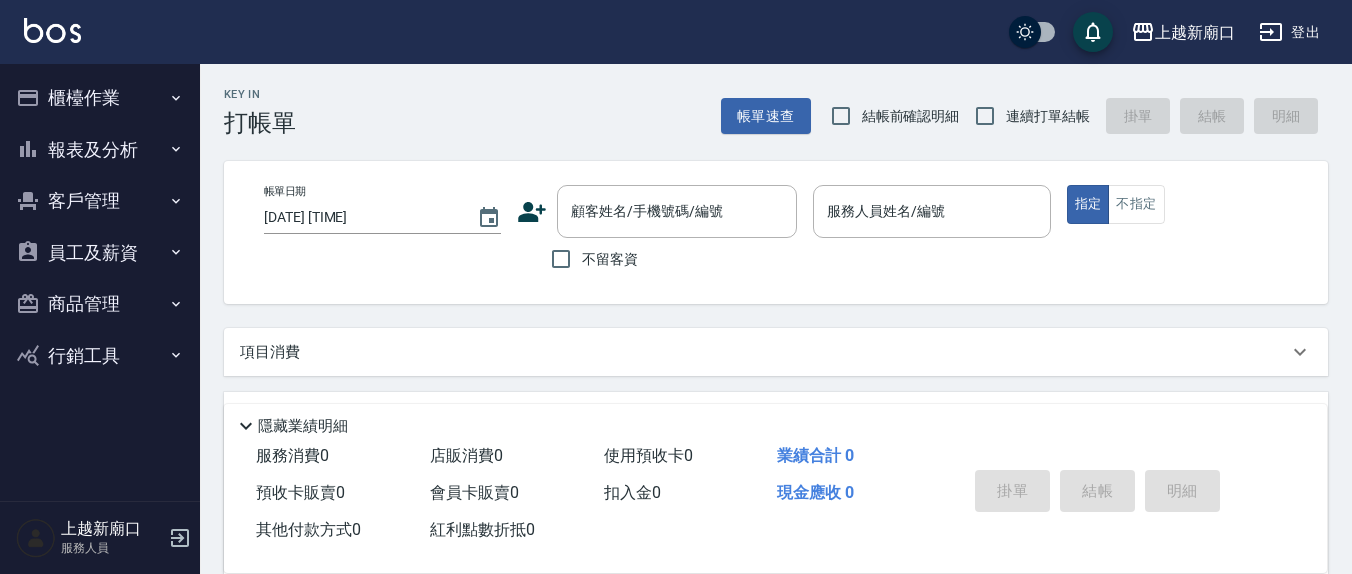 scroll, scrollTop: 0, scrollLeft: 0, axis: both 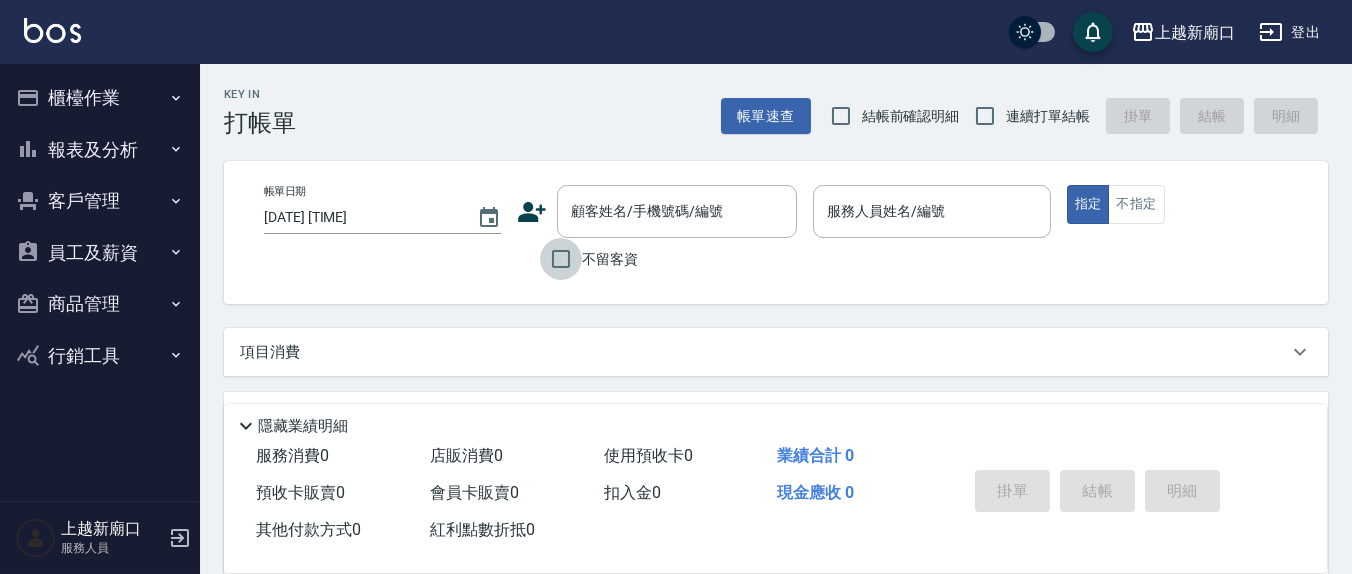 drag, startPoint x: 566, startPoint y: 260, endPoint x: 1094, endPoint y: 165, distance: 536.47833 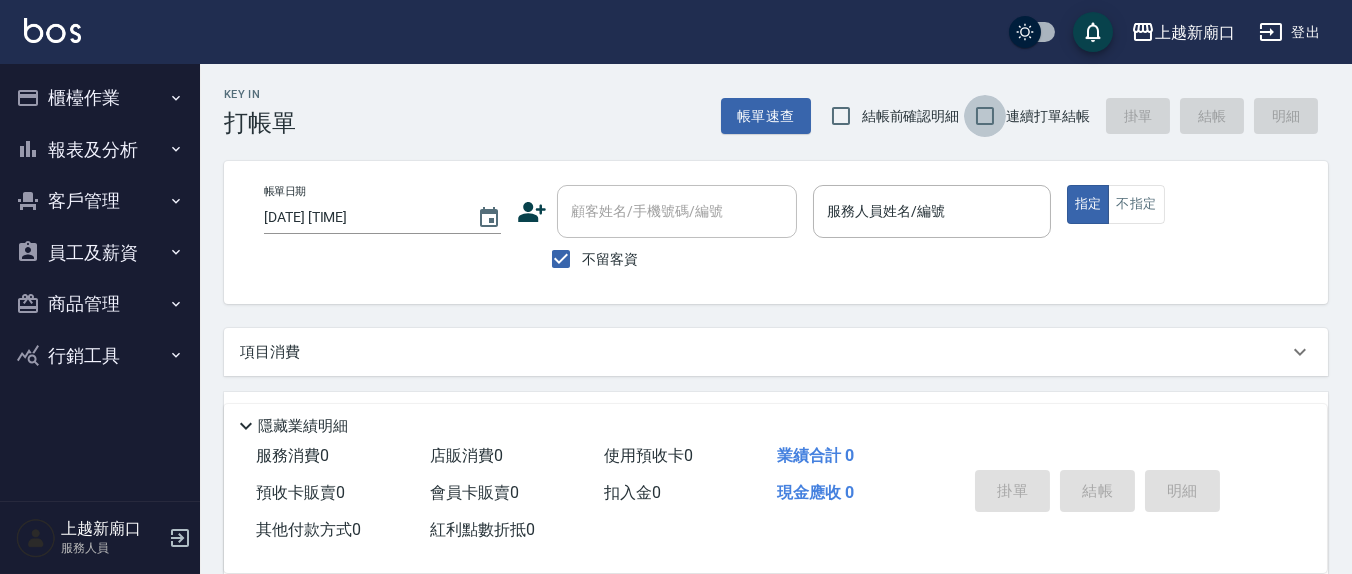 click on "連續打單結帳" at bounding box center [985, 116] 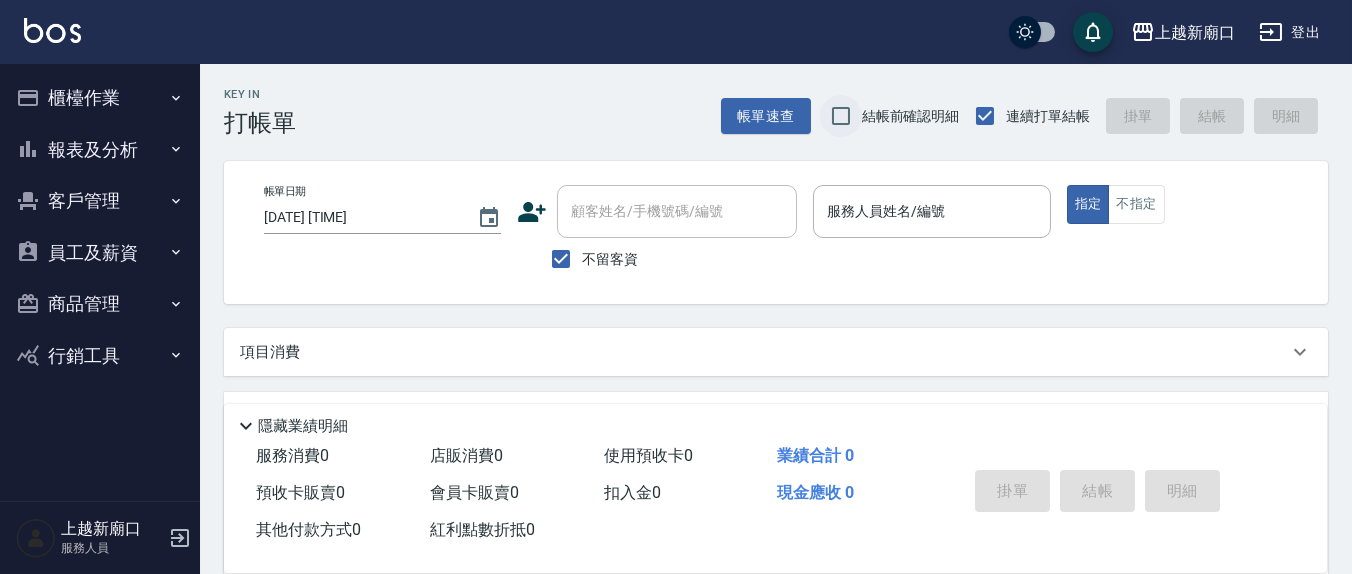 click on "結帳前確認明細" at bounding box center [841, 116] 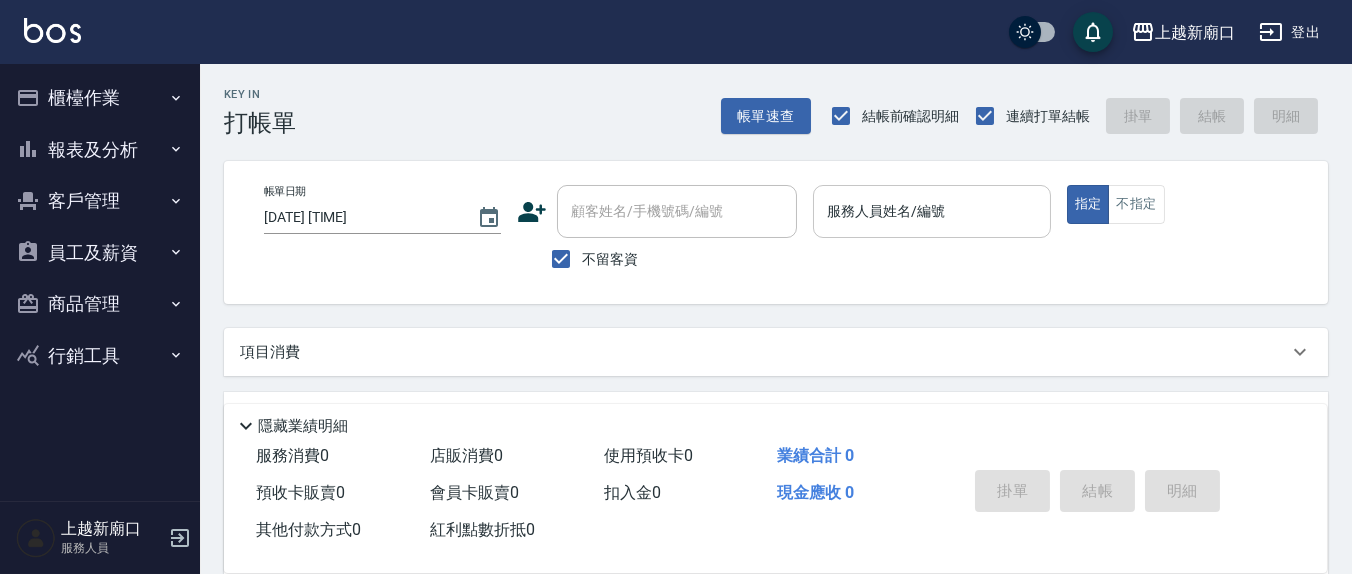 click on "服務人員姓名/編號" at bounding box center [931, 211] 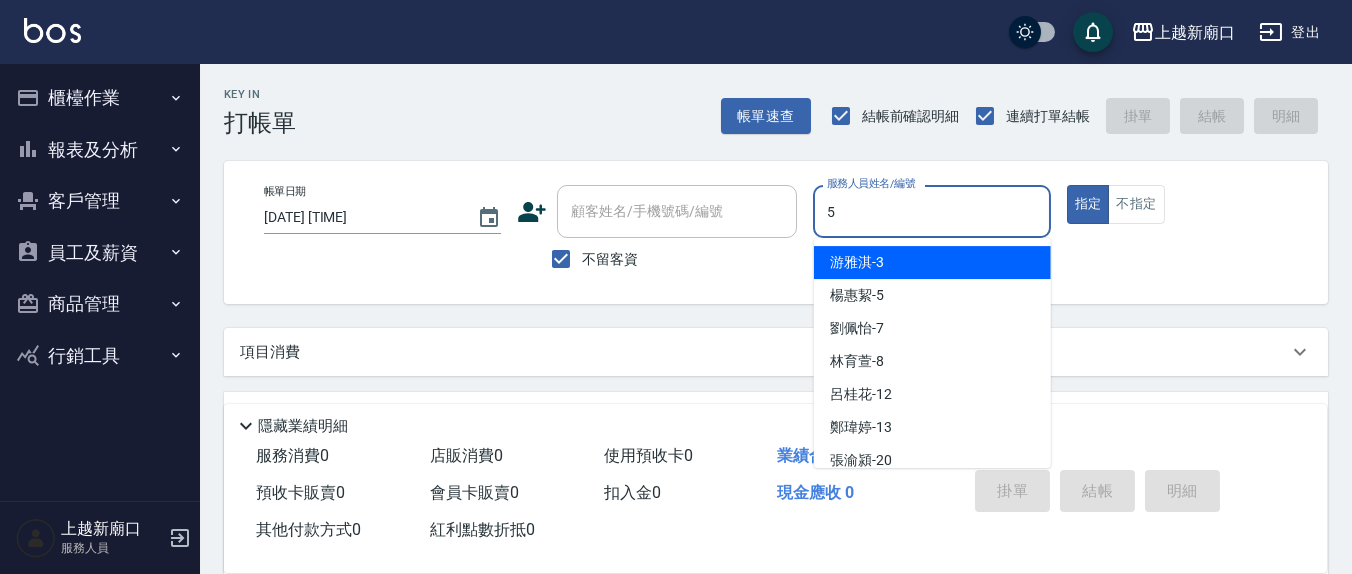 type on "5" 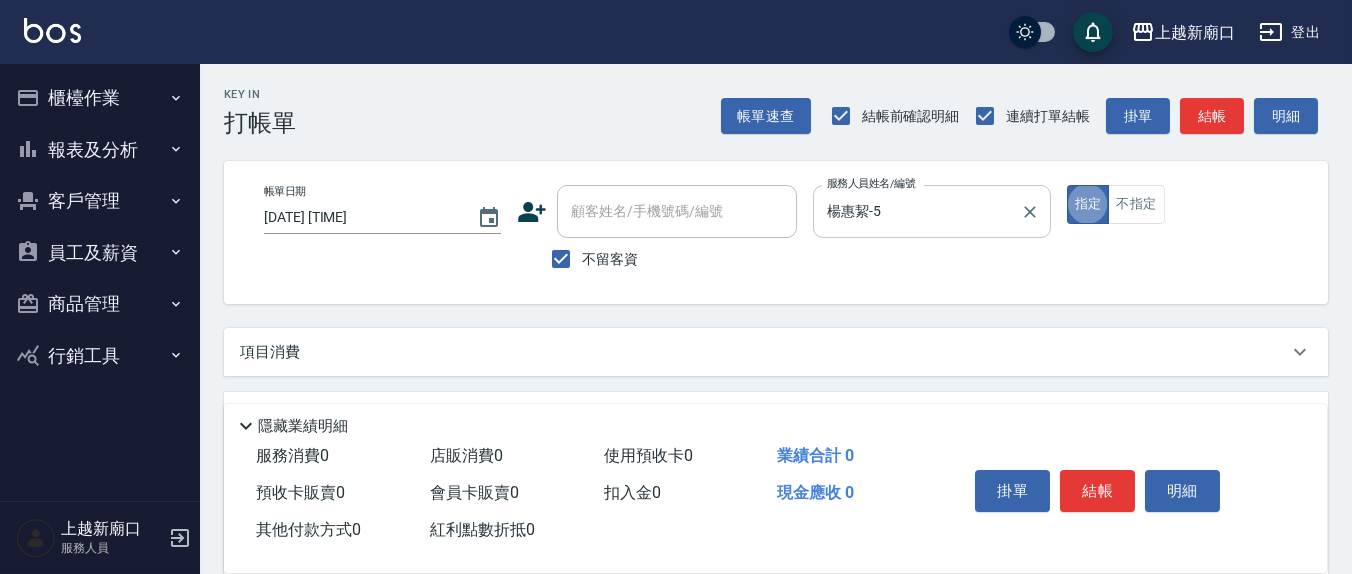 click on "指定" at bounding box center [1088, 204] 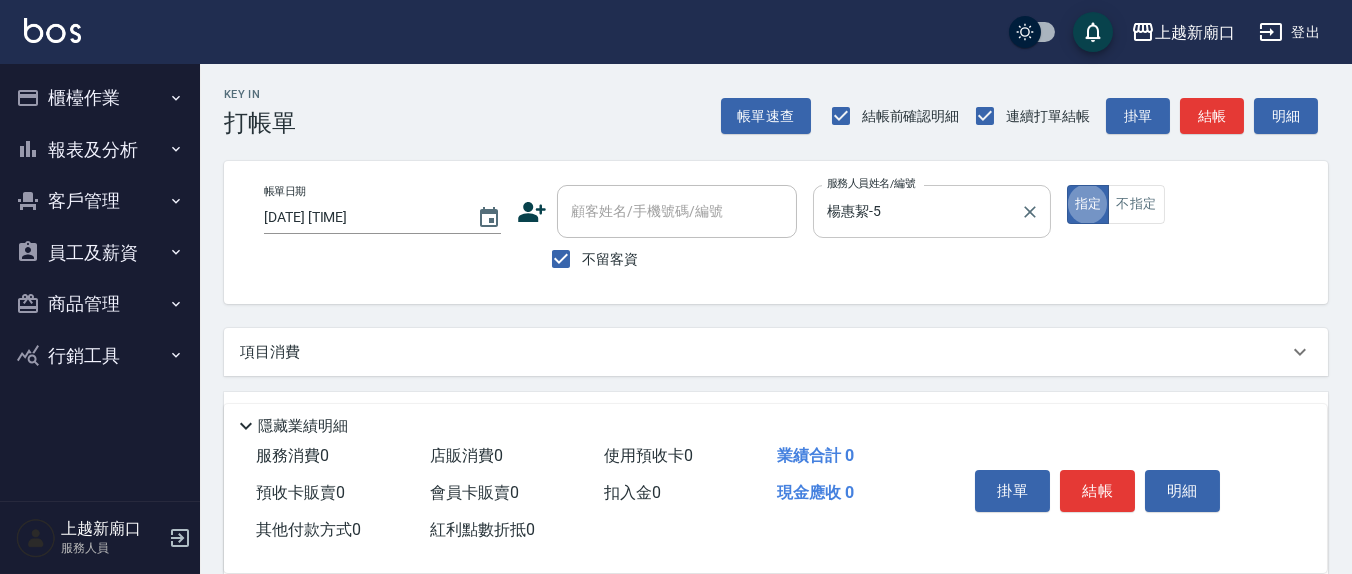 click on "指定" at bounding box center [1088, 204] 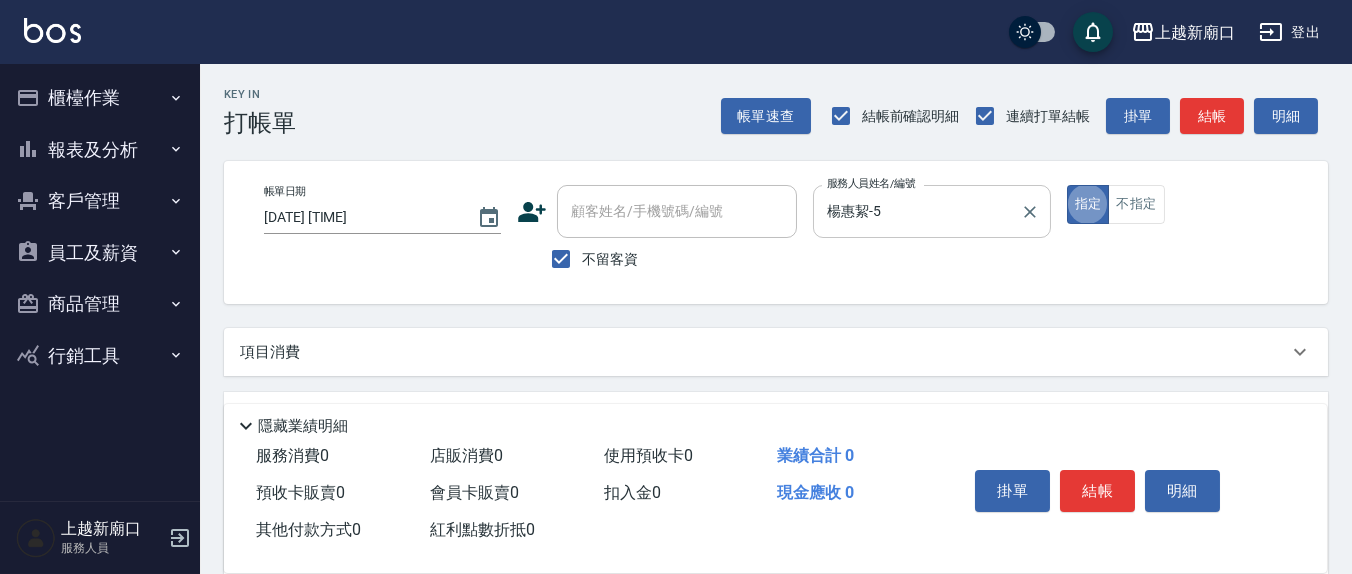click on "指定" at bounding box center [1088, 204] 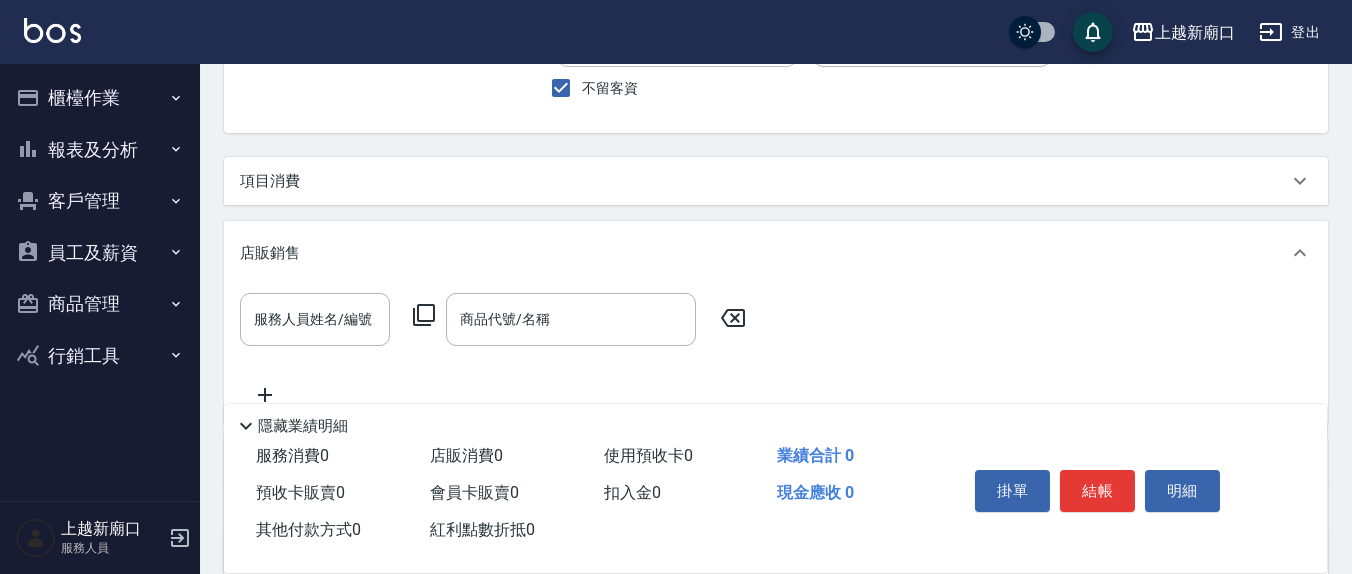 scroll, scrollTop: 208, scrollLeft: 0, axis: vertical 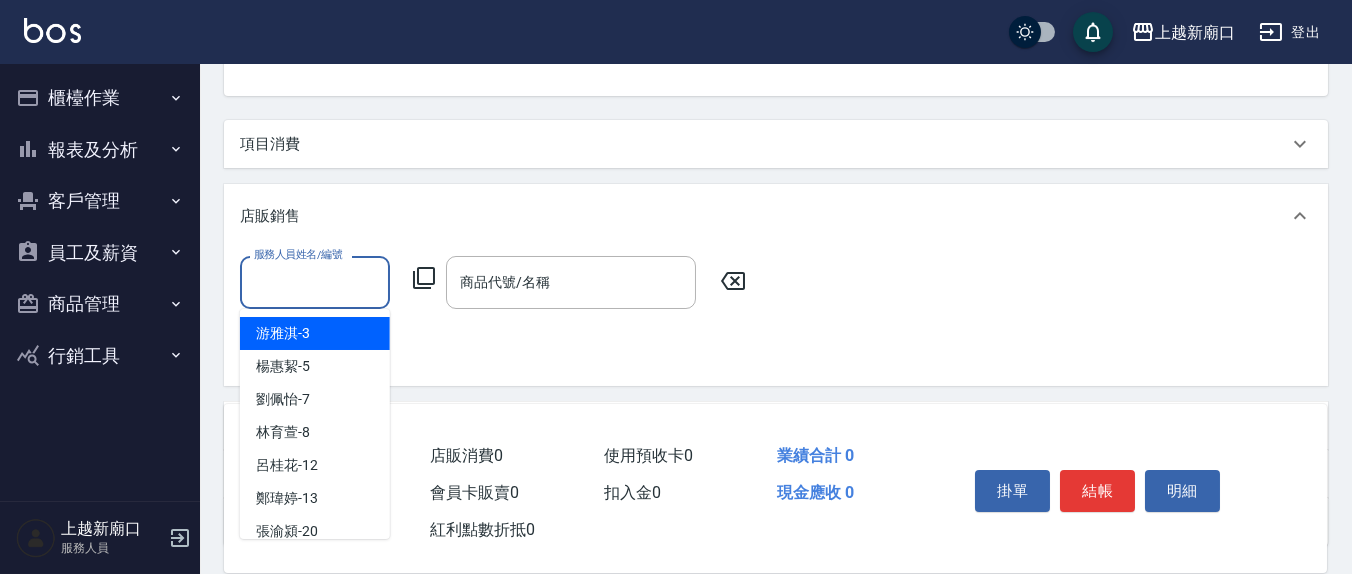 click on "服務人員姓名/編號" at bounding box center (315, 282) 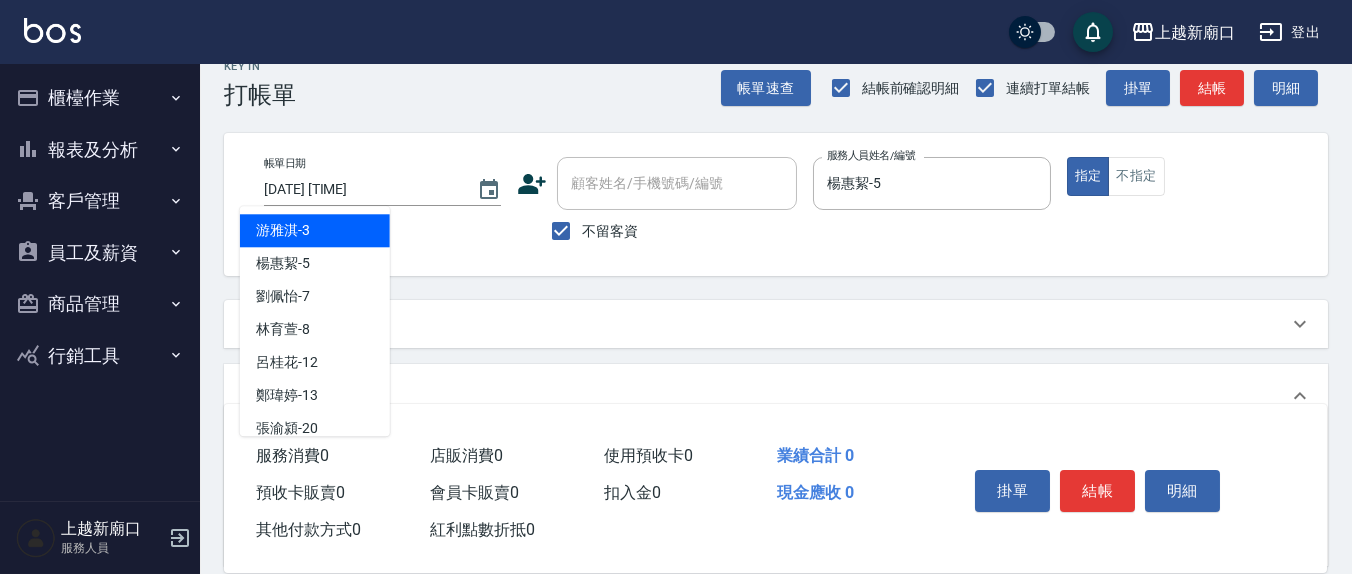 scroll, scrollTop: 0, scrollLeft: 0, axis: both 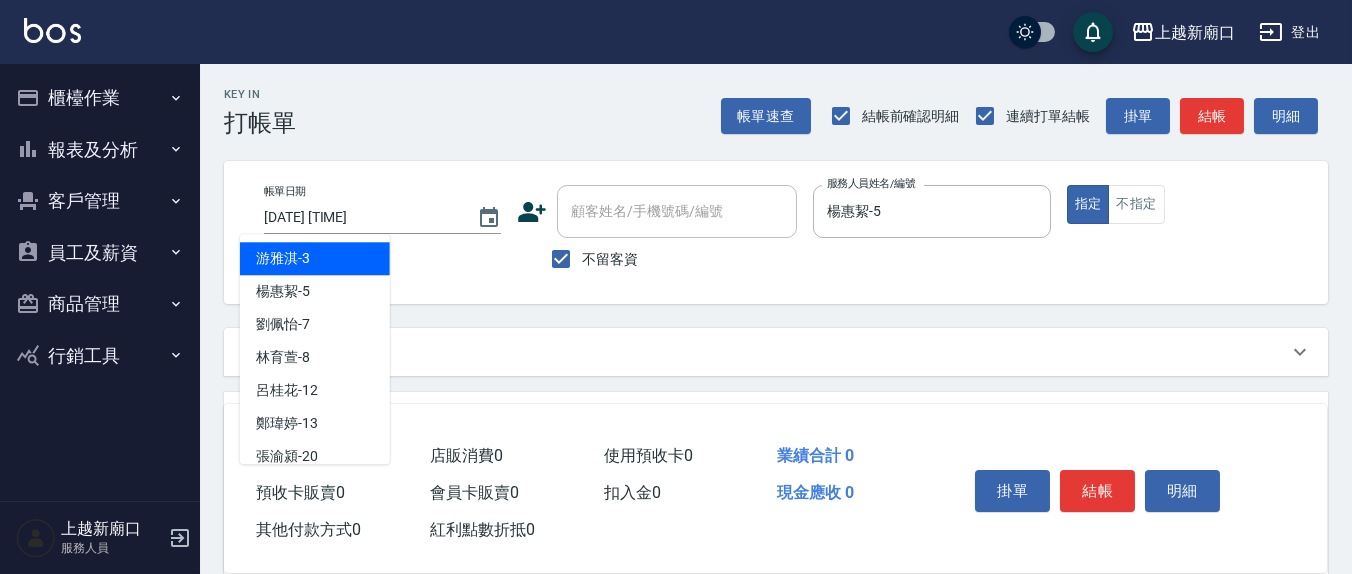 click on "帳單日期 [DATE] [TIME] 顧客姓名/手機號碼/編號 顧客姓名/手機號碼/編號 不留客資 服務人員姓名/編號 [NAME] 服務人員姓名/編號 指定 不指定" at bounding box center [776, 232] 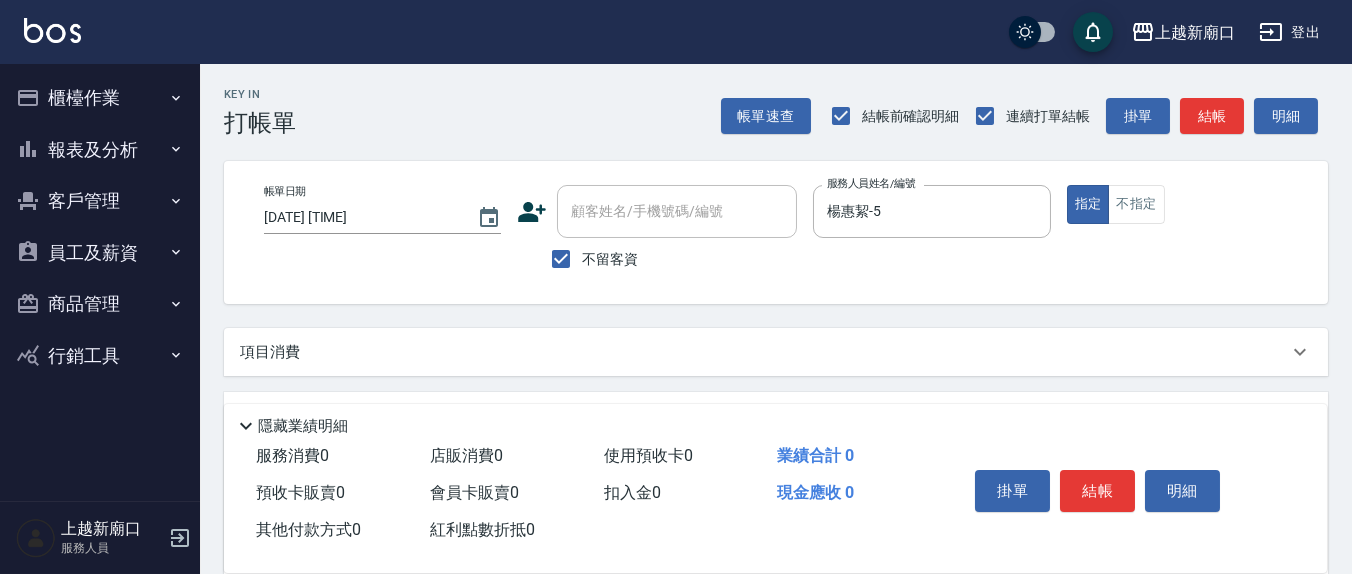 click on "項目消費" at bounding box center [764, 352] 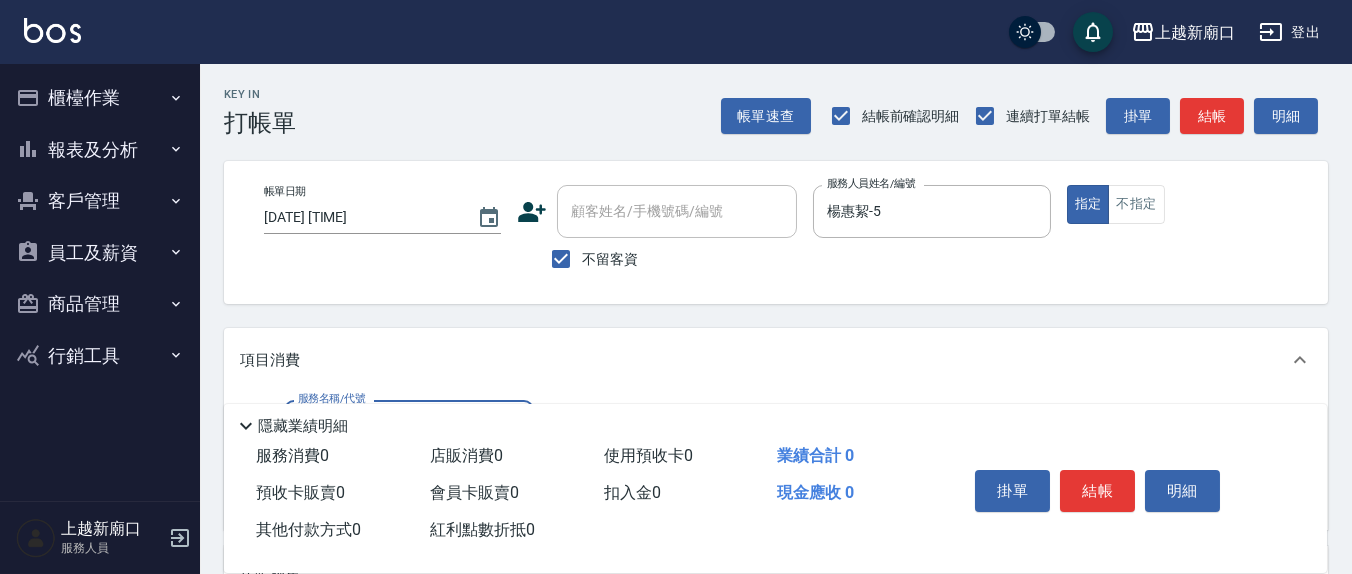 scroll, scrollTop: 0, scrollLeft: 0, axis: both 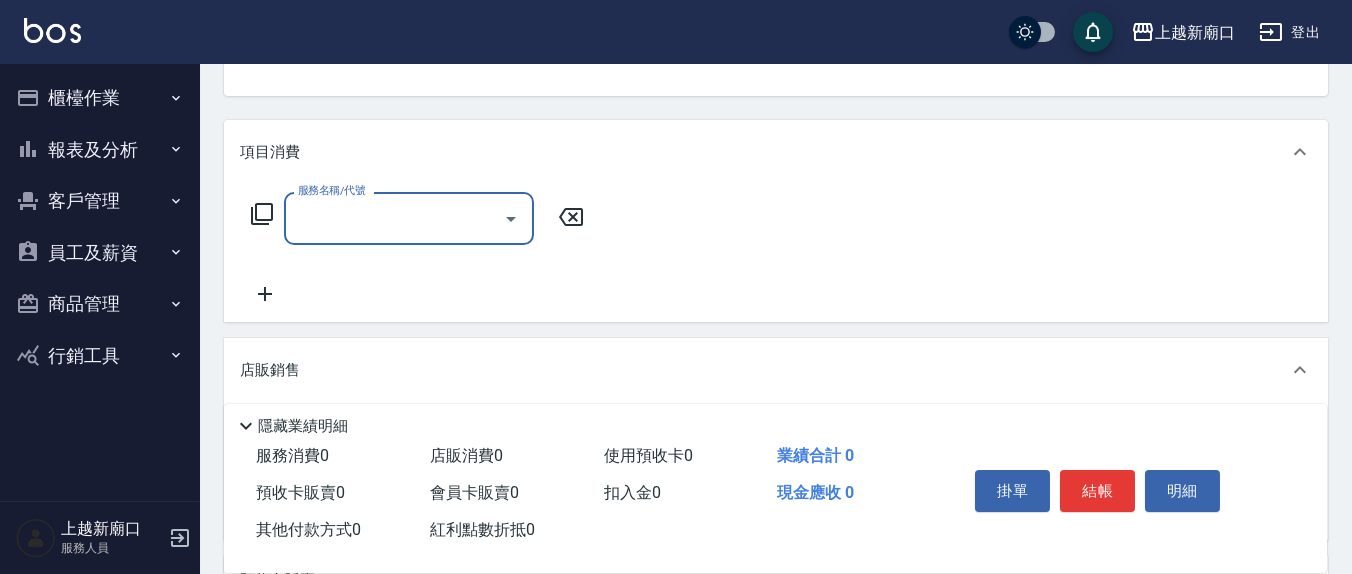 click on "服務名稱/代號" at bounding box center [394, 218] 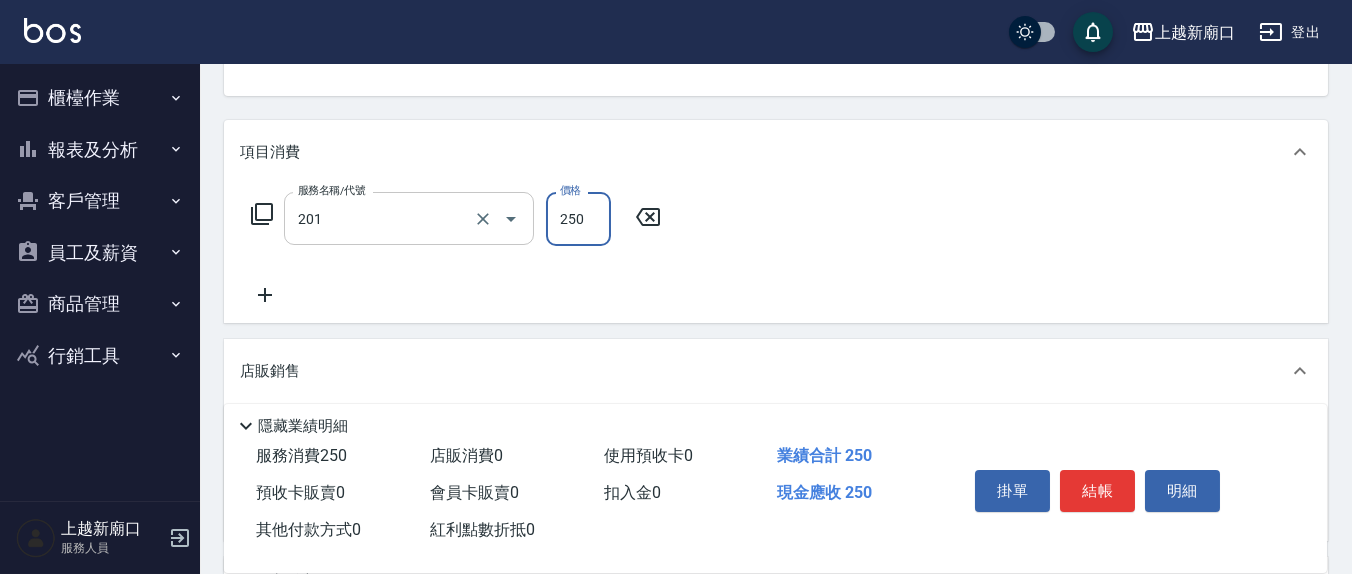 type on "洗髮(201)" 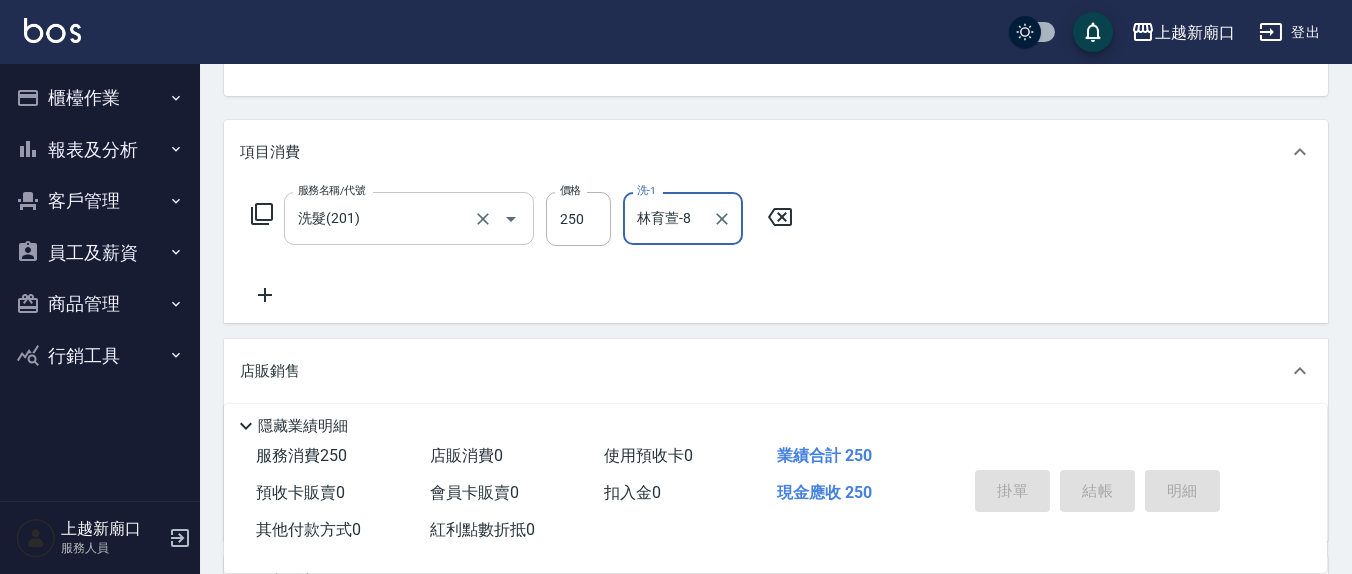 type on "林育萱-8" 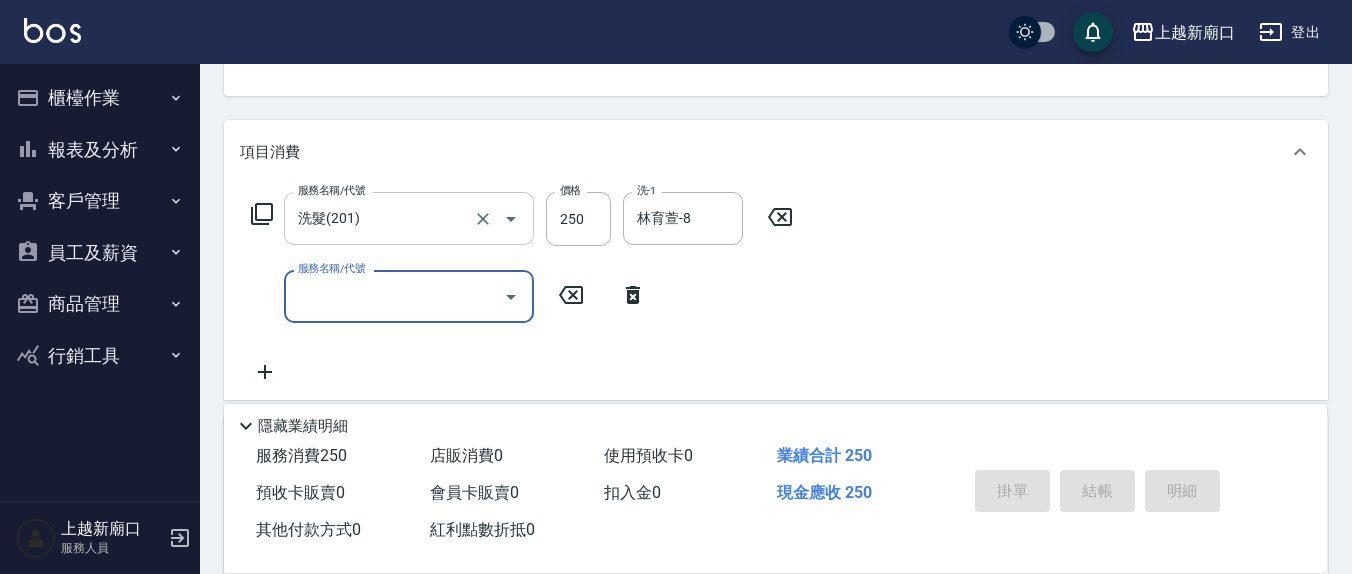 type on "[DATE] [TIME]" 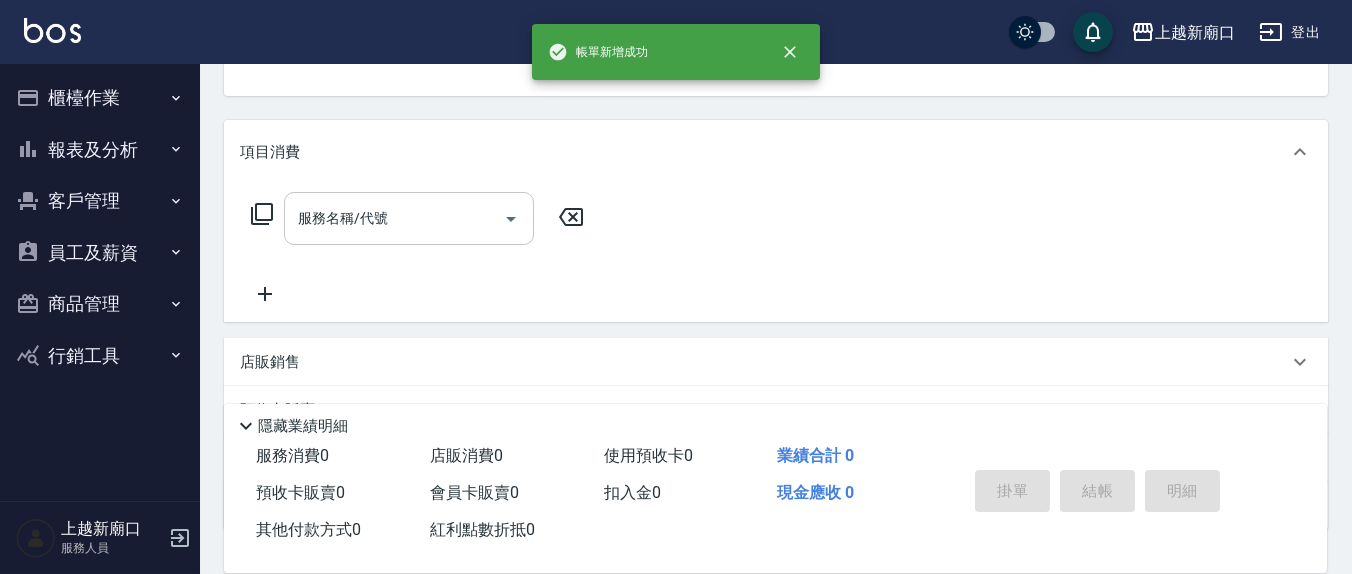 scroll, scrollTop: 193, scrollLeft: 0, axis: vertical 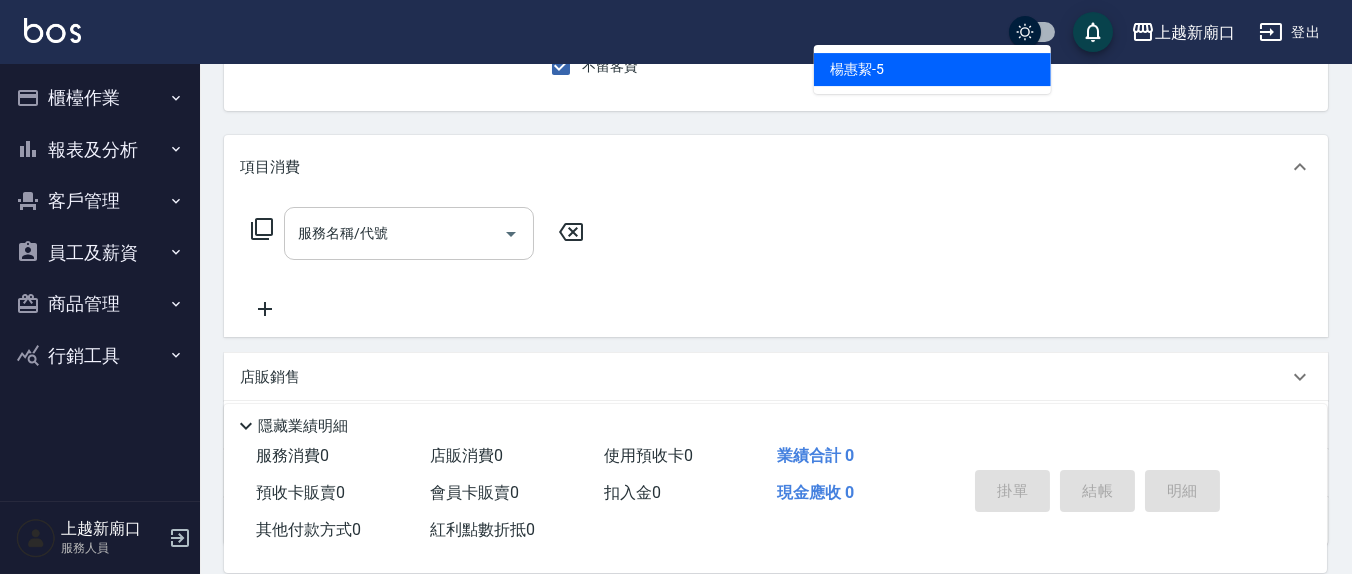 type on "楊惠絜-5" 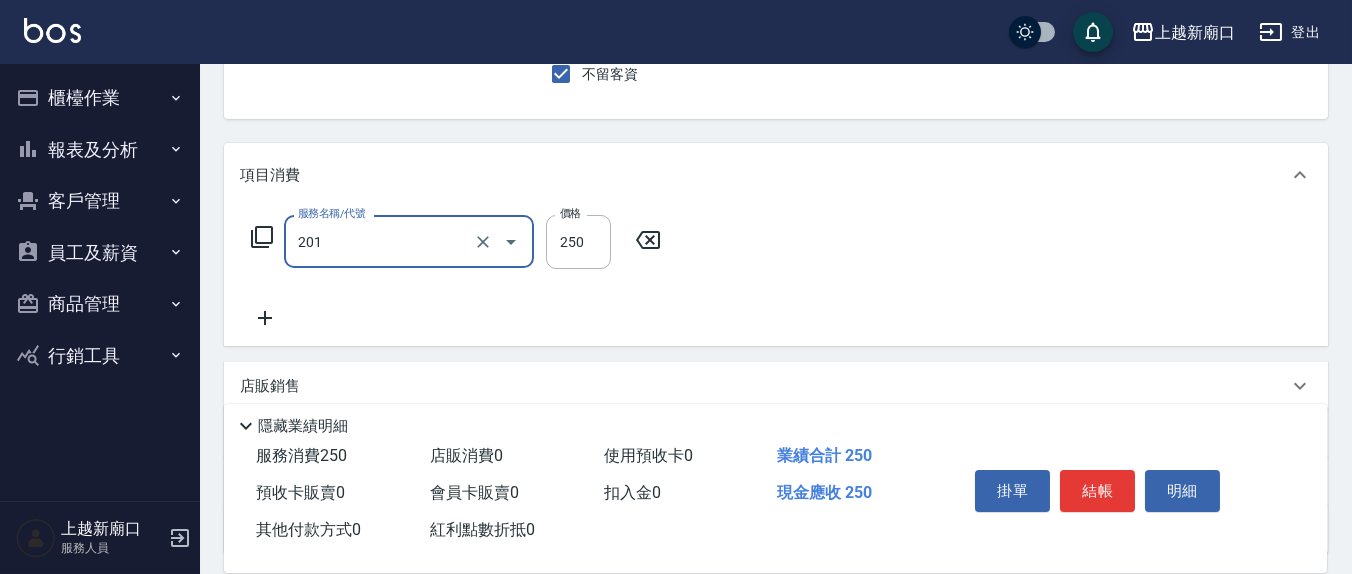 type on "洗髮(201)" 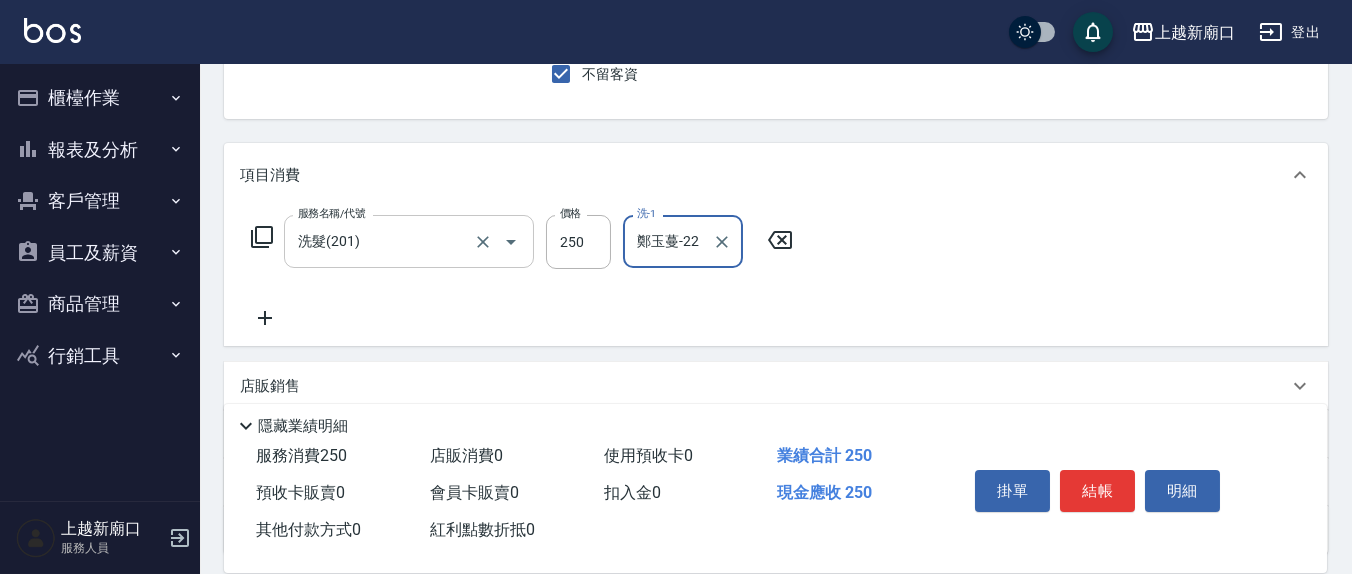 type on "鄭玉蔓-22" 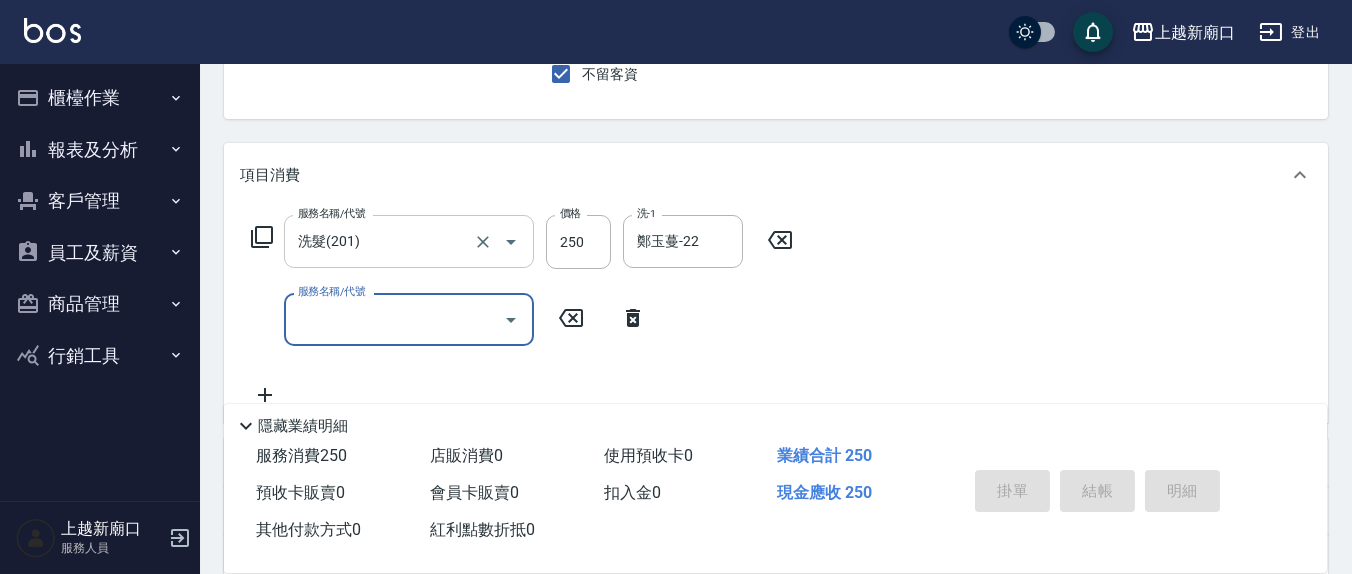 type 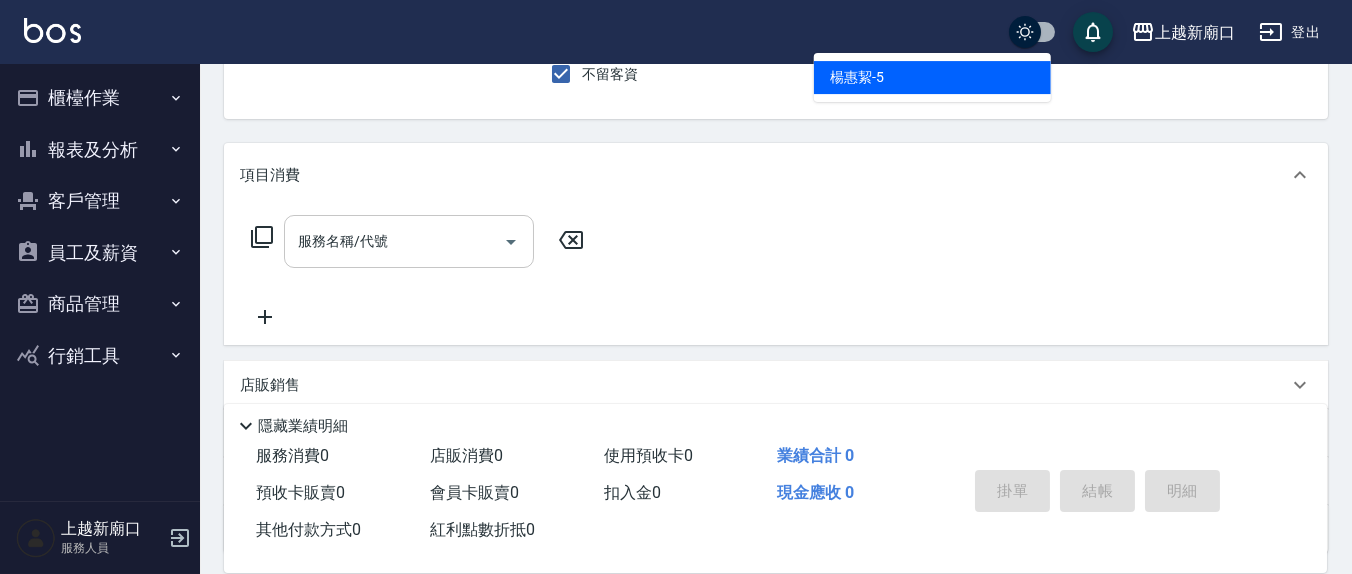 type on "楊惠絜-5" 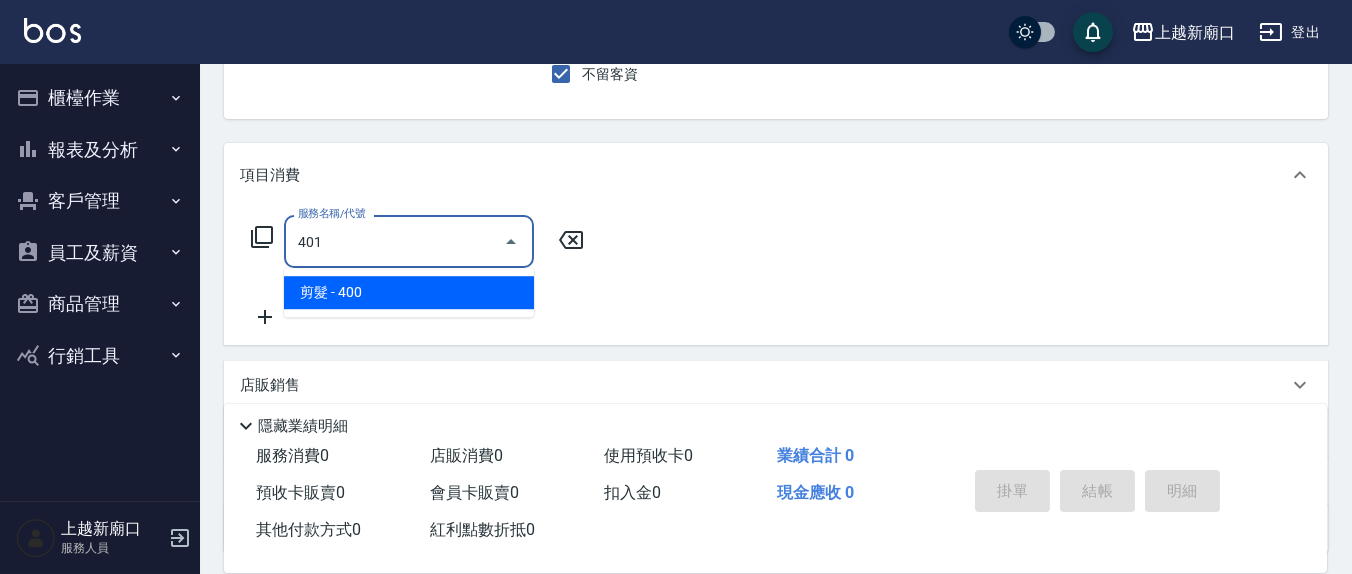 type on "剪髮(401)" 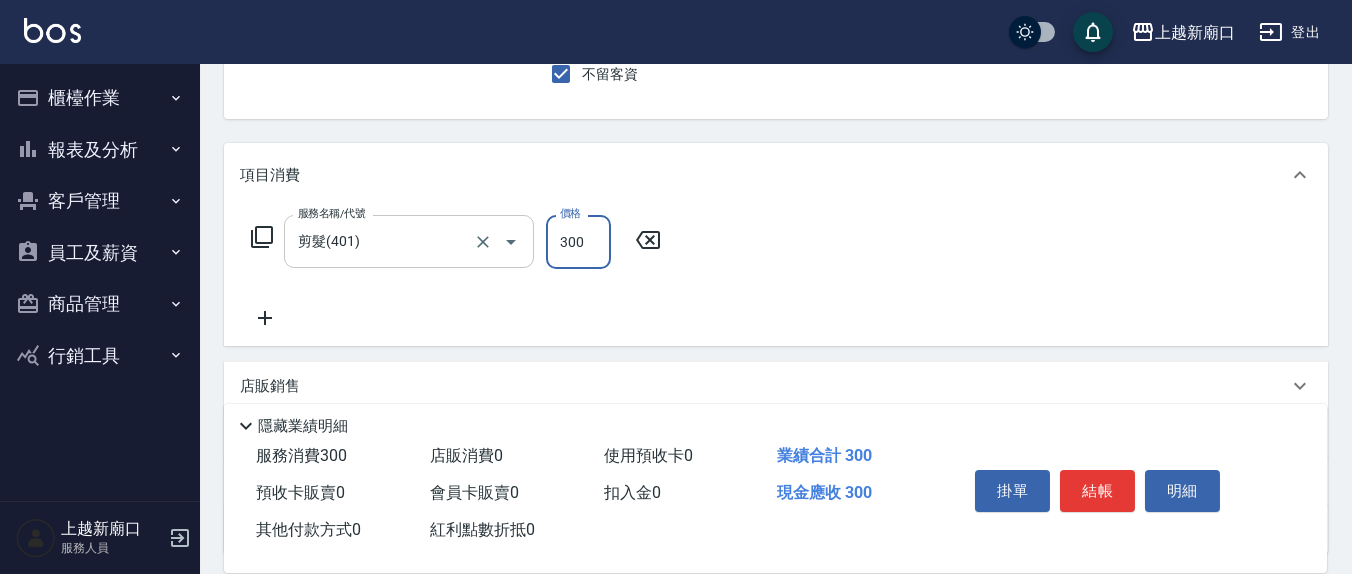 type on "300" 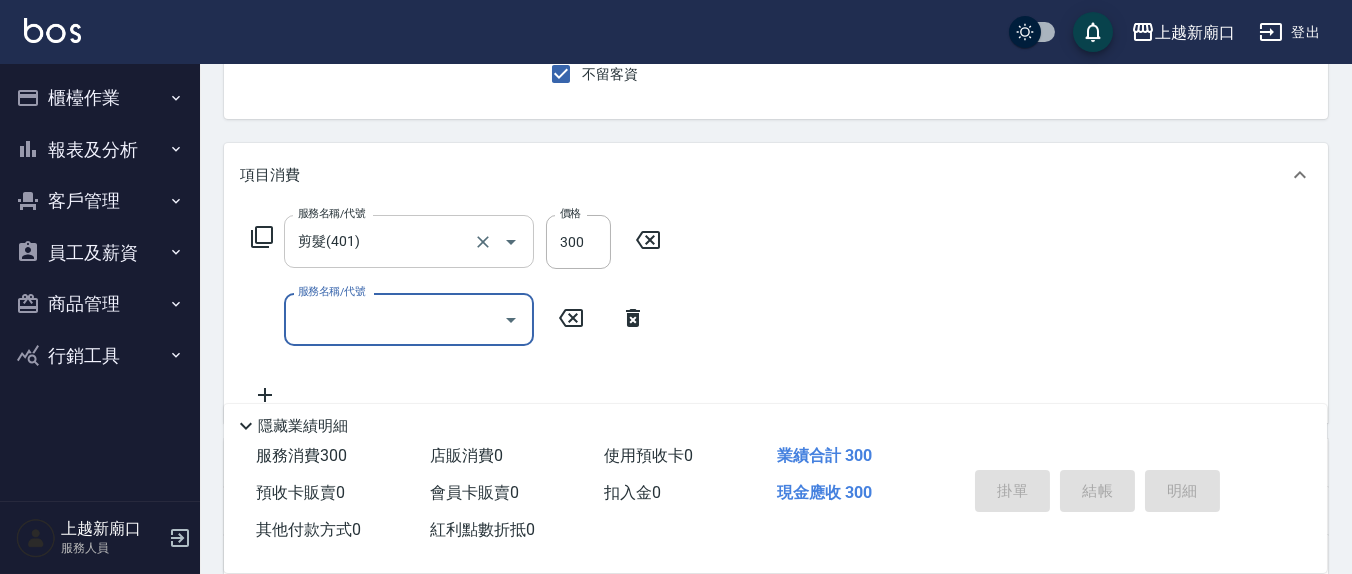 type 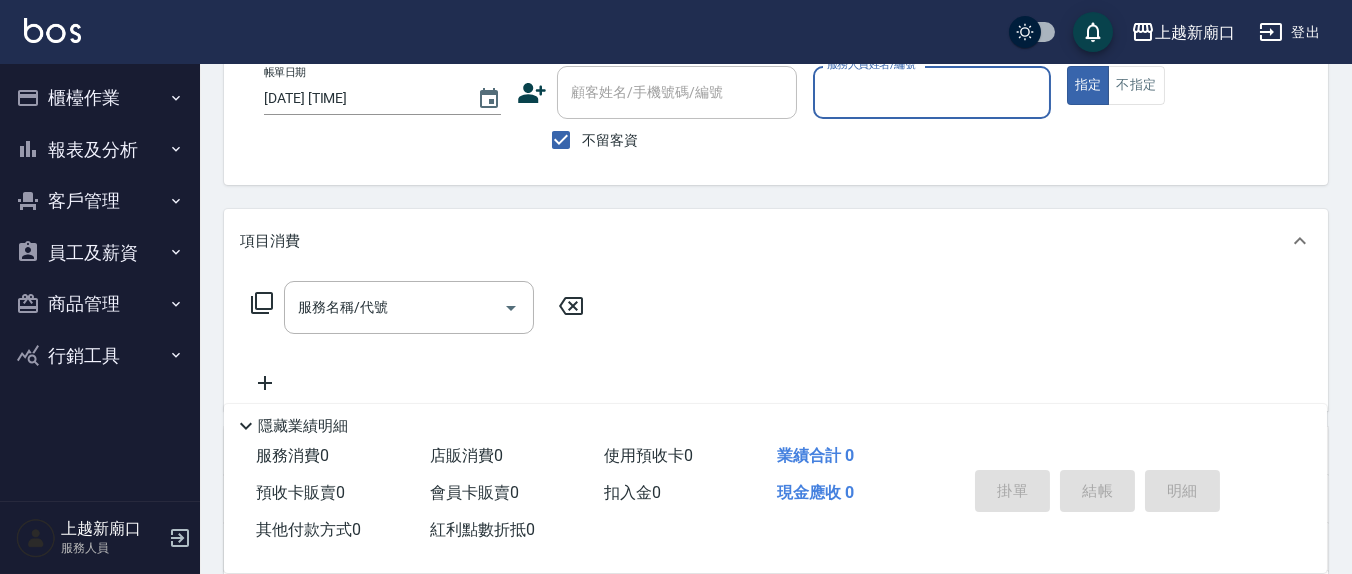 scroll, scrollTop: 0, scrollLeft: 0, axis: both 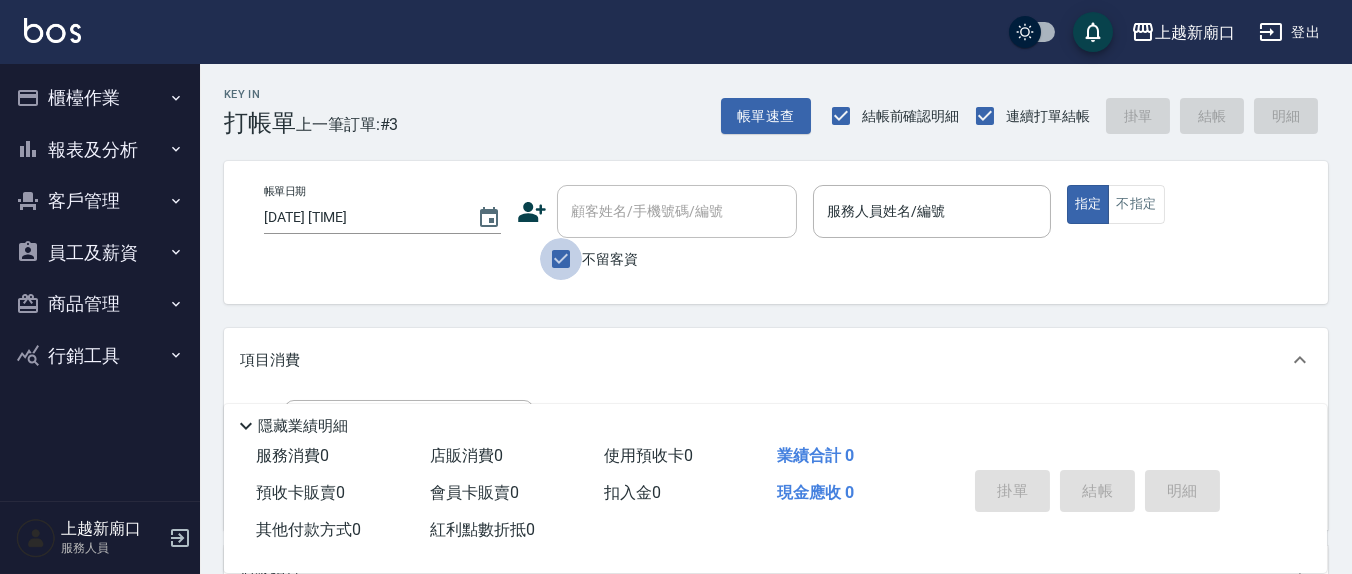 drag, startPoint x: 557, startPoint y: 256, endPoint x: 608, endPoint y: 219, distance: 63.007935 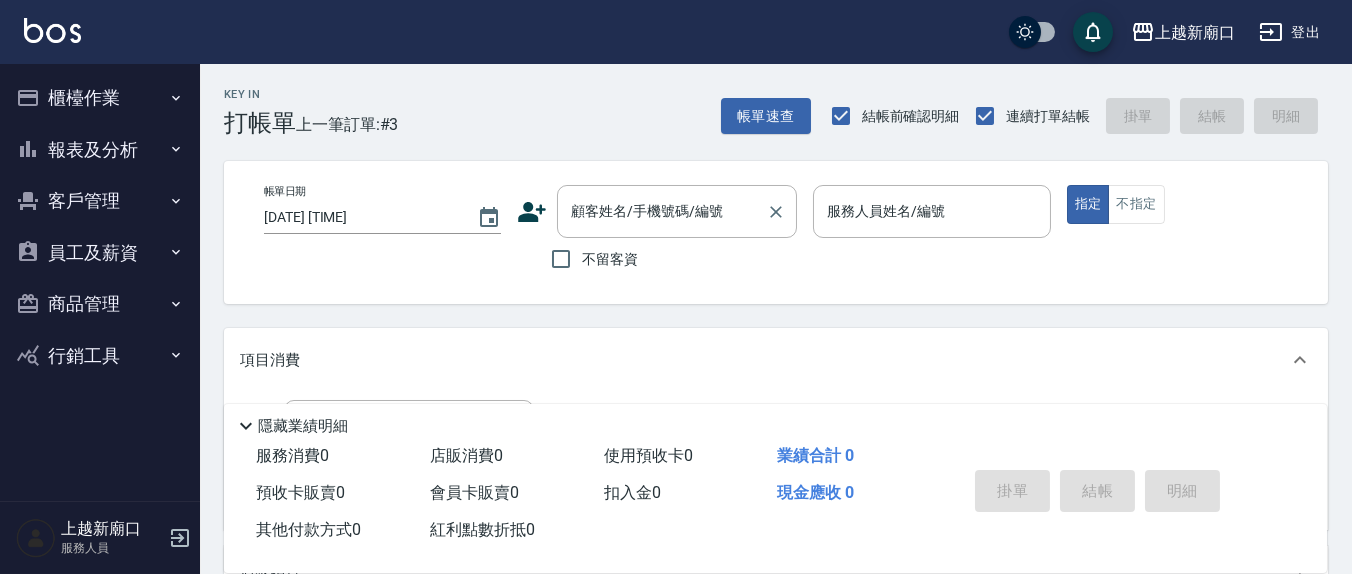 click on "顧客姓名/手機號碼/編號 顧客姓名/手機號碼/編號" at bounding box center [677, 211] 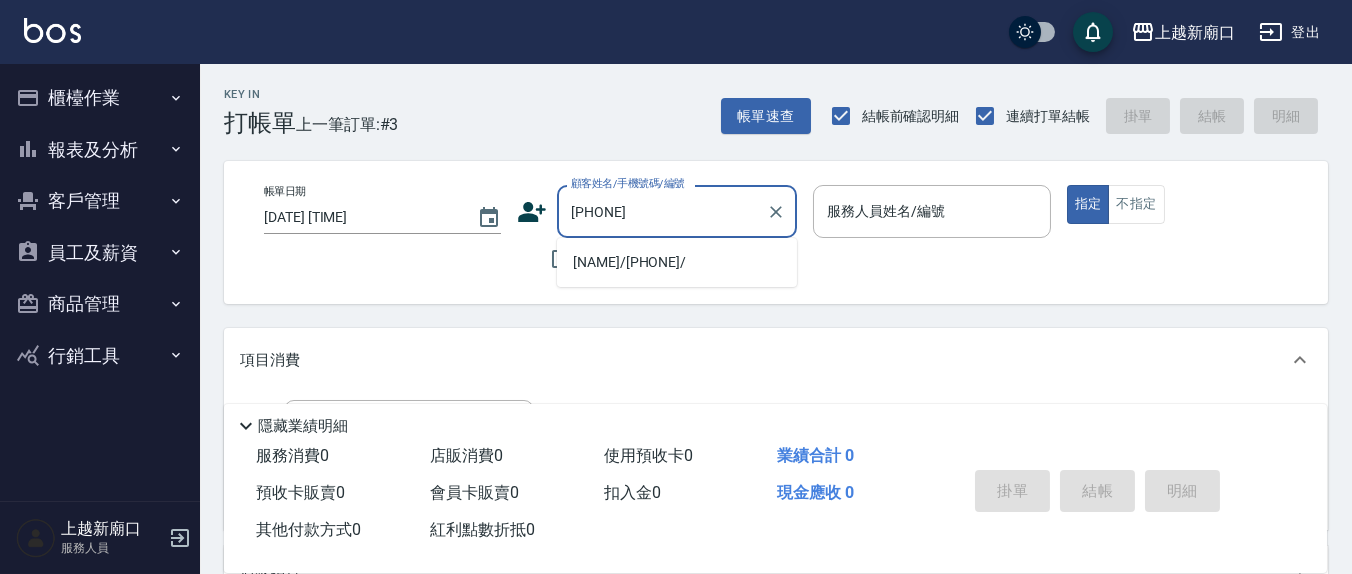 click on "[NAME]/[PHONE]/" at bounding box center (677, 262) 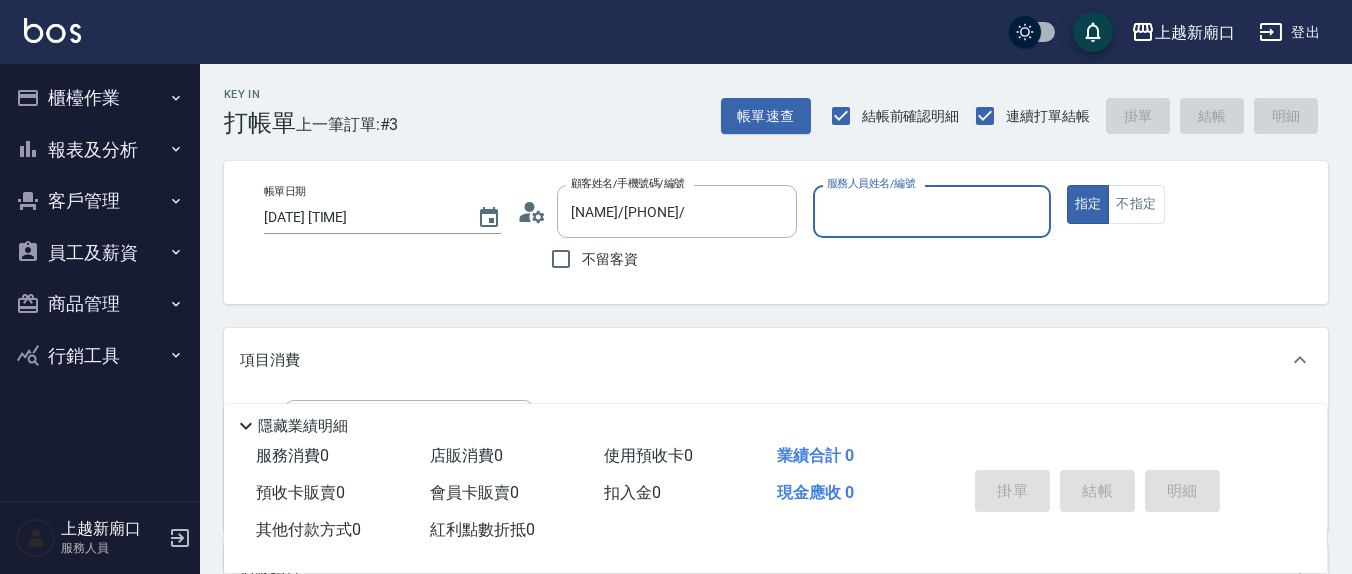 click on "服務人員姓名/編號" at bounding box center (931, 211) 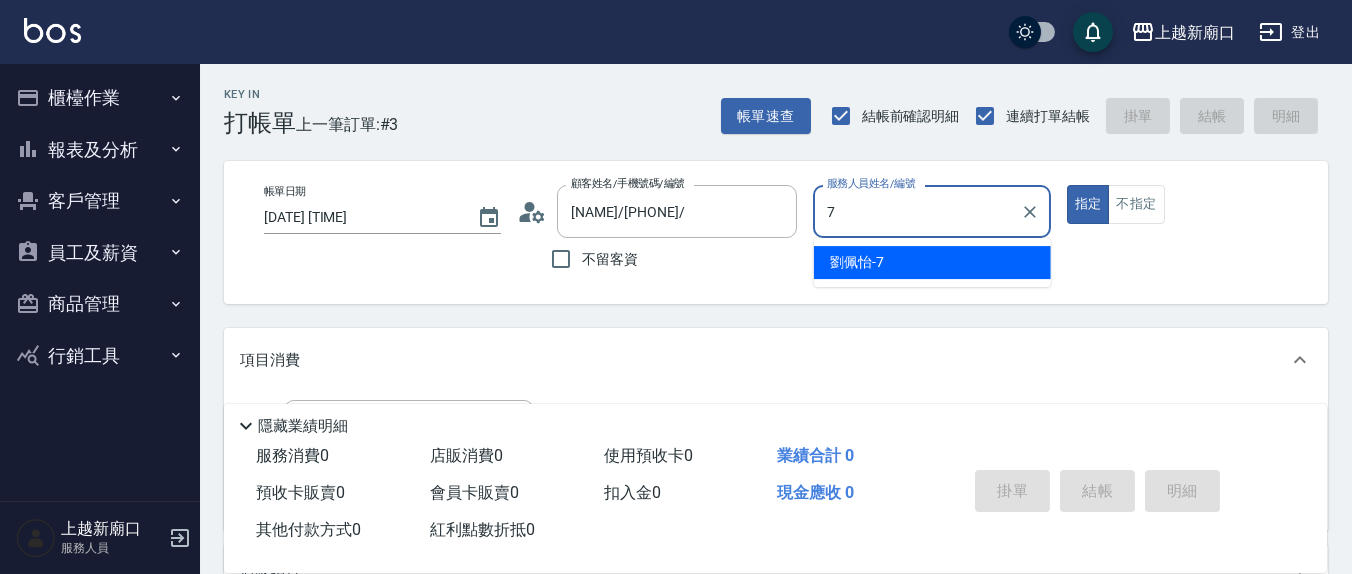type on "劉佩怡-7" 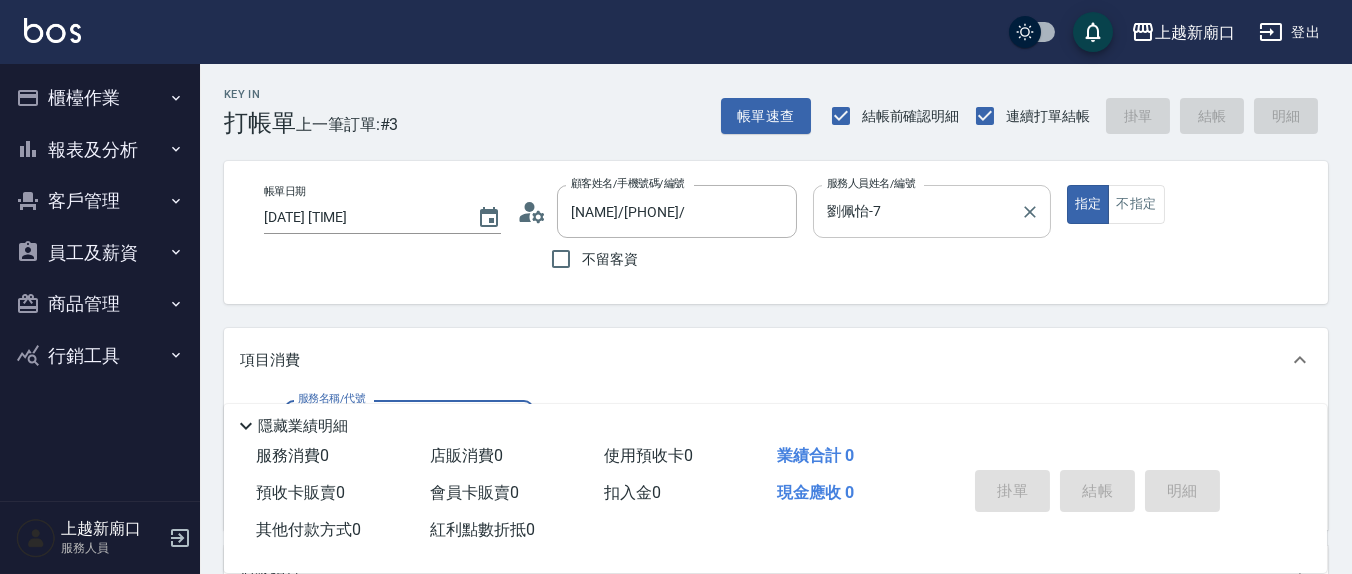 scroll, scrollTop: 208, scrollLeft: 0, axis: vertical 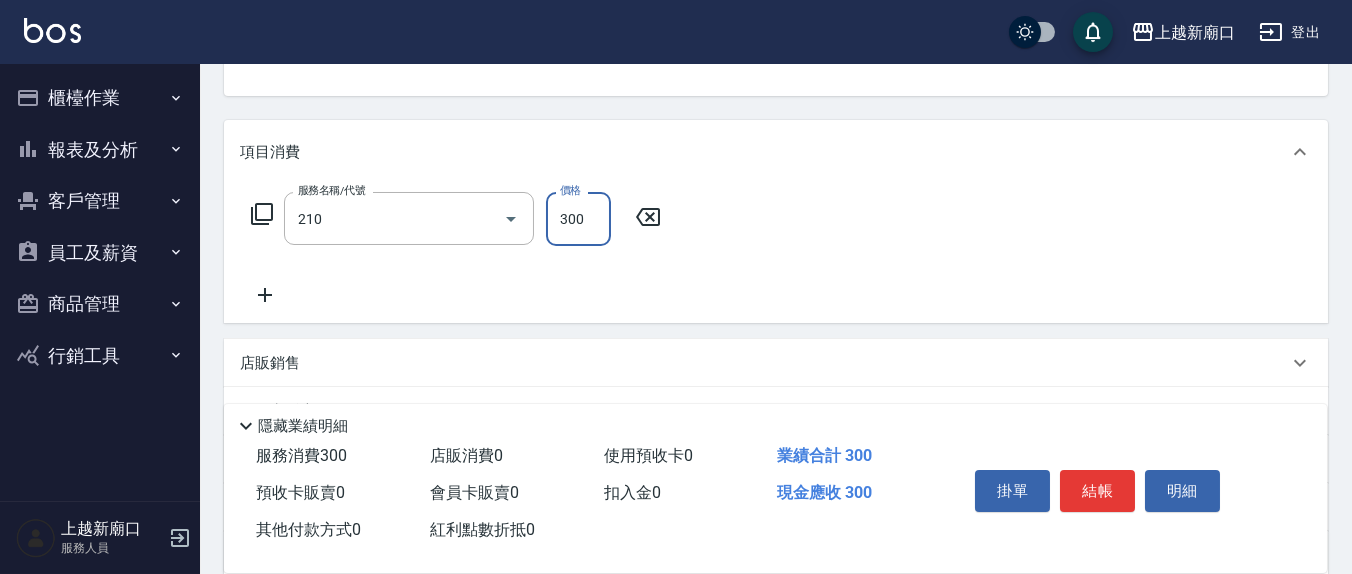 type on "歐娜洗髮精(210)" 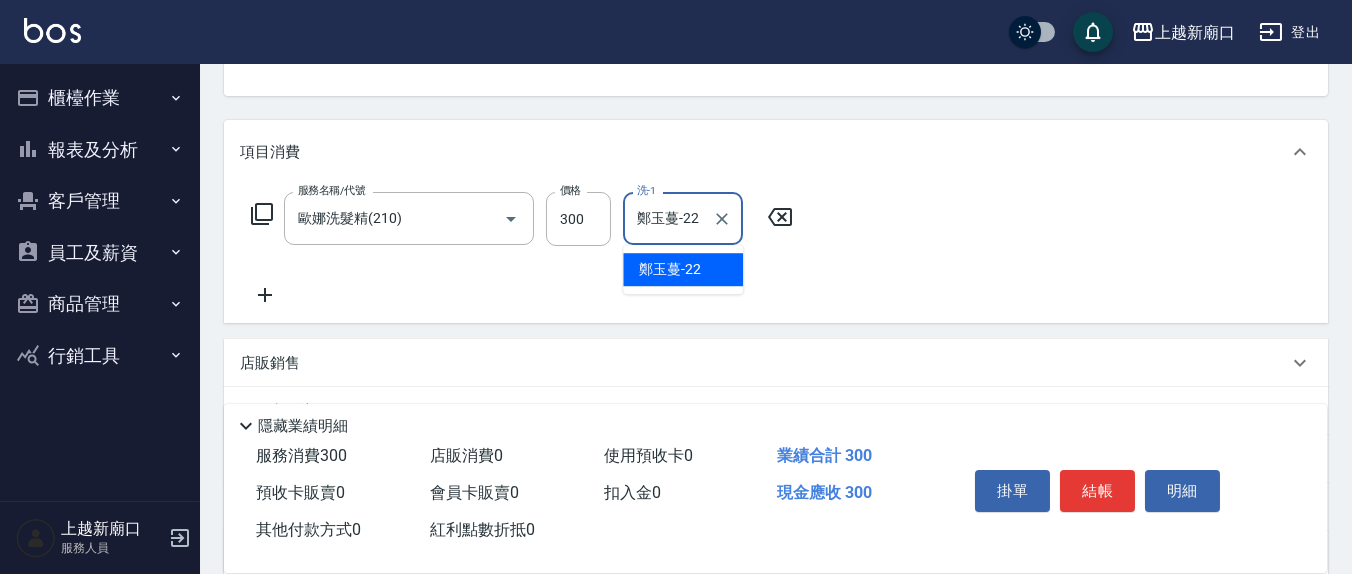 type on "鄭玉蔓-22" 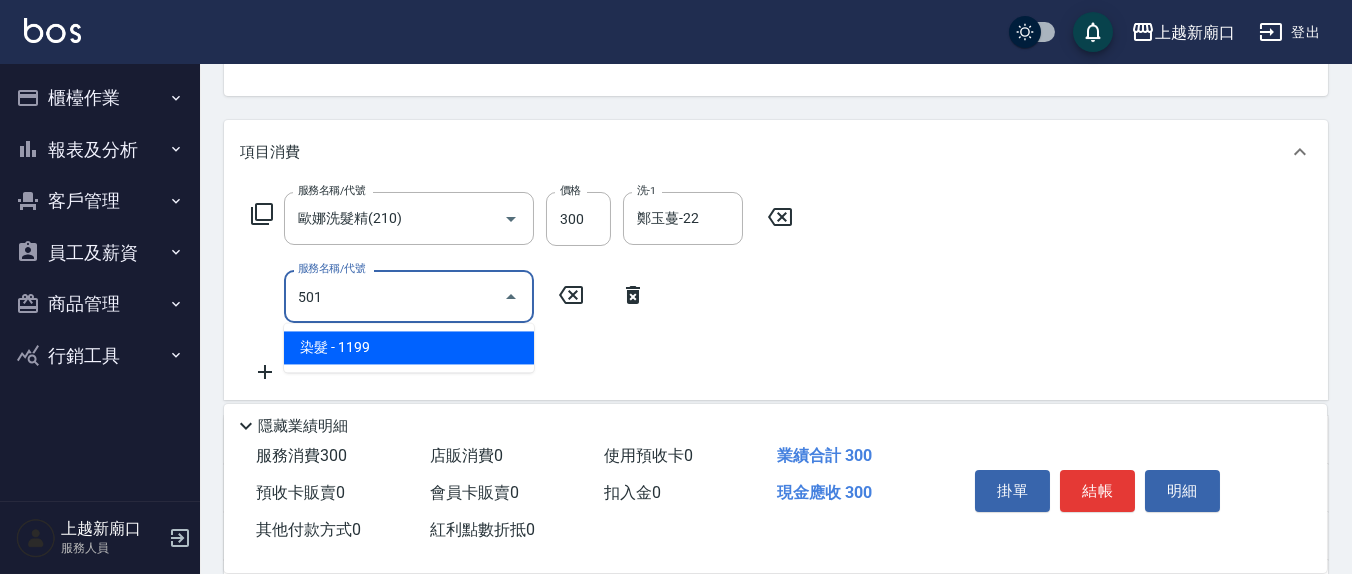 type on "染髮(501)" 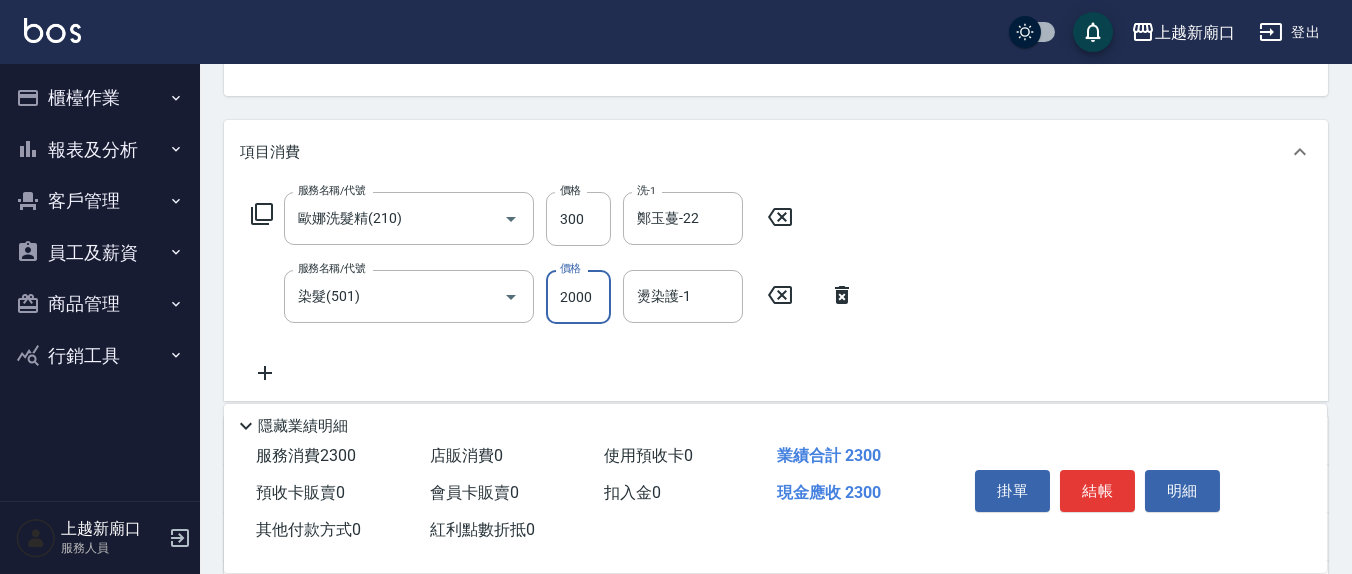 type on "2000" 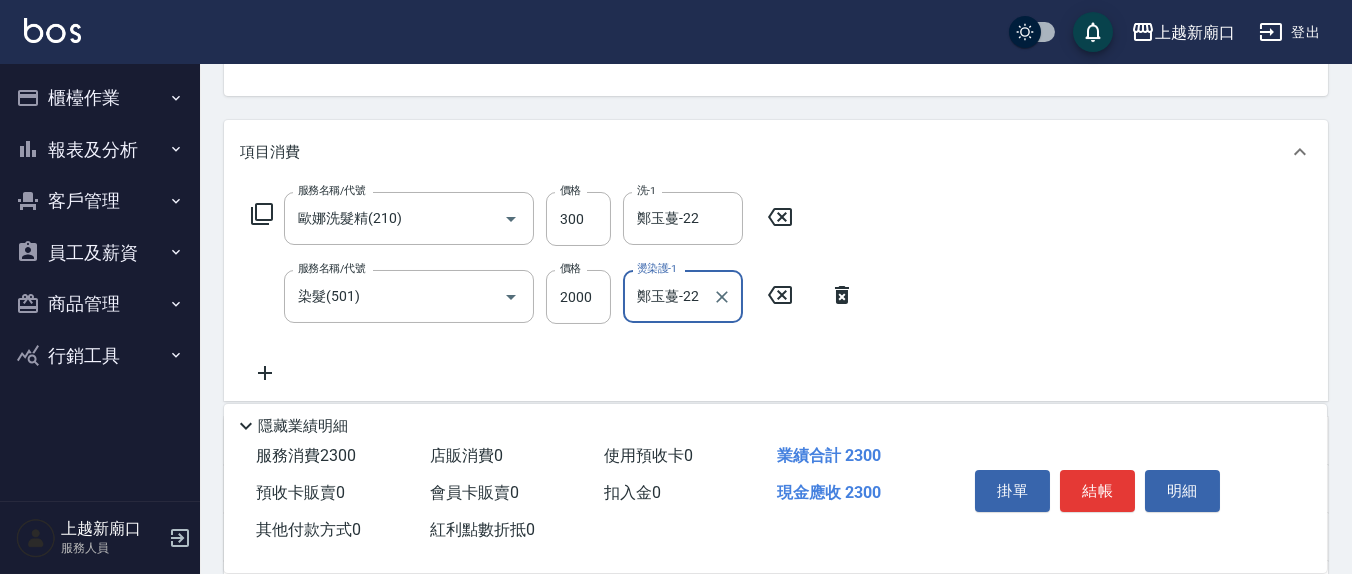 type on "鄭玉蔓-22" 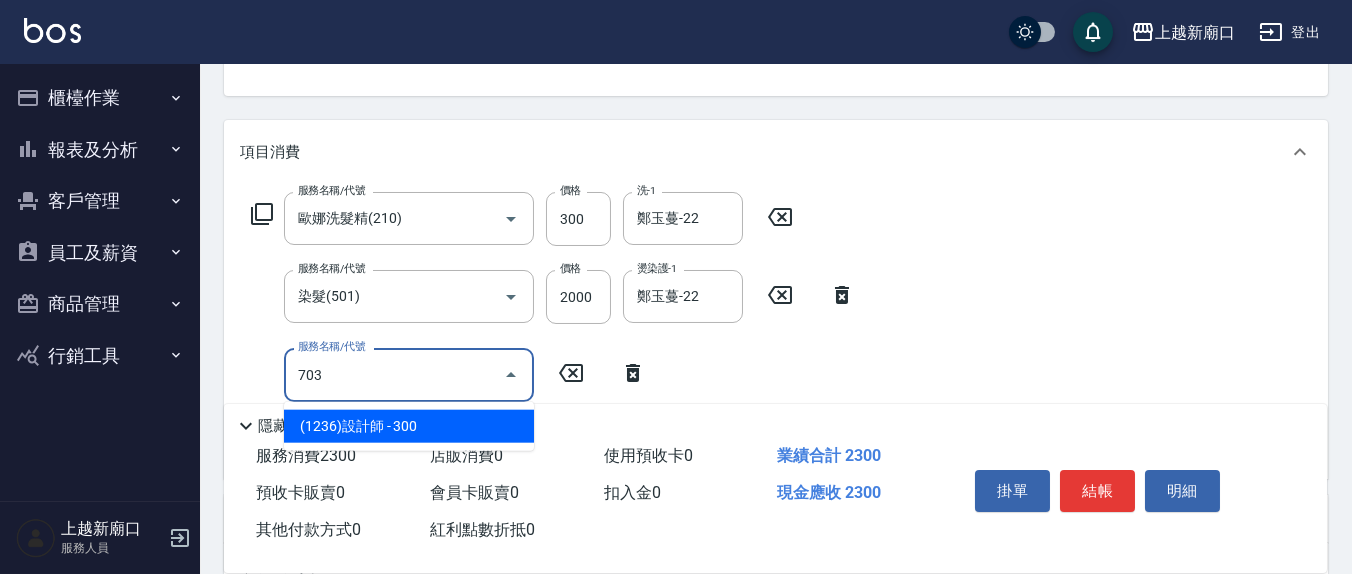 type on "(1236)設計師(703)" 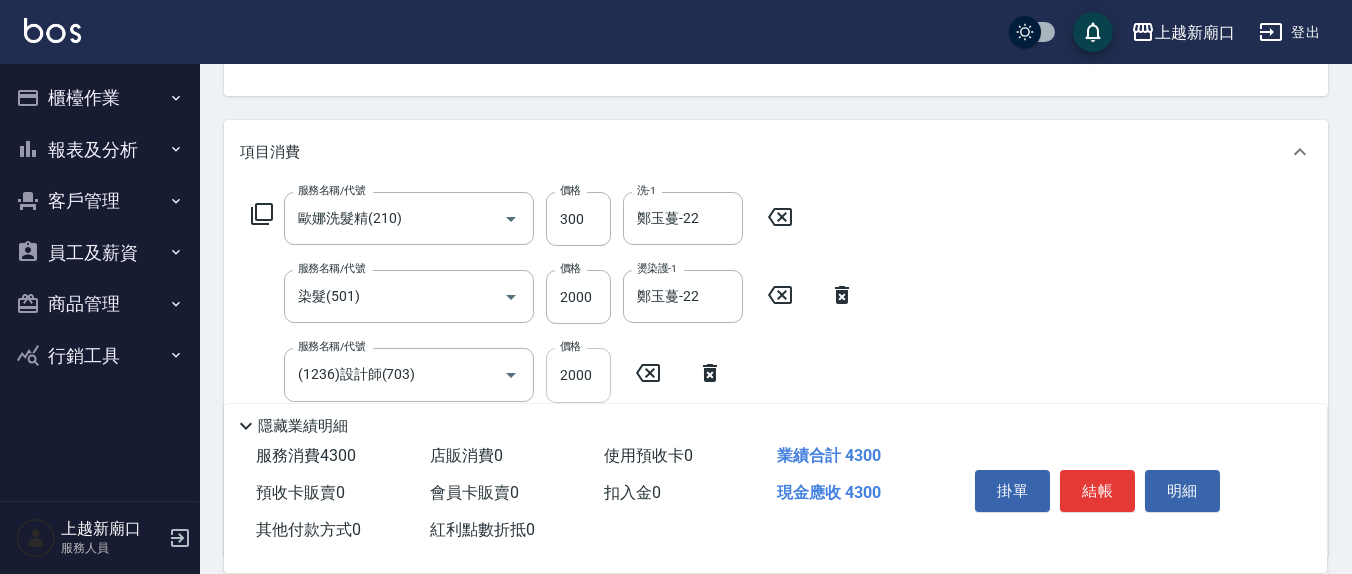click on "2000" at bounding box center (578, 375) 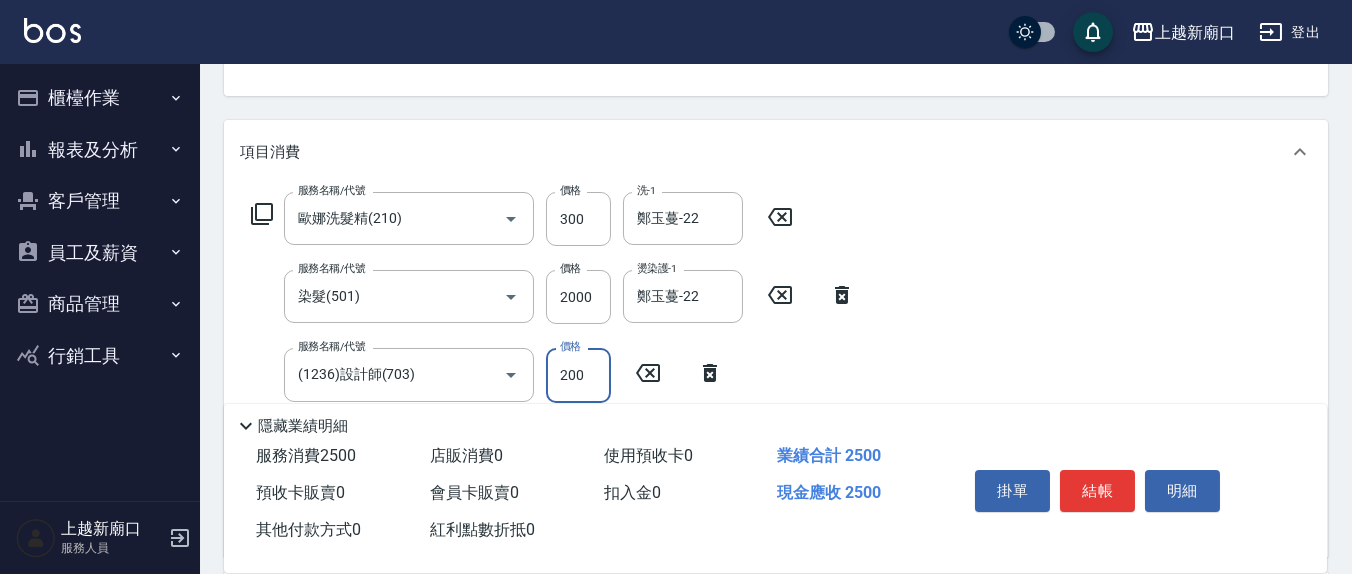 type on "200" 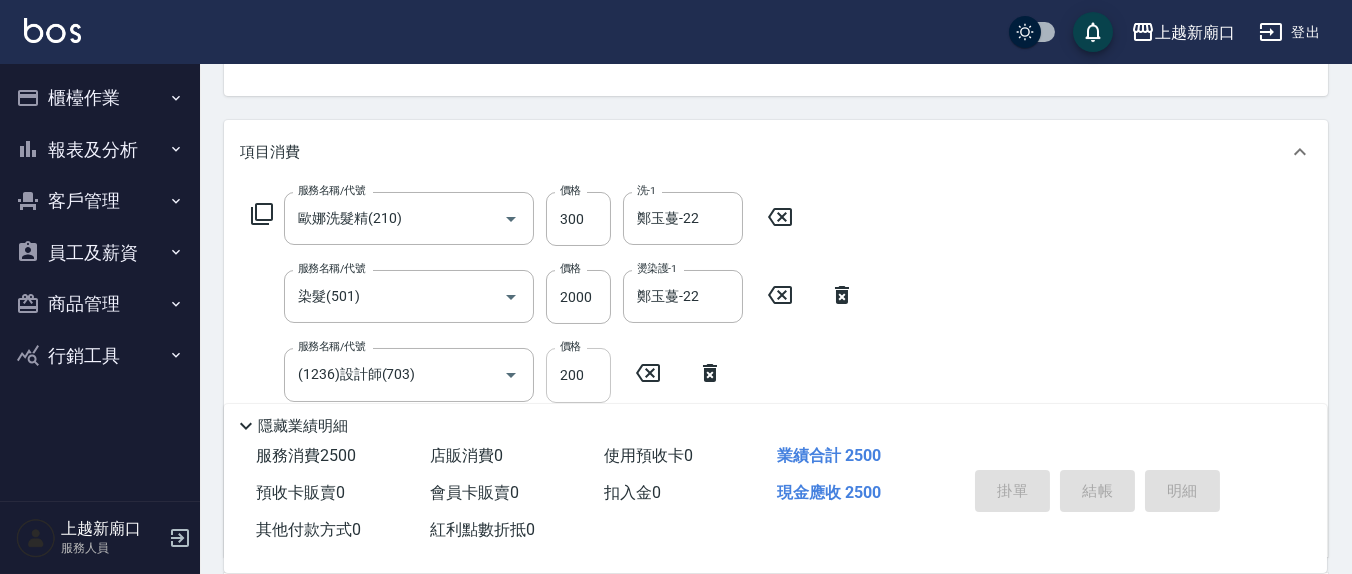 type on "[DATE] [TIME]" 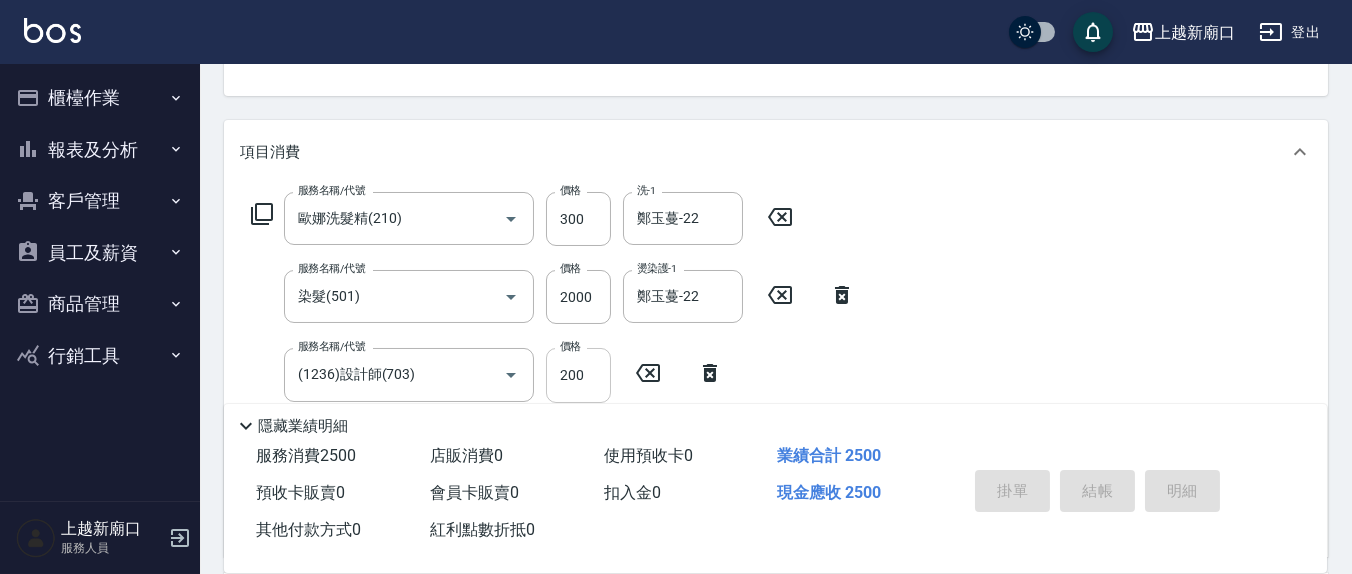 type 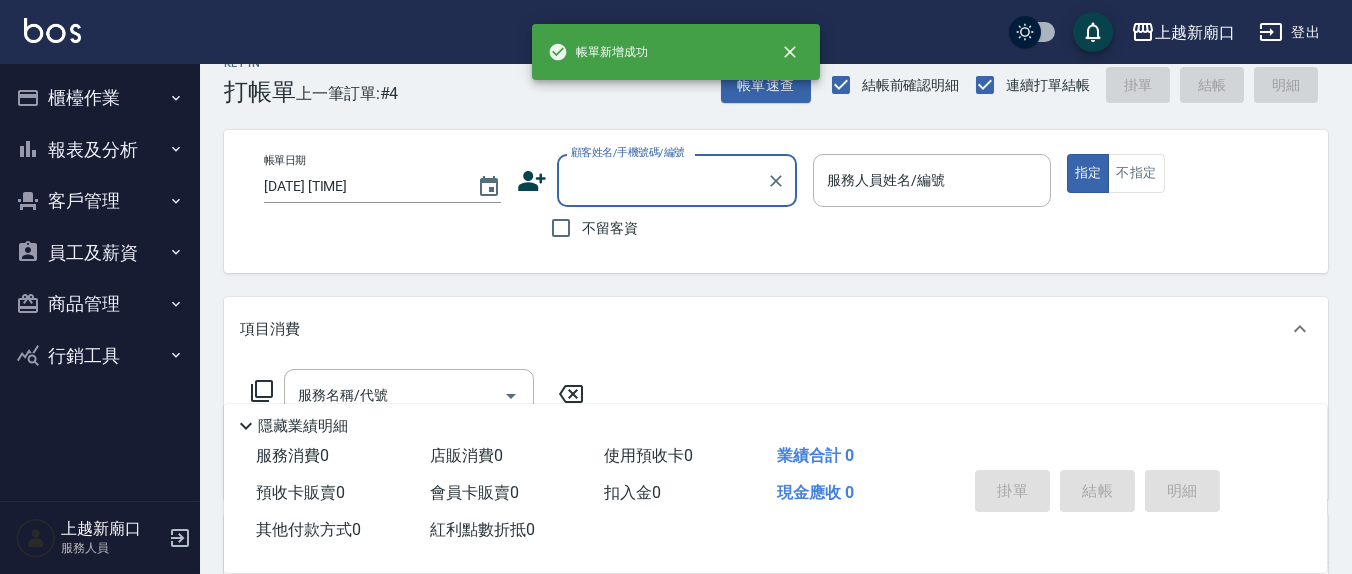 scroll, scrollTop: 0, scrollLeft: 0, axis: both 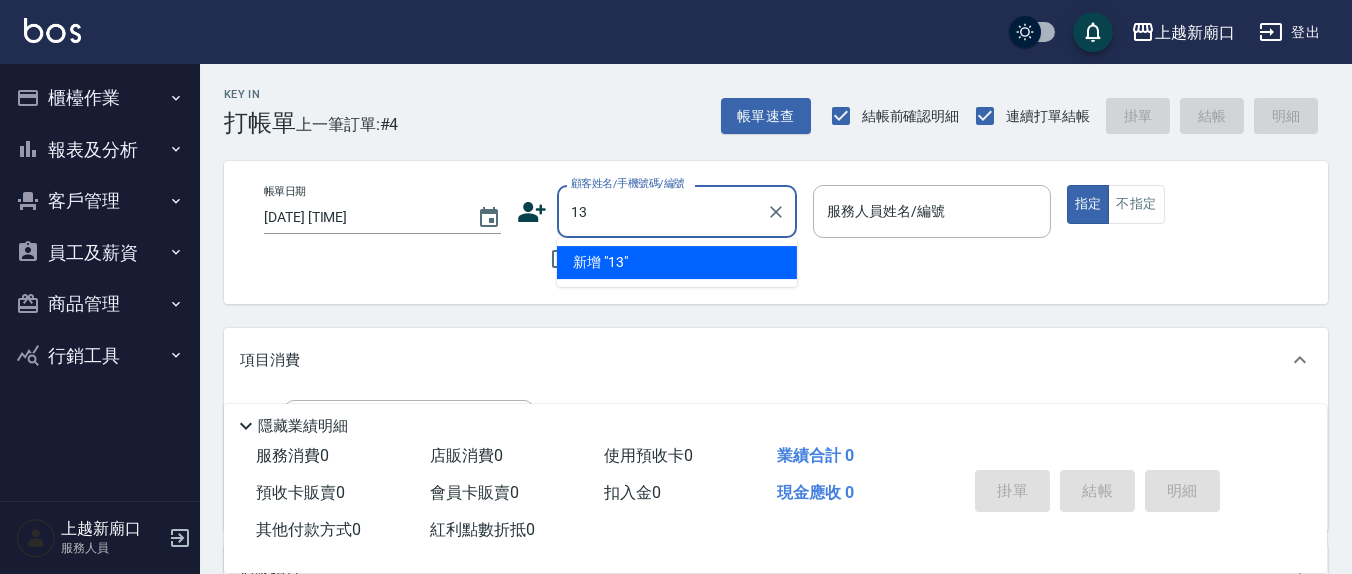 type on "13" 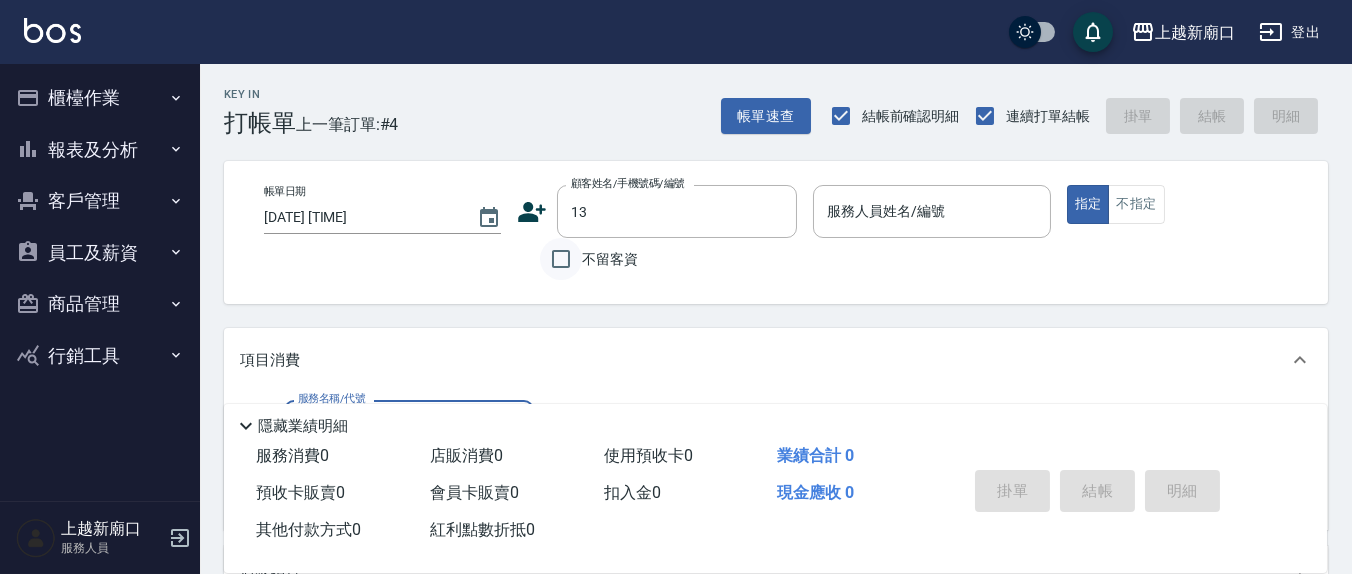 click on "不留客資" at bounding box center [561, 259] 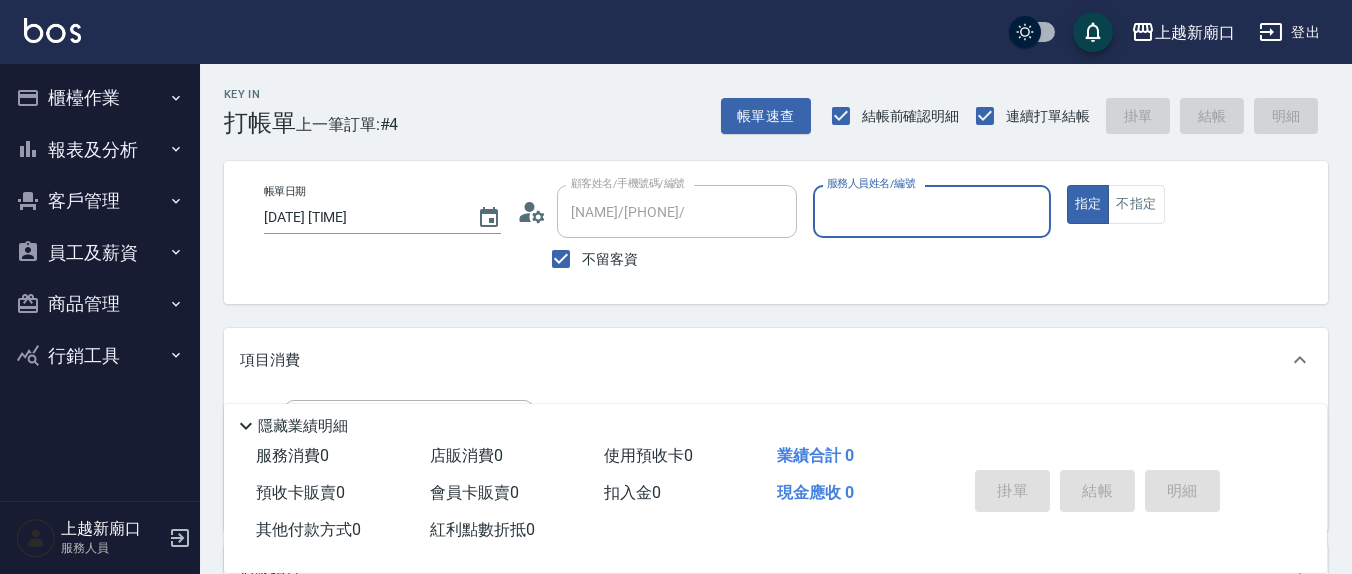 click on "服務人員姓名/編號" at bounding box center [931, 211] 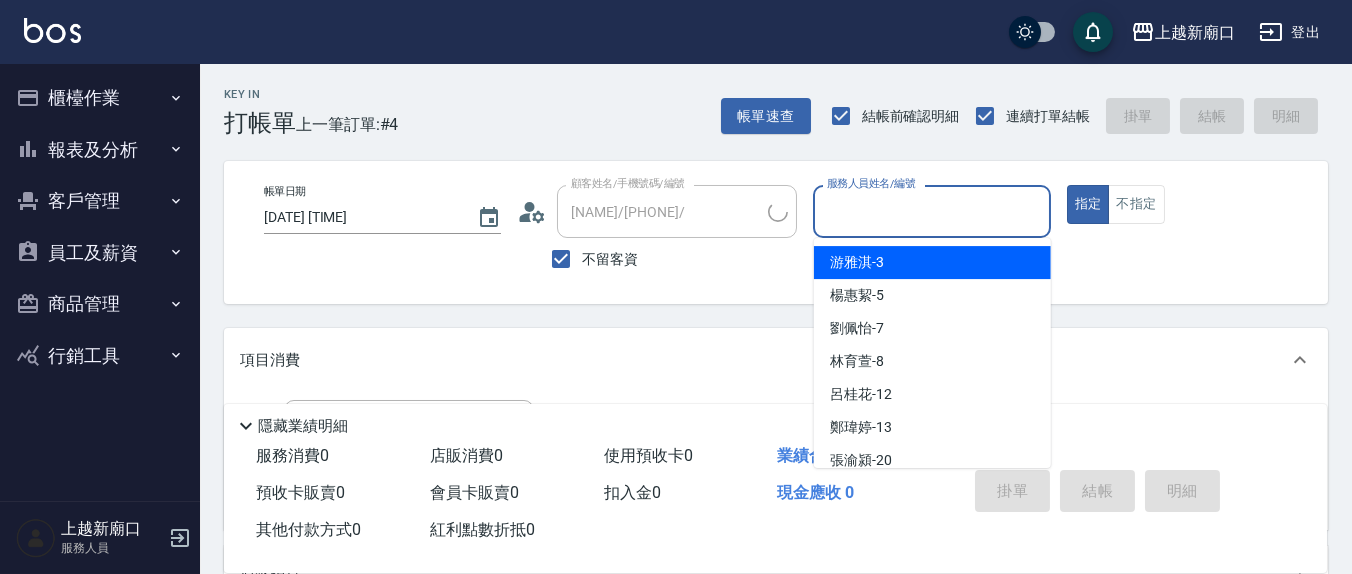 type on "1" 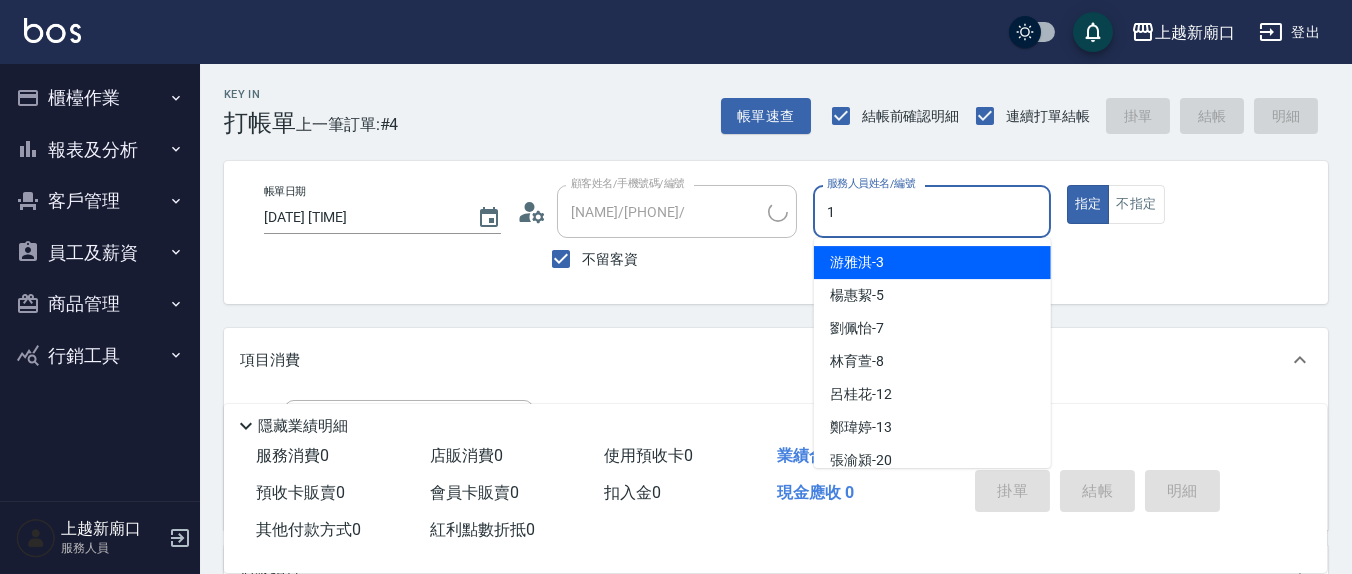 type on "[NAME]/[PHONE]/" 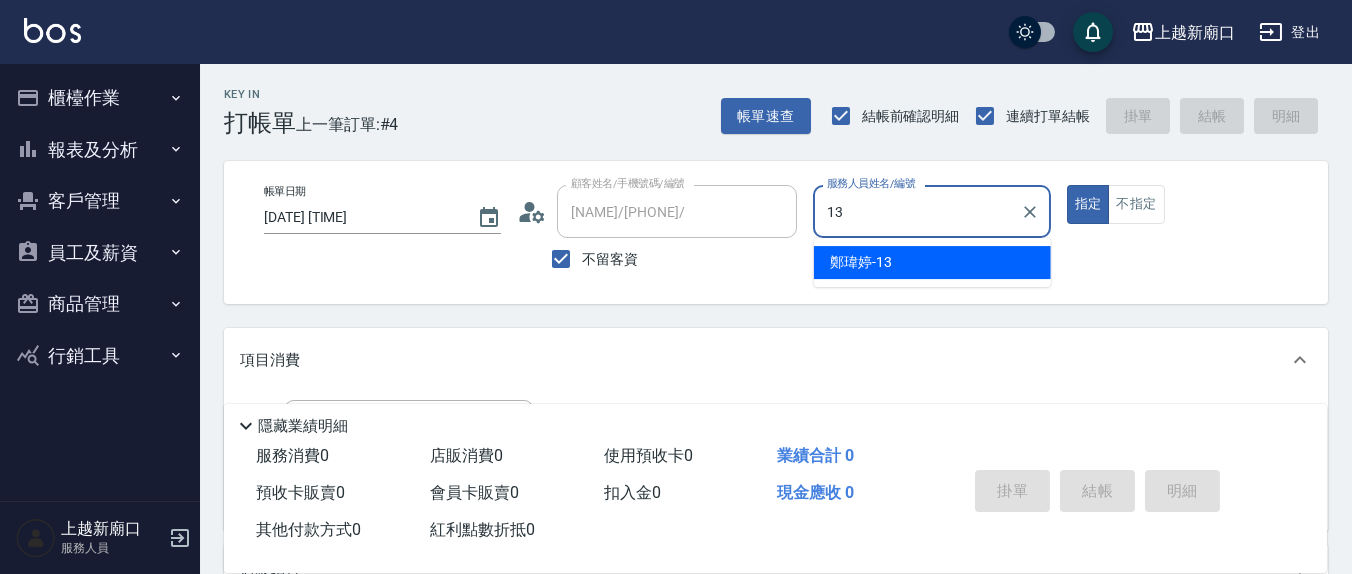 type on "鄭瑋婷-13" 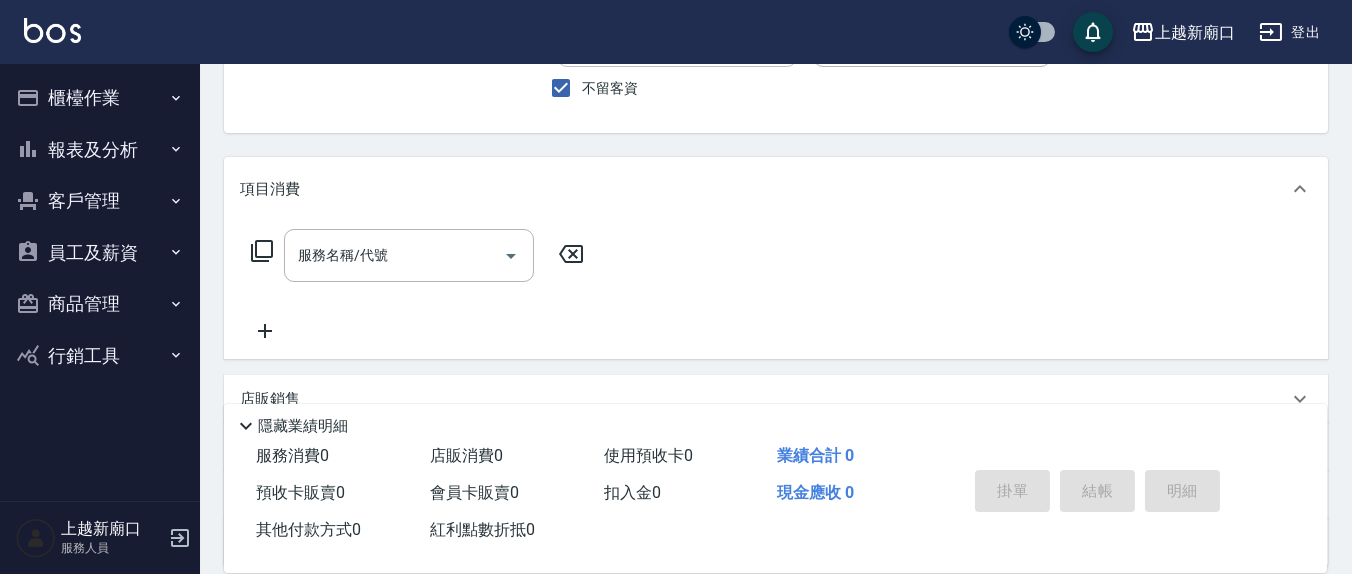 scroll, scrollTop: 208, scrollLeft: 0, axis: vertical 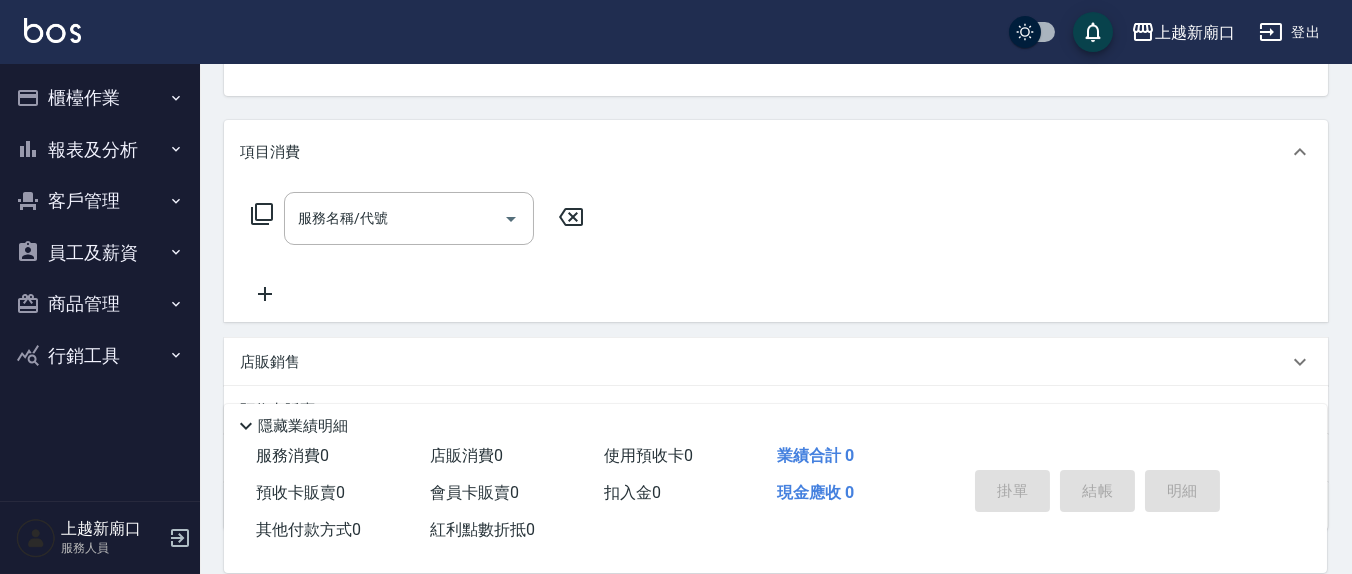 click on "服務名稱/代號 服務名稱/代號" at bounding box center [409, 218] 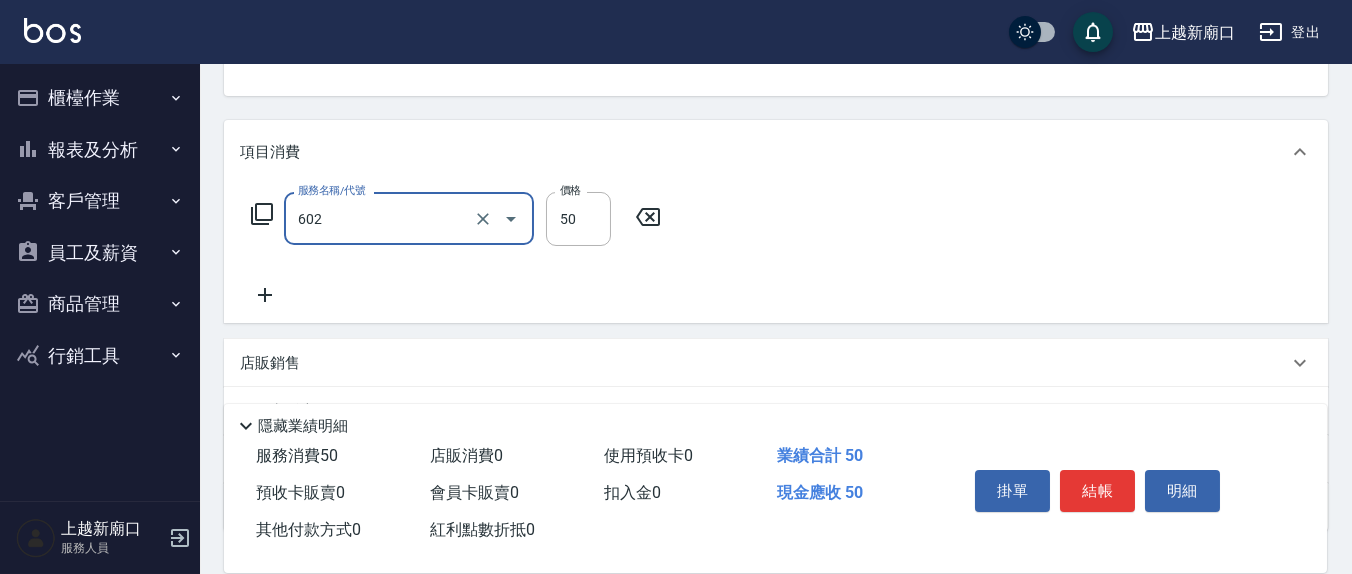 type on "上.吹捲(602)" 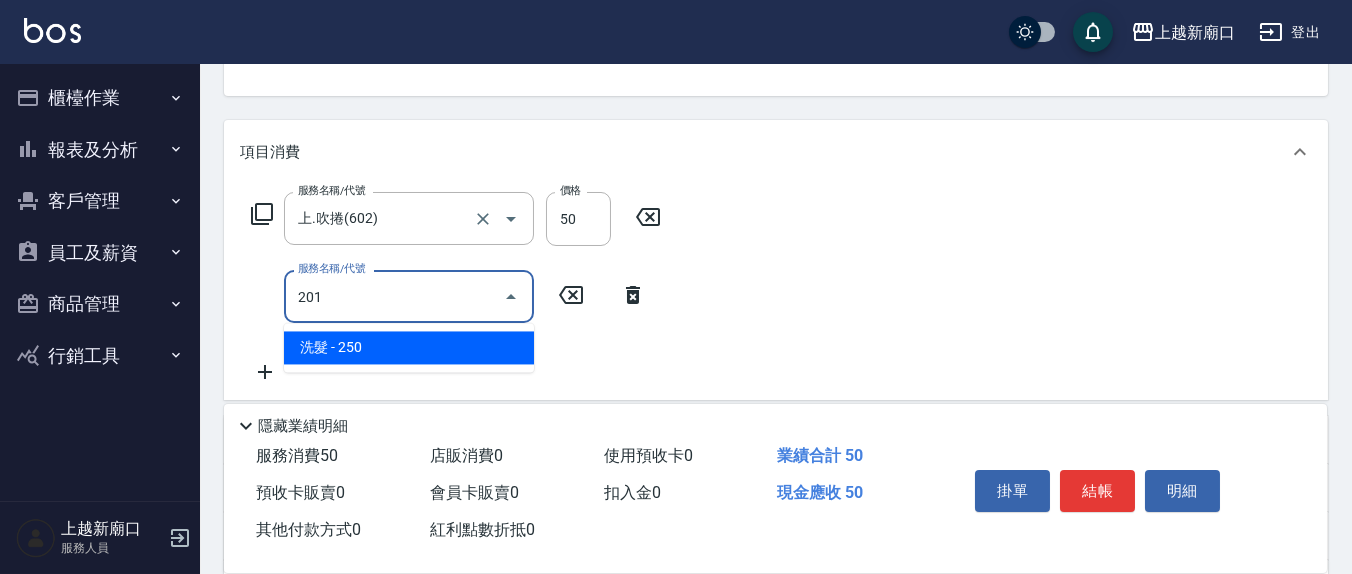 type on "洗髮(201)" 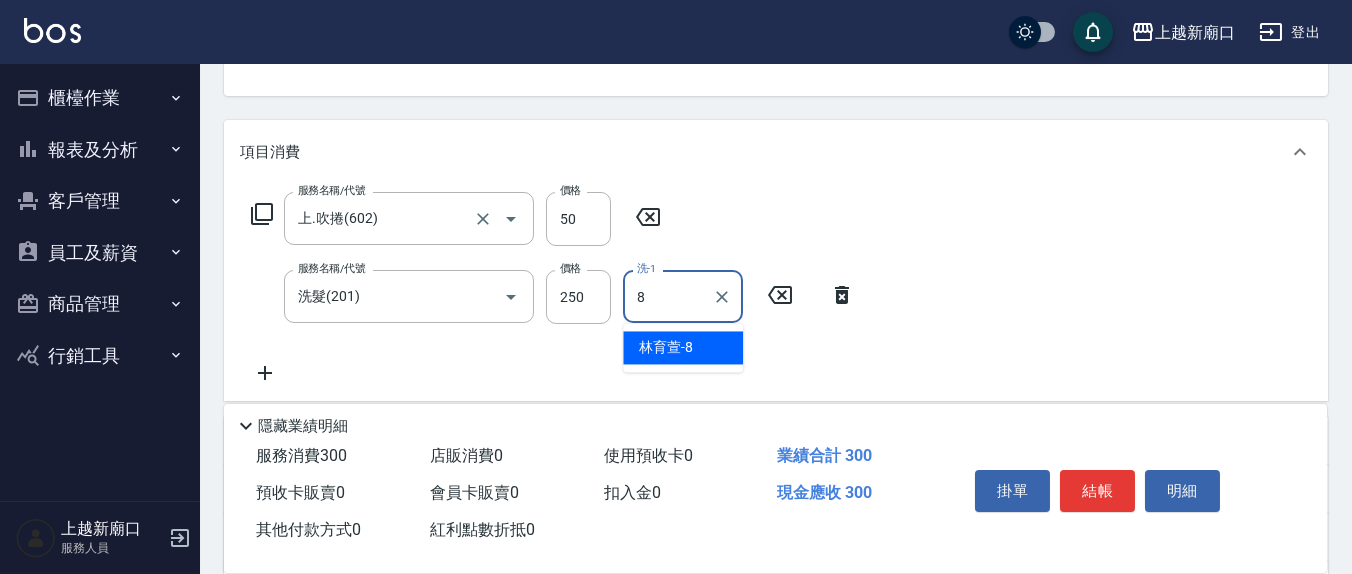 type on "林育萱-8" 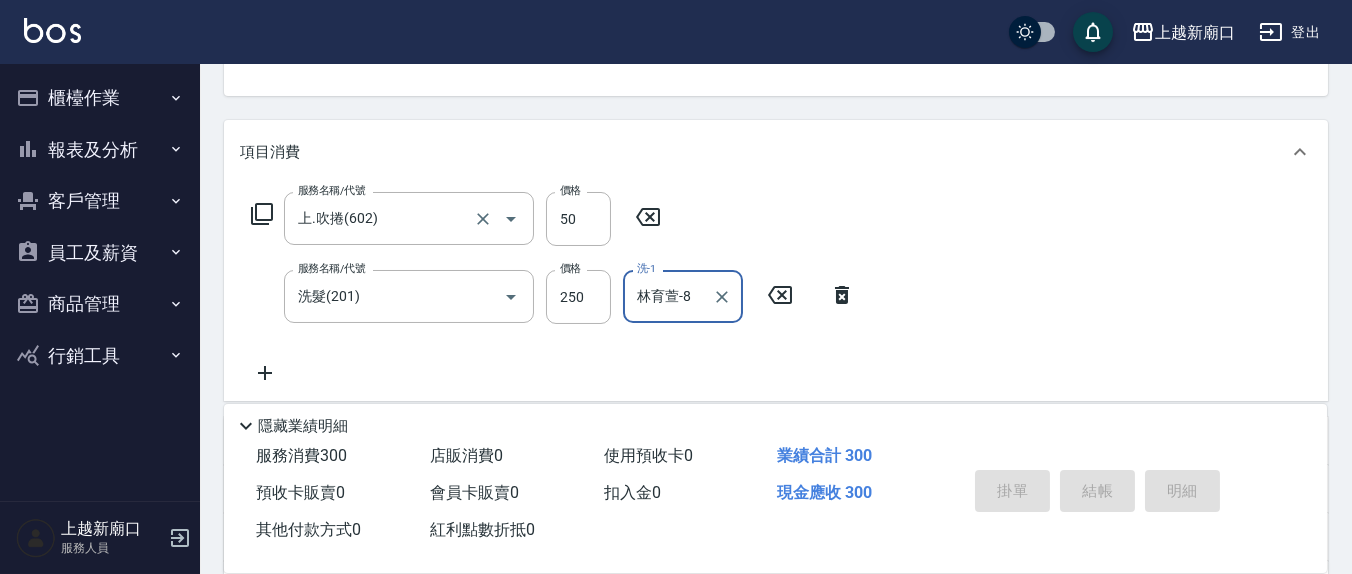 type 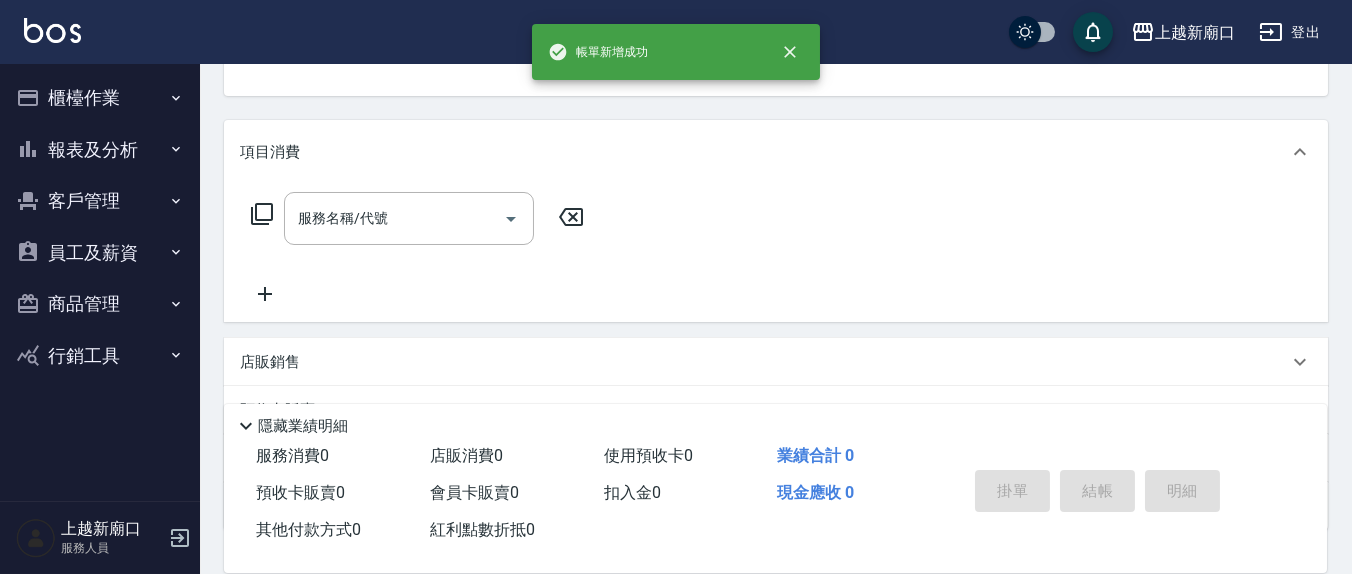 scroll, scrollTop: 185, scrollLeft: 0, axis: vertical 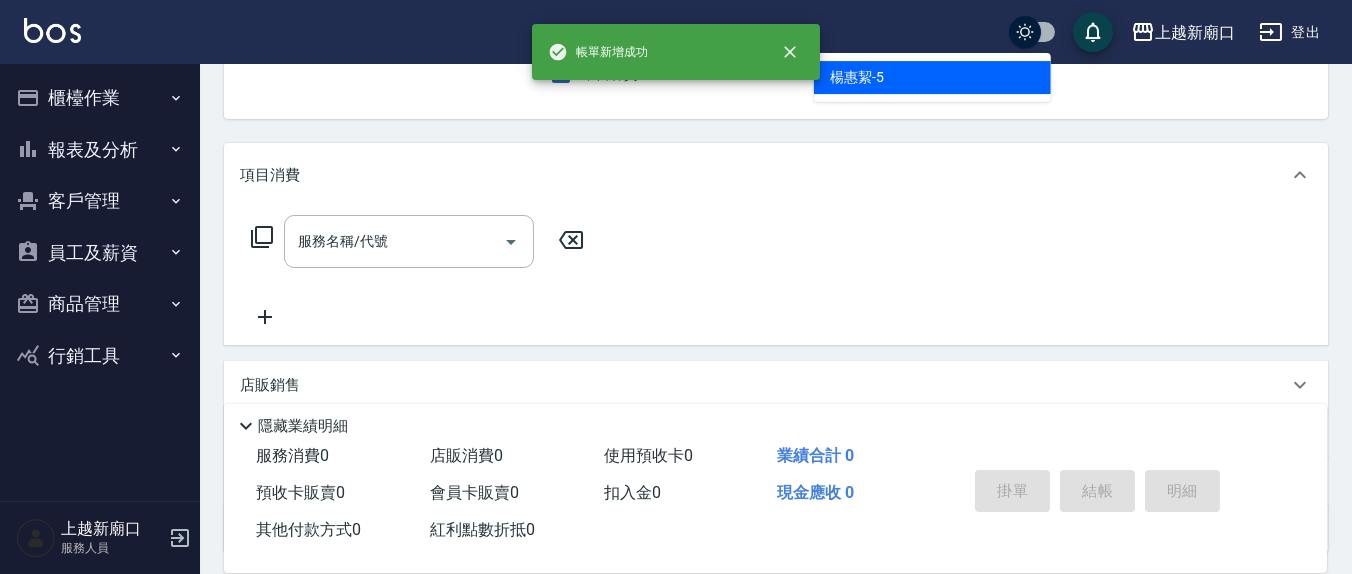 type on "楊惠絜-5" 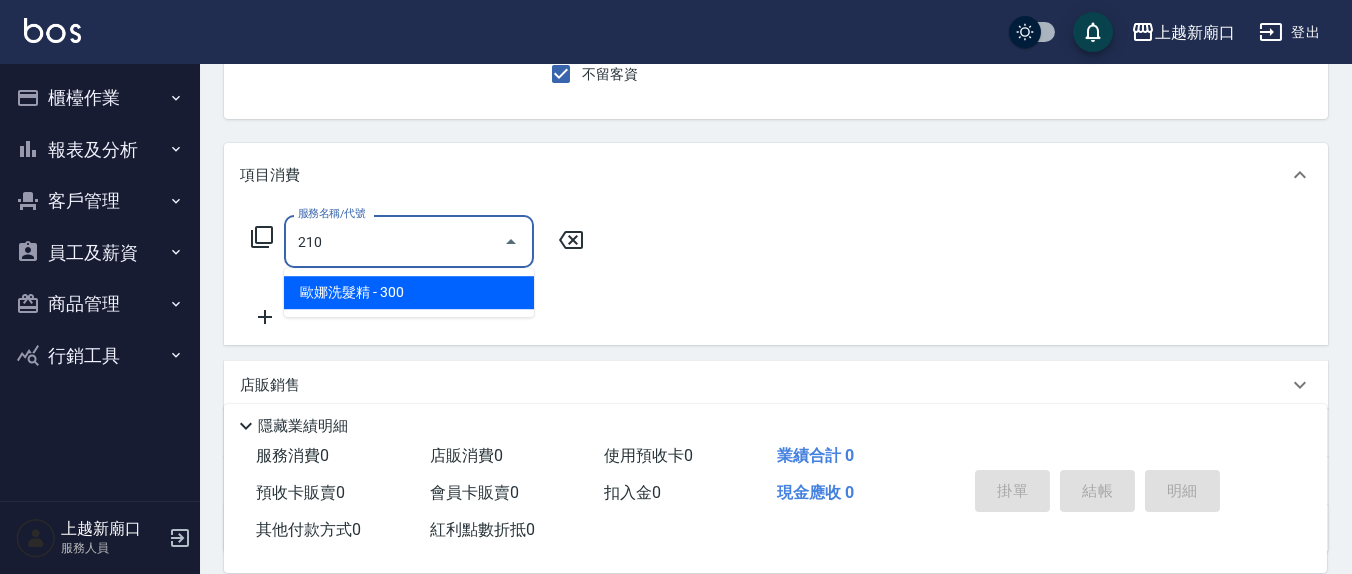 type on "歐娜洗髮精(210)" 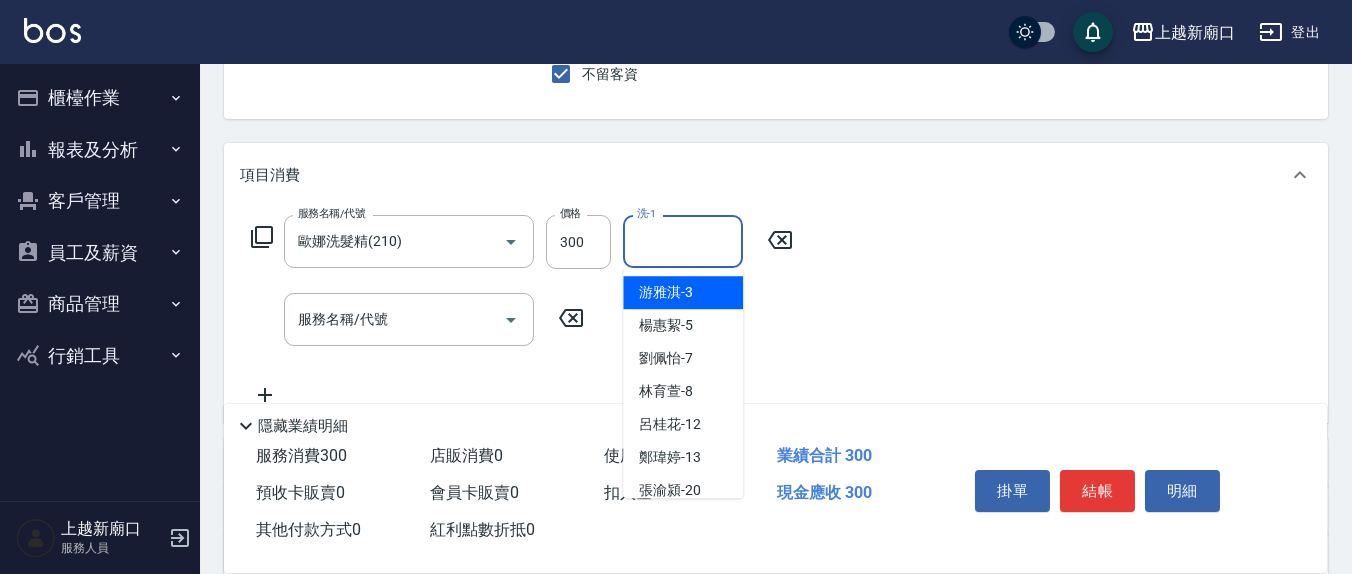 click on "洗-1 洗-1" at bounding box center (683, 241) 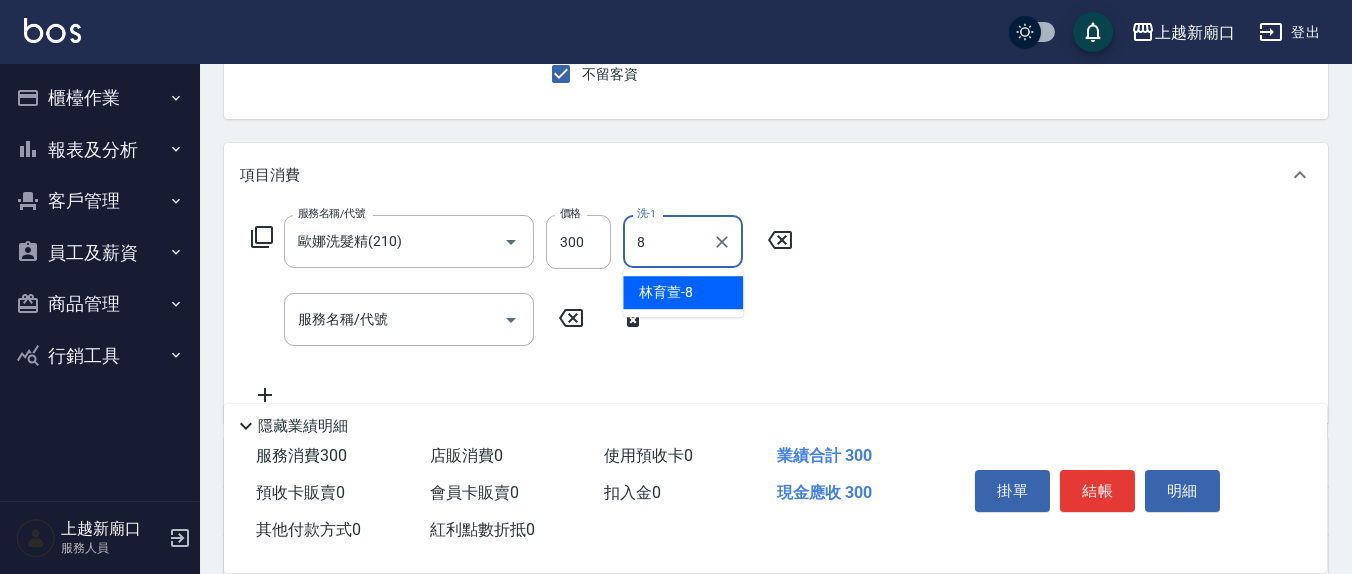 type on "林育萱-8" 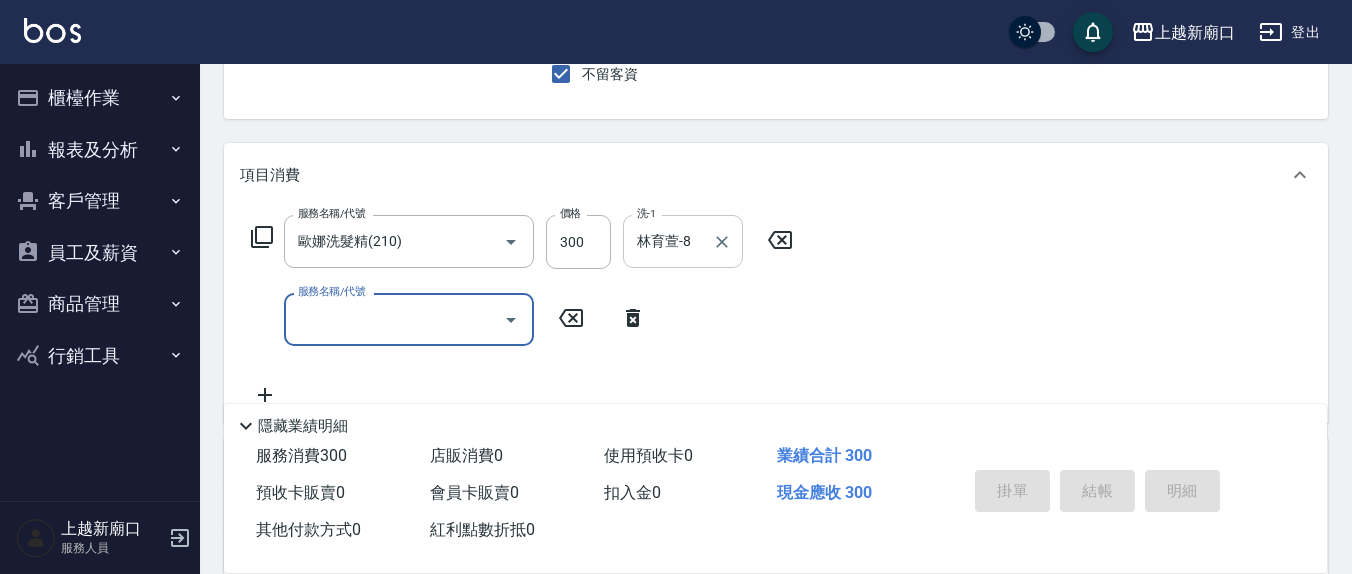 type 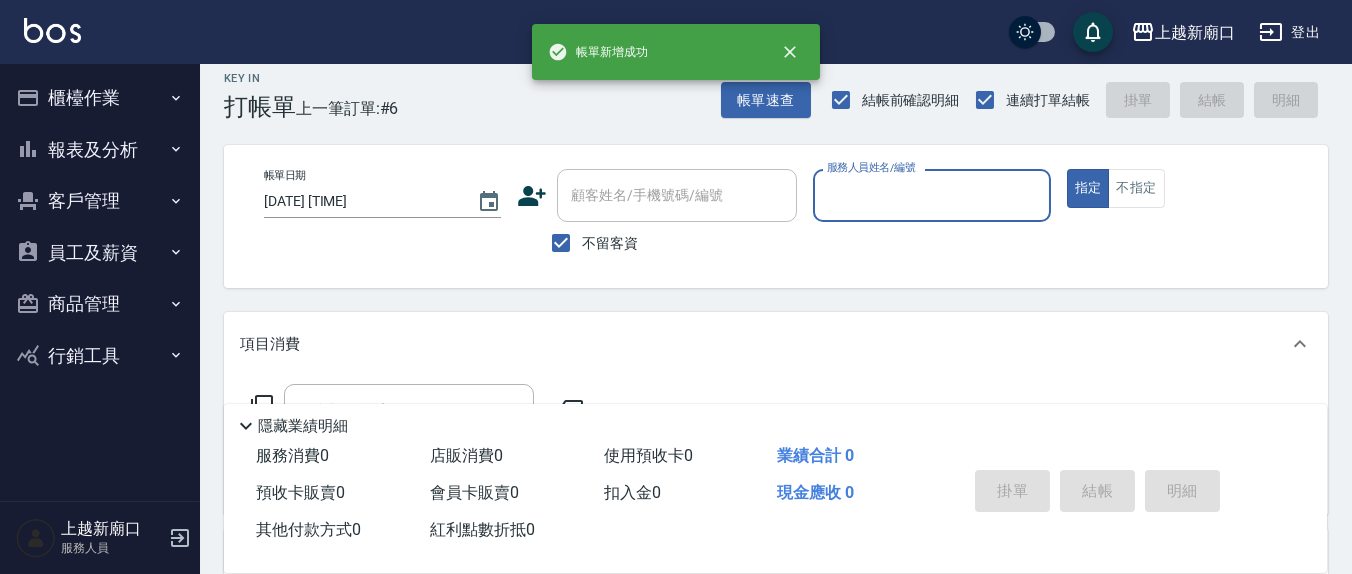scroll, scrollTop: 0, scrollLeft: 0, axis: both 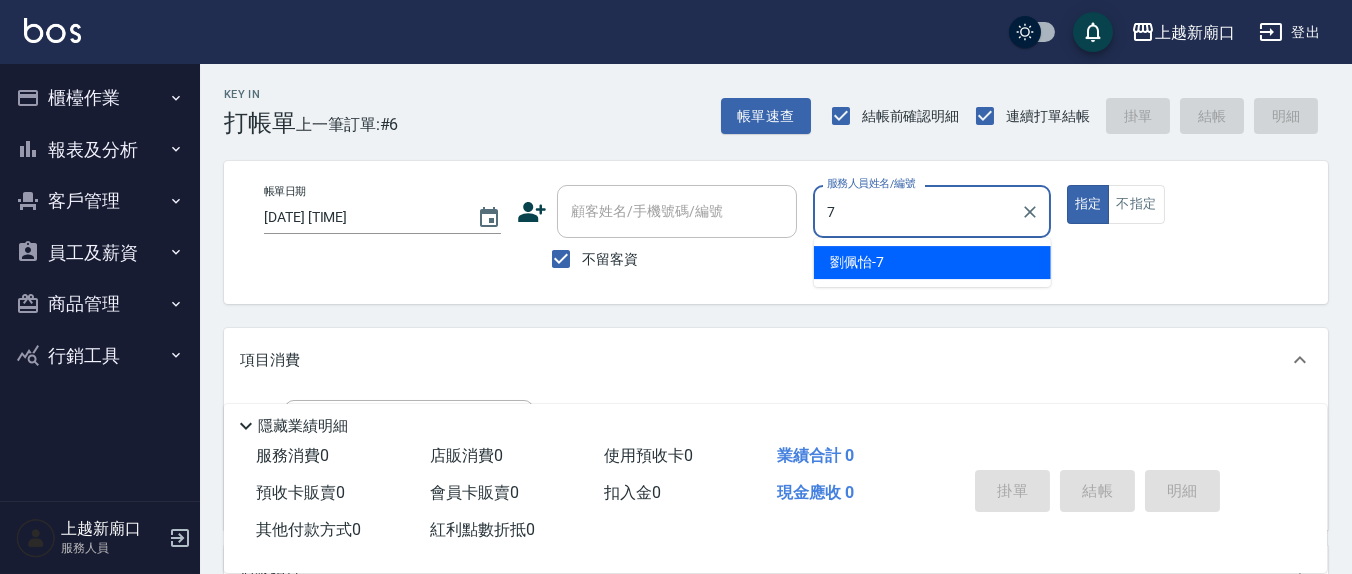 type on "劉佩怡-7" 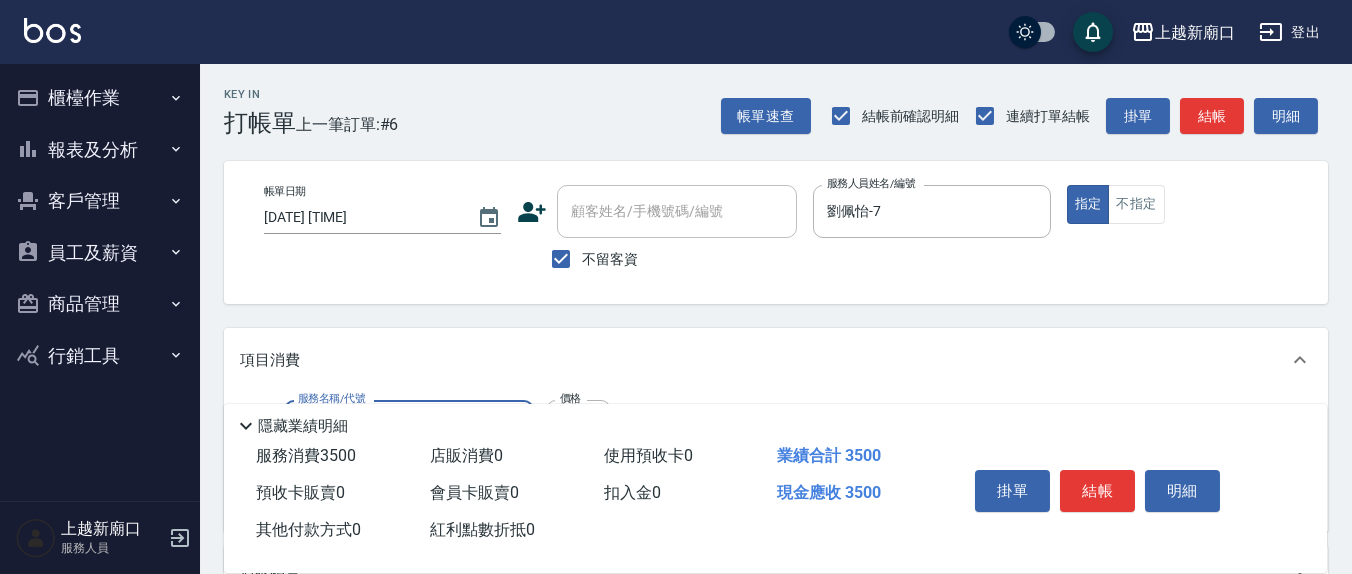type on "完美套餐[PRICE]([NUMBER])" 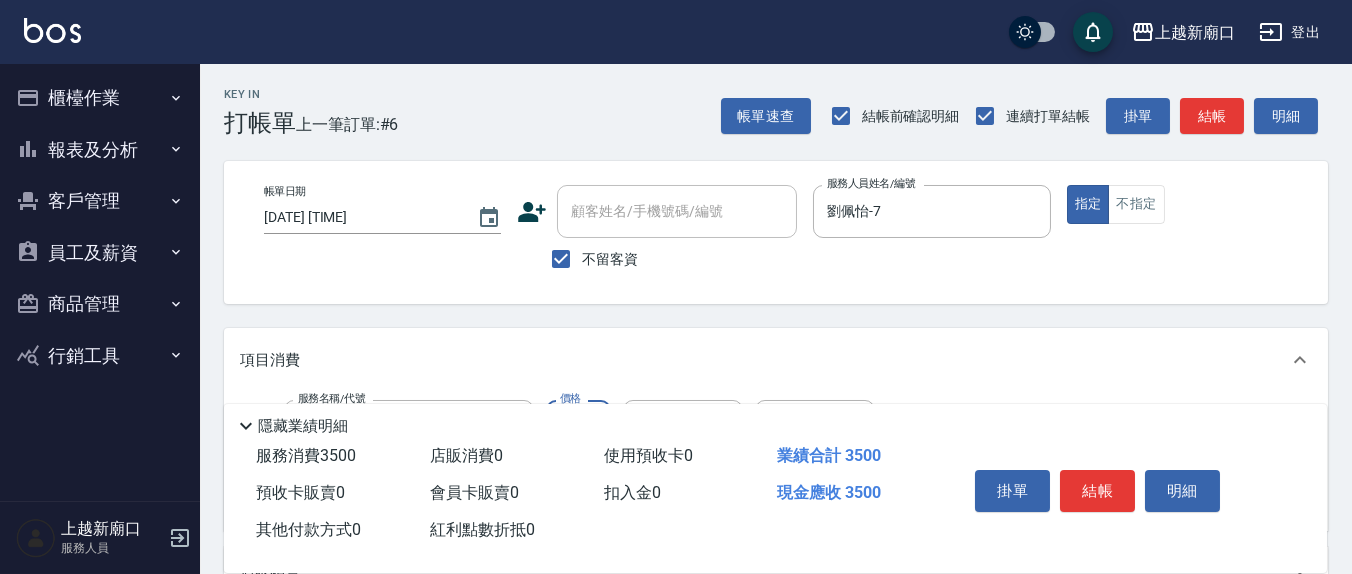 scroll, scrollTop: 208, scrollLeft: 0, axis: vertical 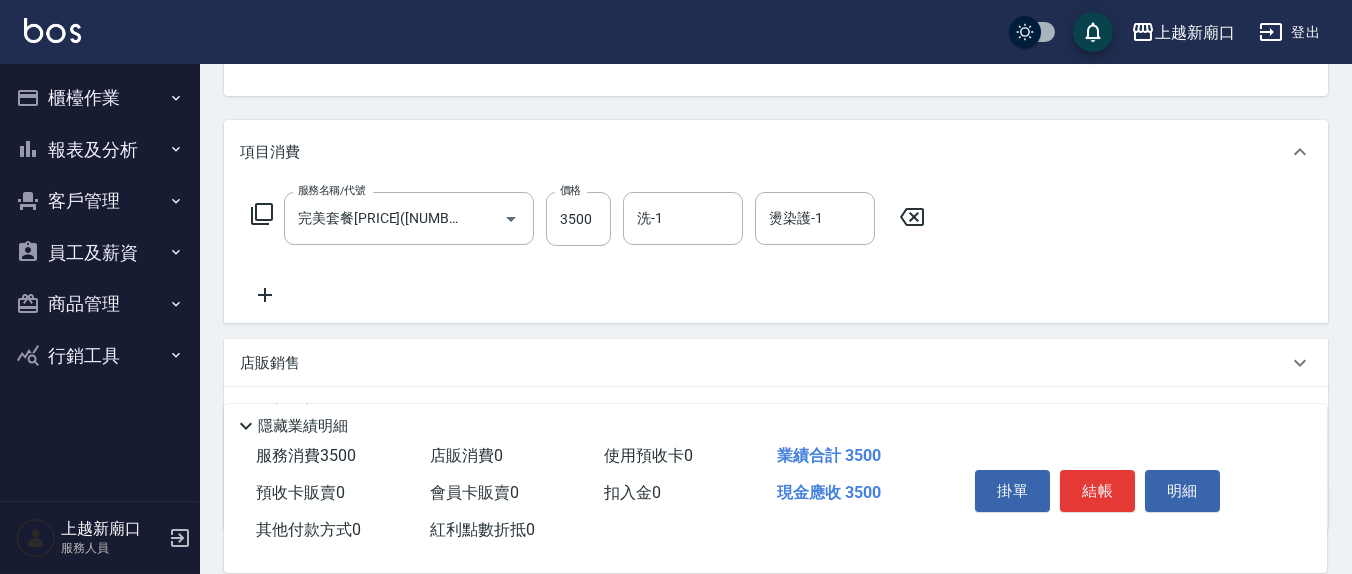click 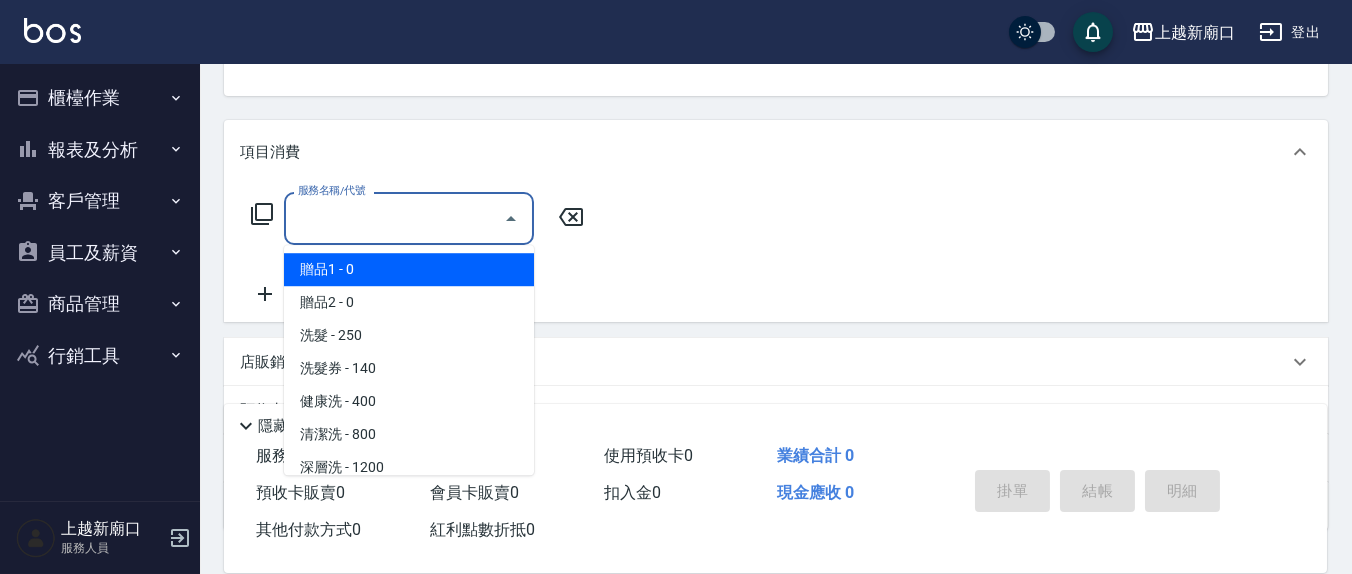 click on "服務名稱/代號" at bounding box center (394, 218) 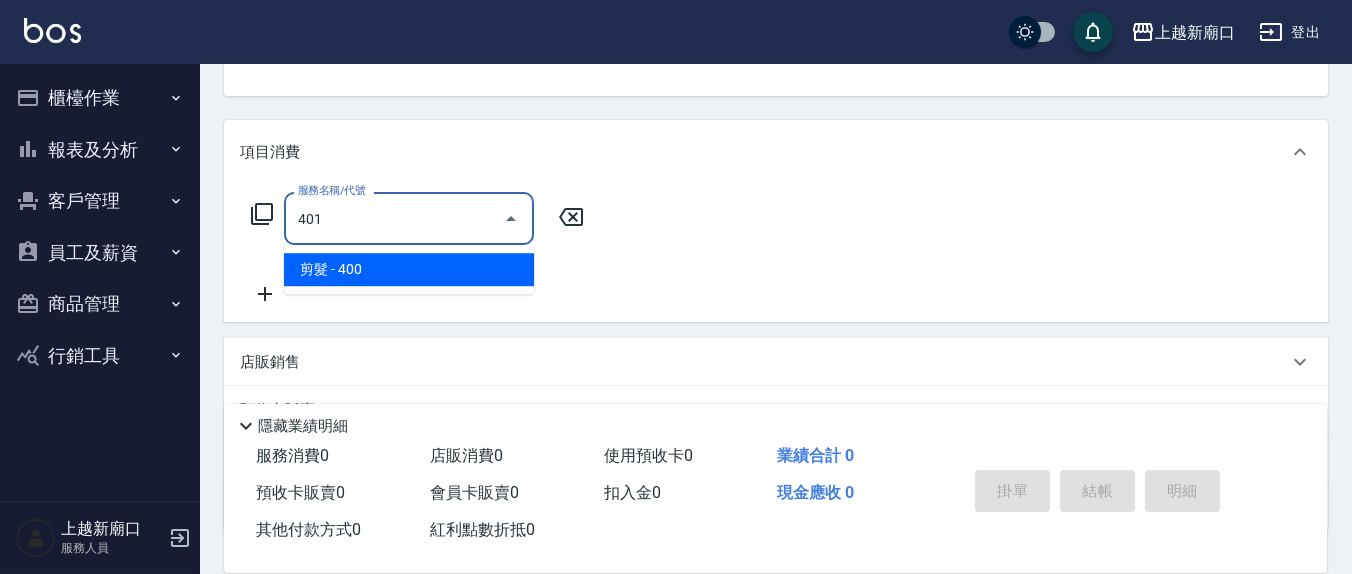 type on "剪髮(401)" 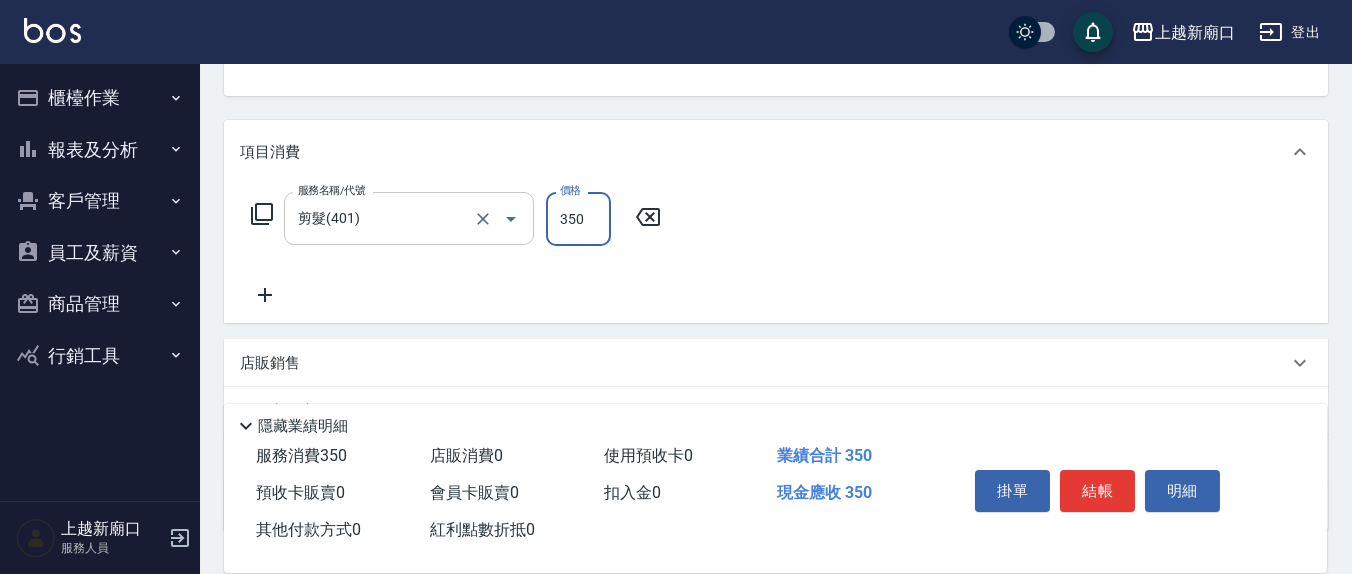 type on "350" 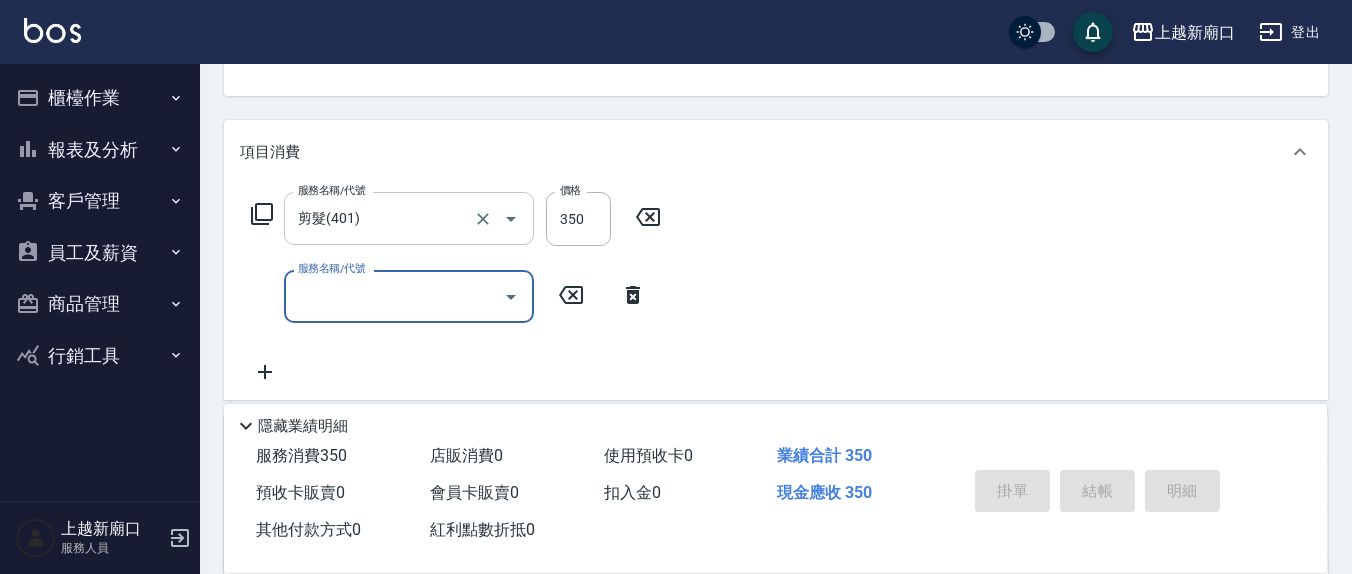 type 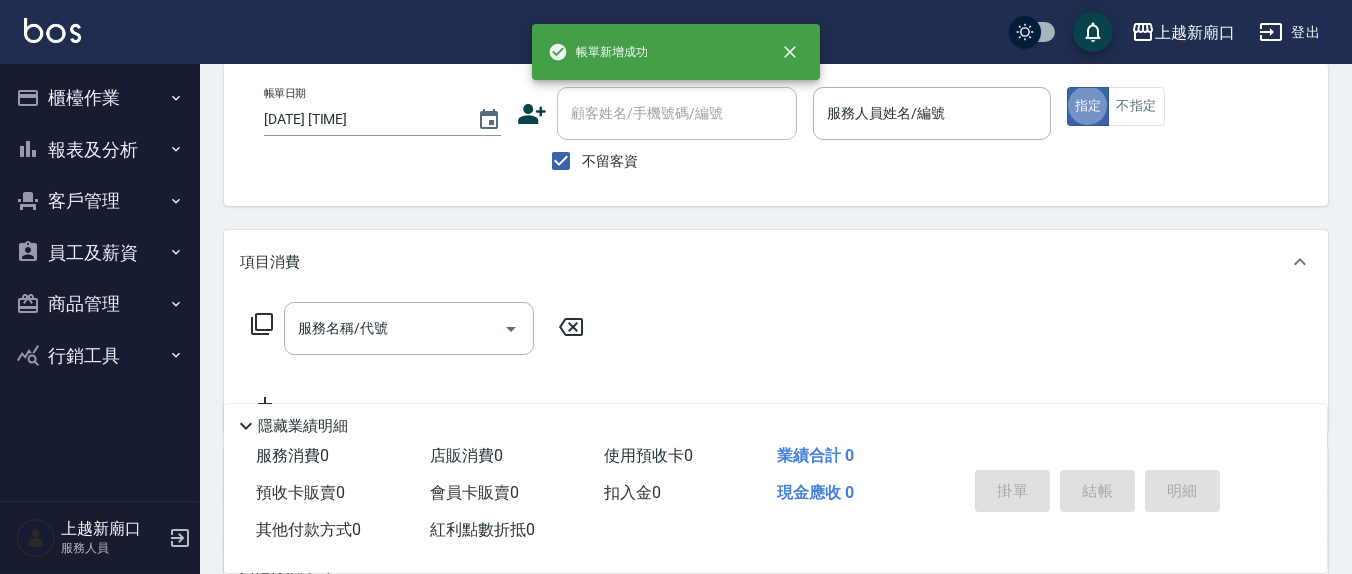 scroll, scrollTop: 0, scrollLeft: 0, axis: both 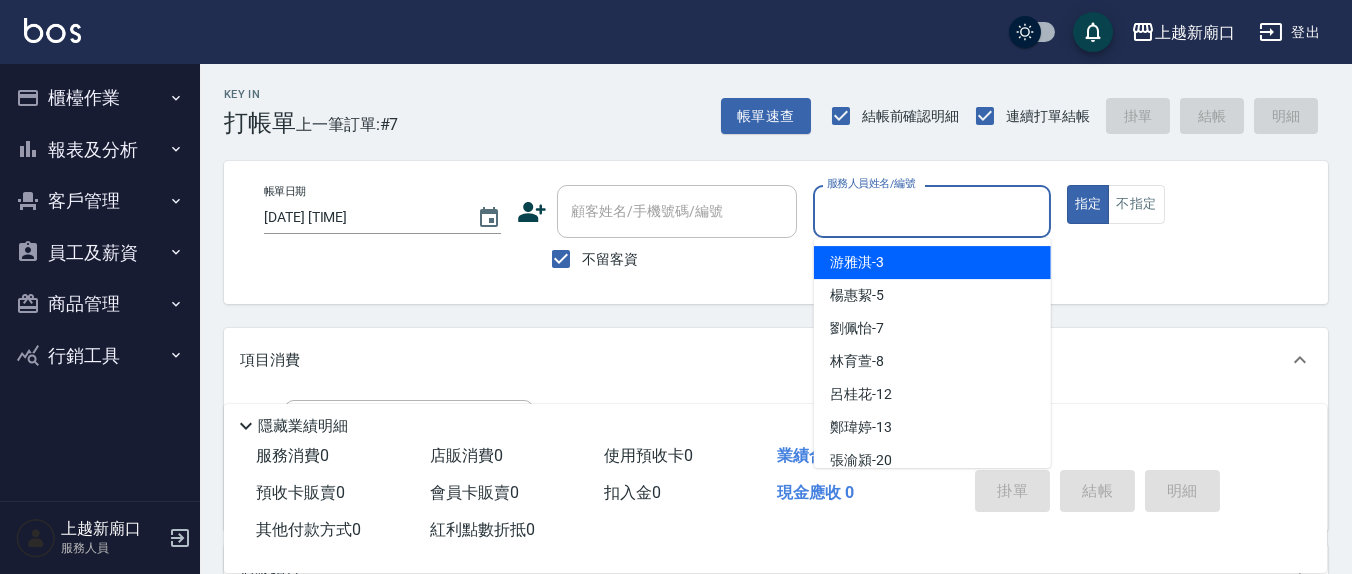 click on "服務人員姓名/編號" at bounding box center [931, 211] 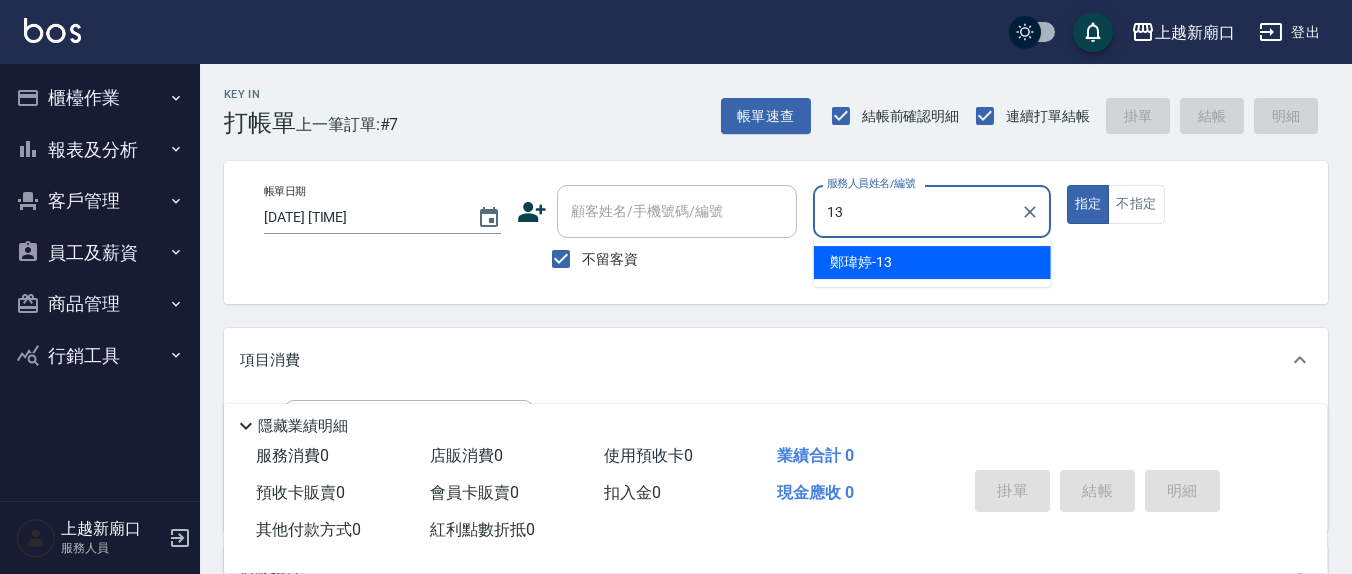 type on "鄭瑋婷-13" 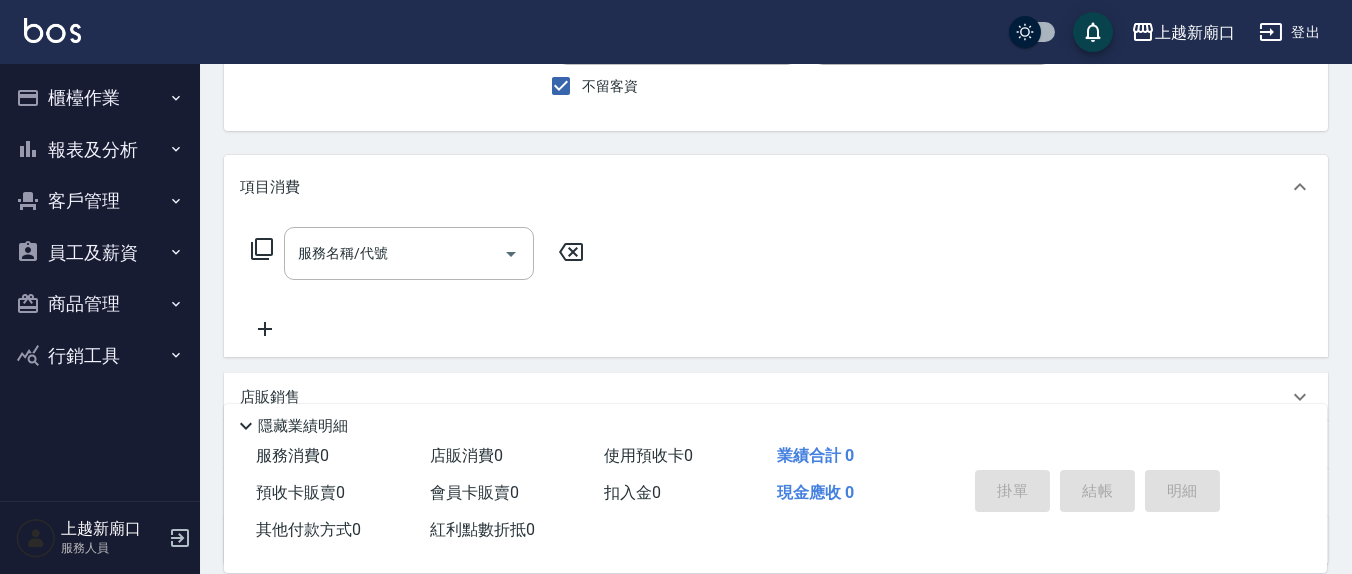 scroll, scrollTop: 208, scrollLeft: 0, axis: vertical 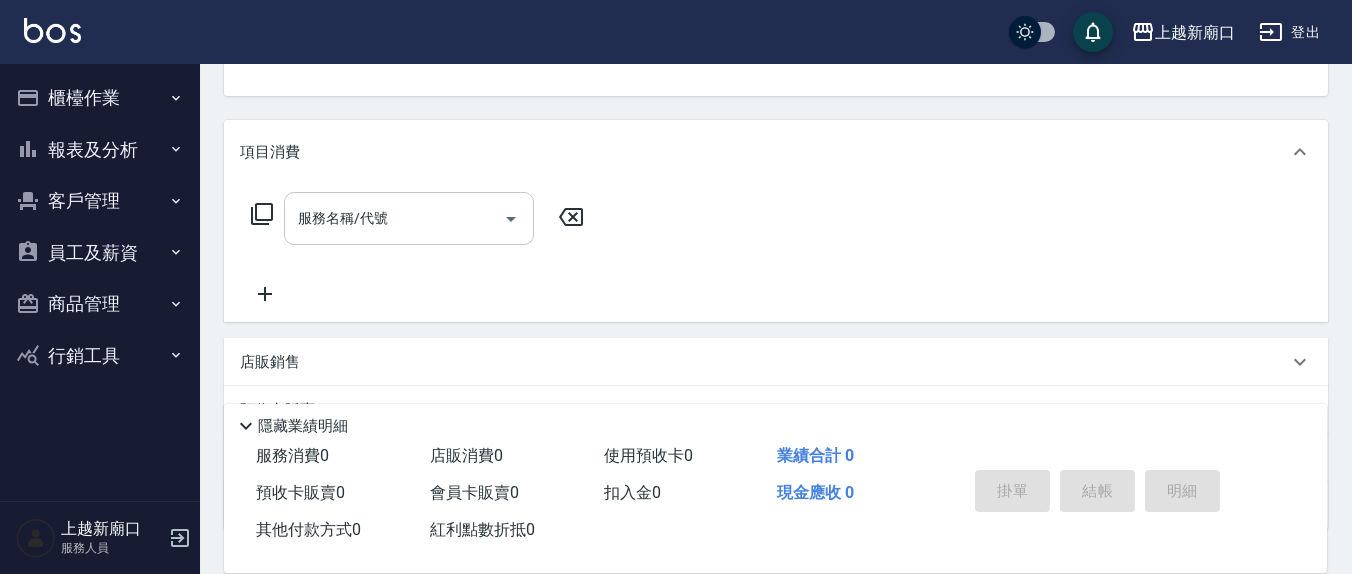 click on "服務名稱/代號" at bounding box center [394, 218] 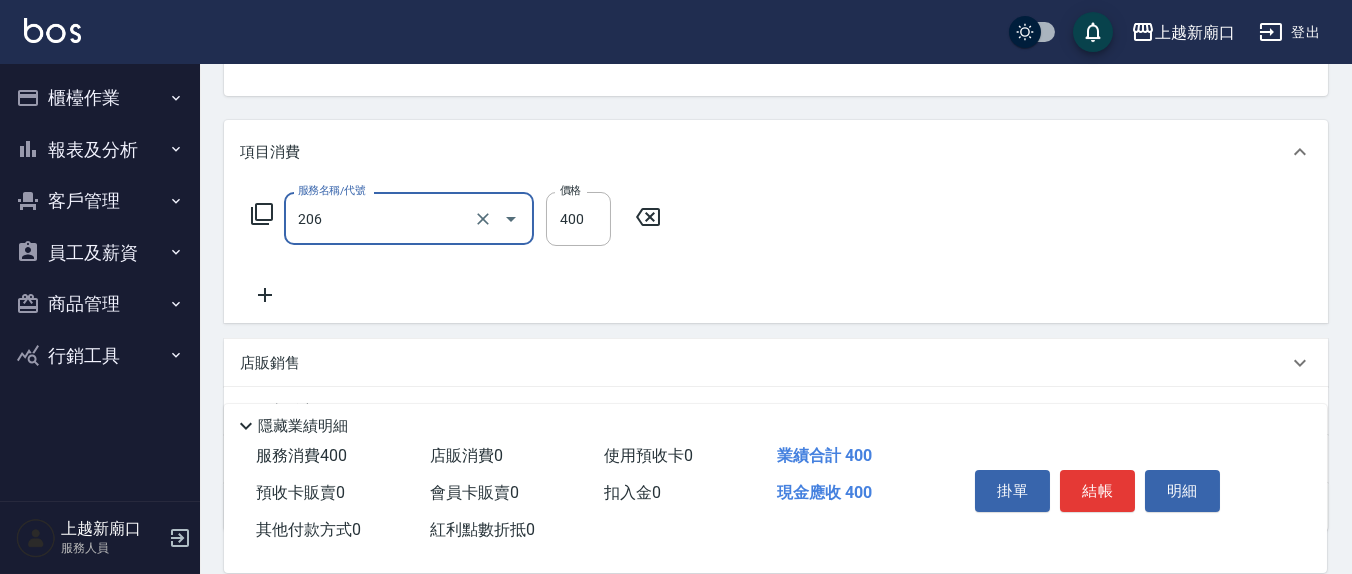 type on "健康洗(206)" 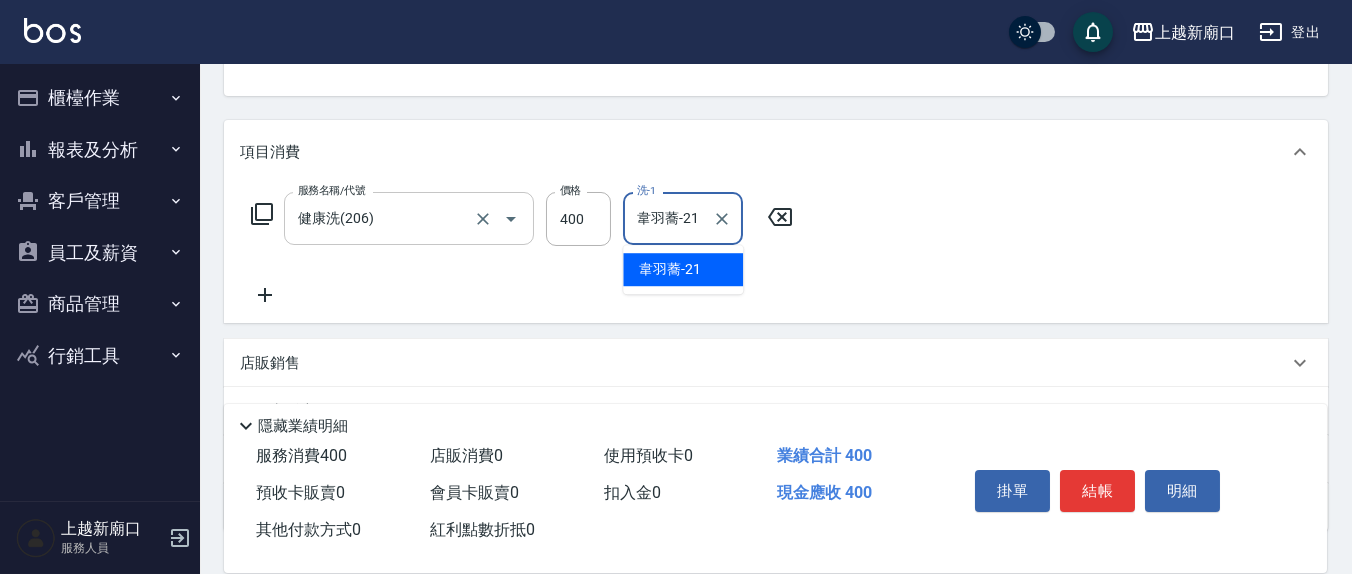 type on "韋羽蕎-21" 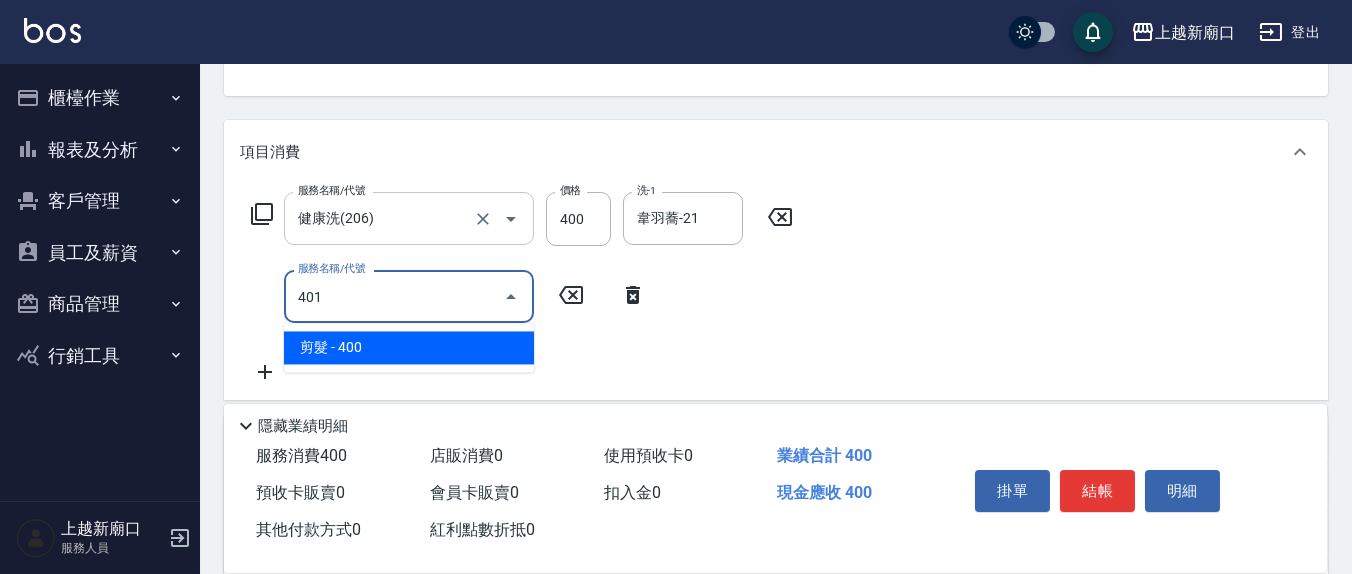 type on "剪髮(401)" 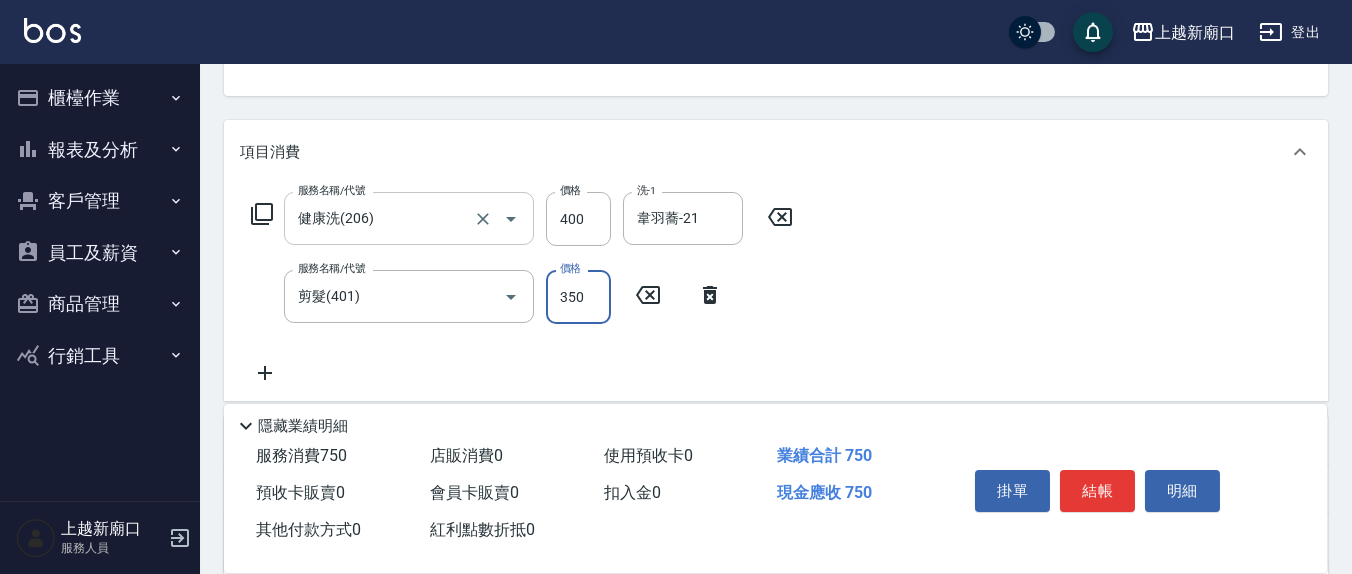 type on "350" 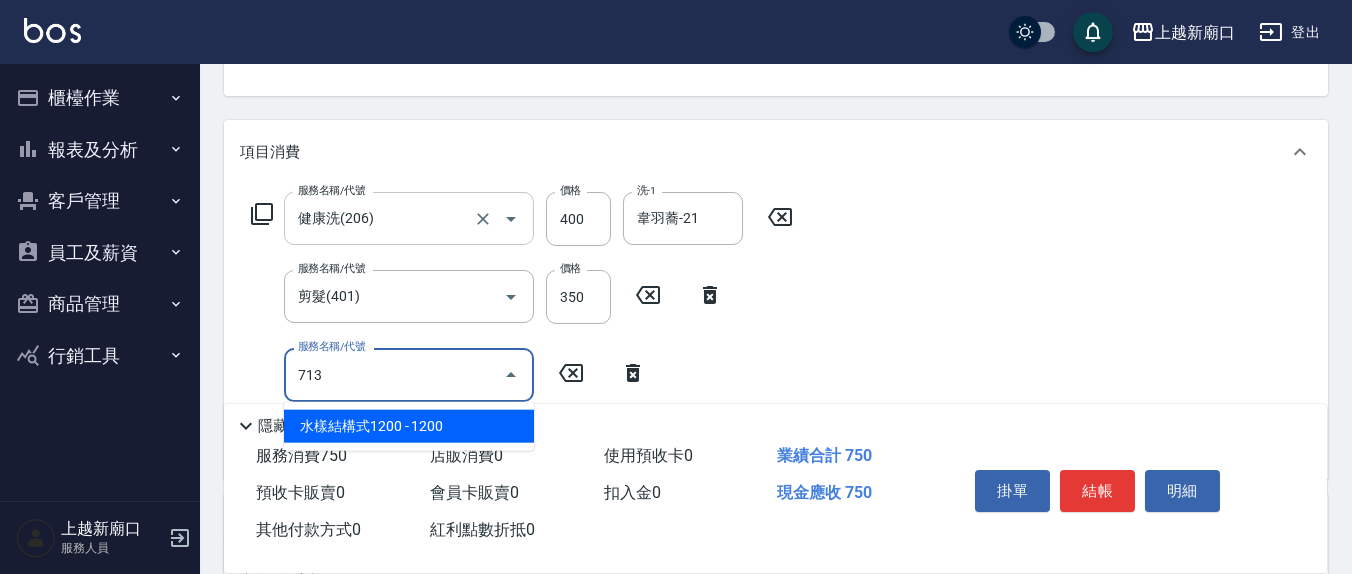 type on "水樣結構式1200(713)" 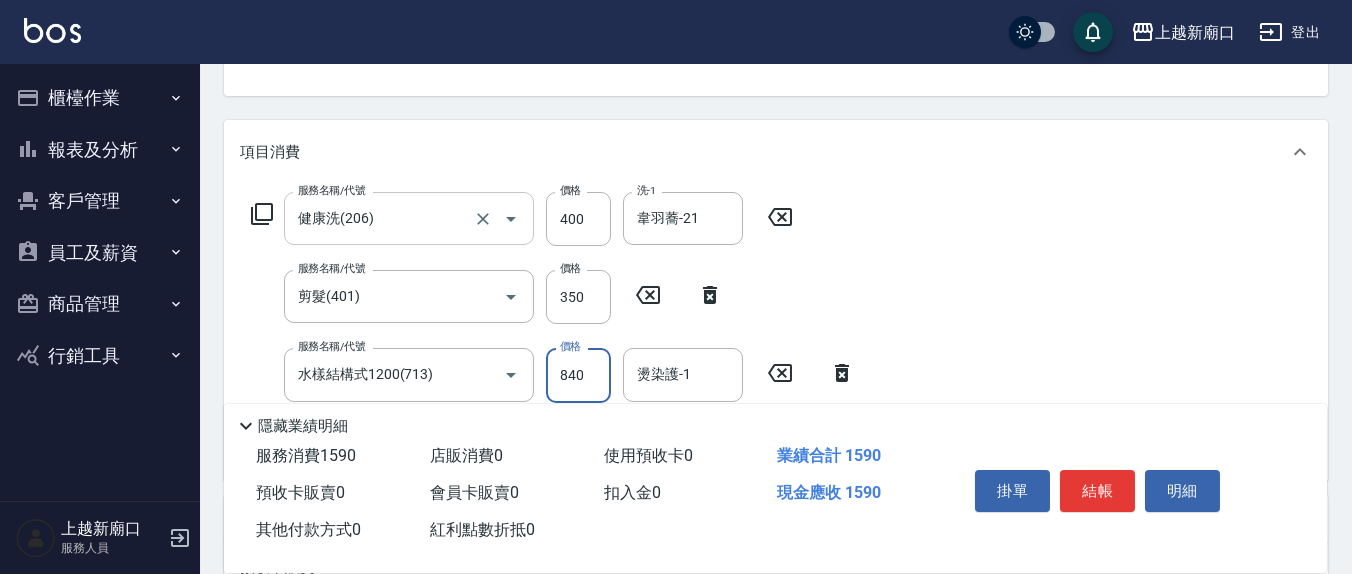 type on "840" 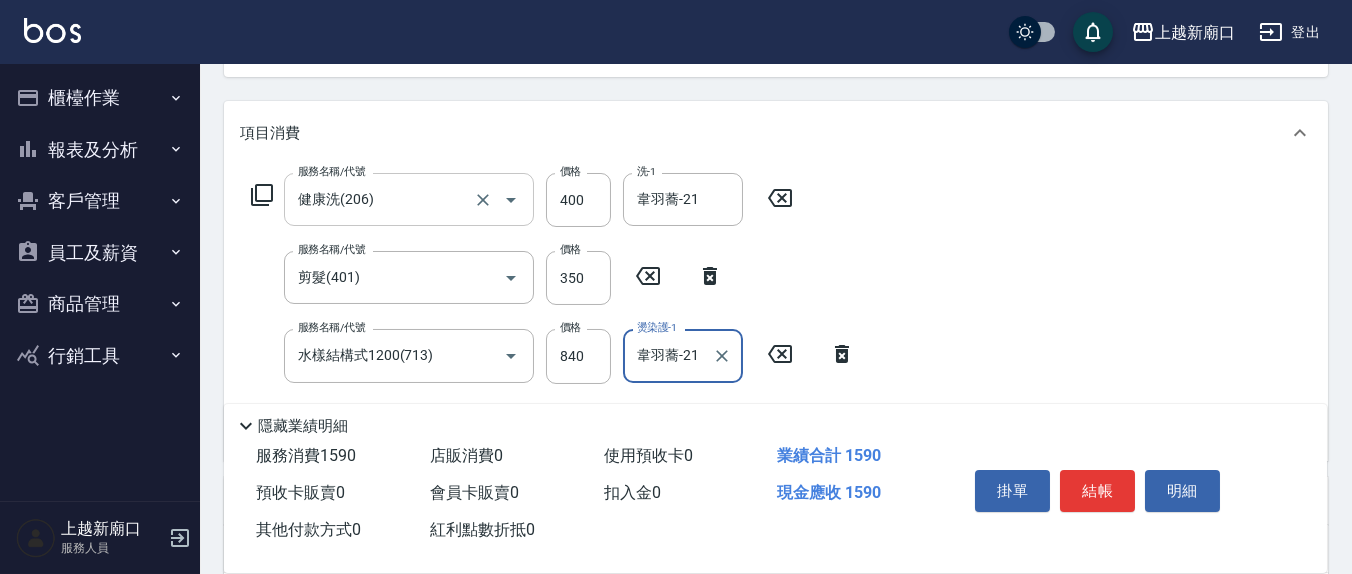 scroll, scrollTop: 416, scrollLeft: 0, axis: vertical 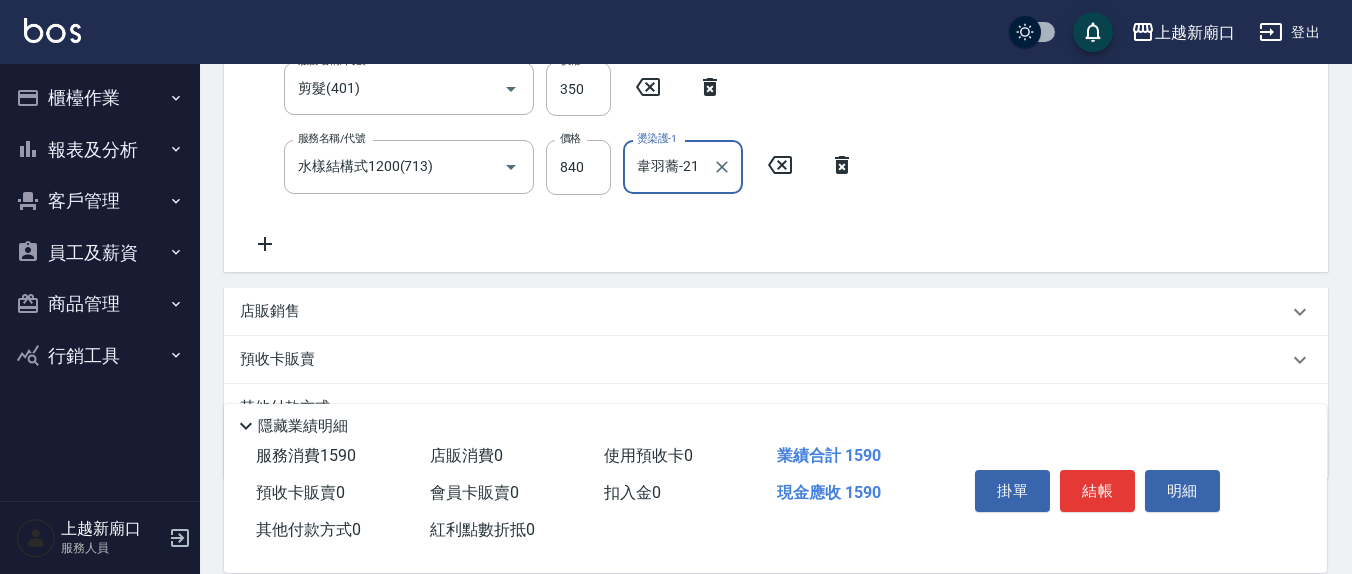 type on "韋羽蕎-21" 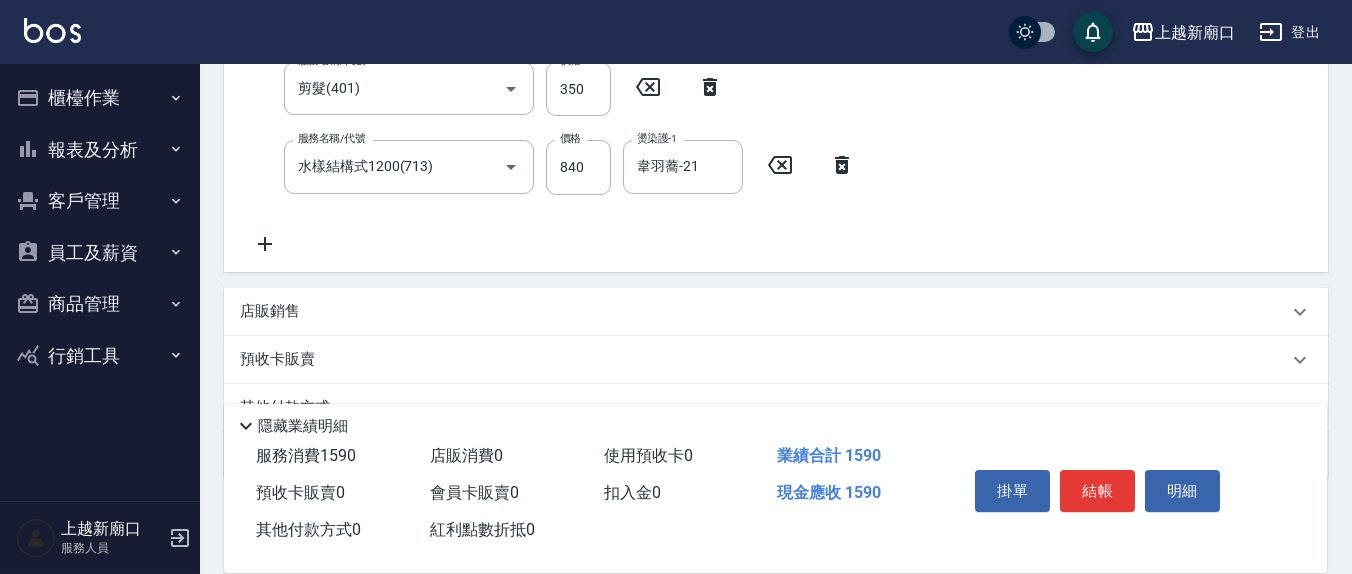 click on "店販銷售" at bounding box center (764, 311) 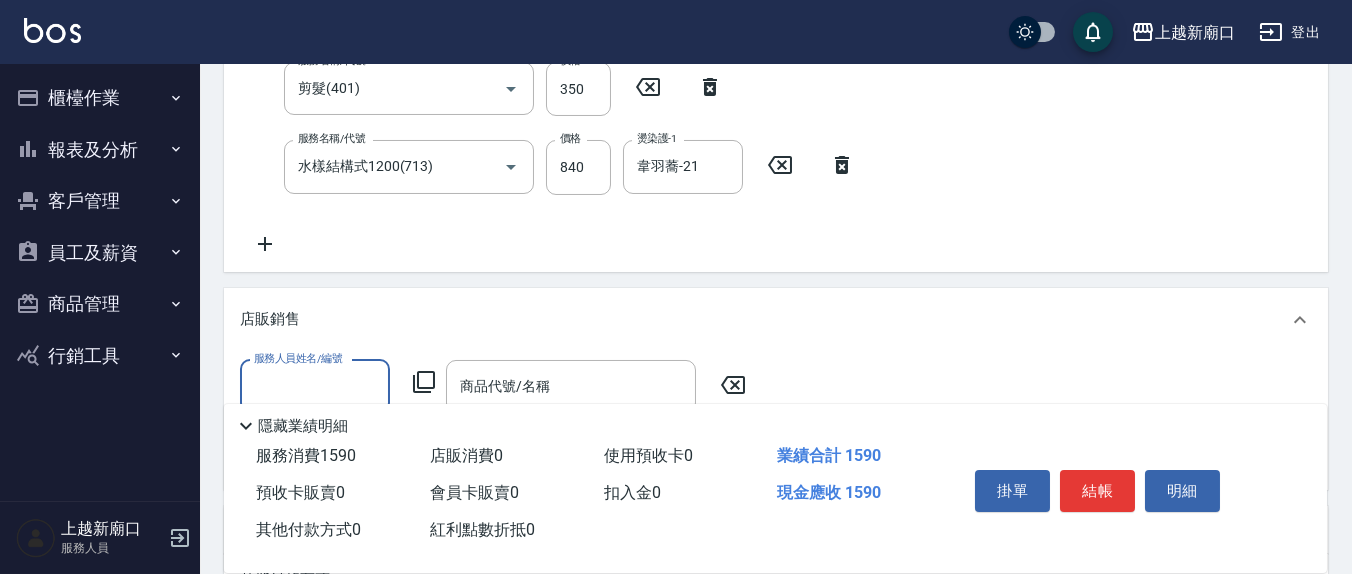 scroll, scrollTop: 0, scrollLeft: 0, axis: both 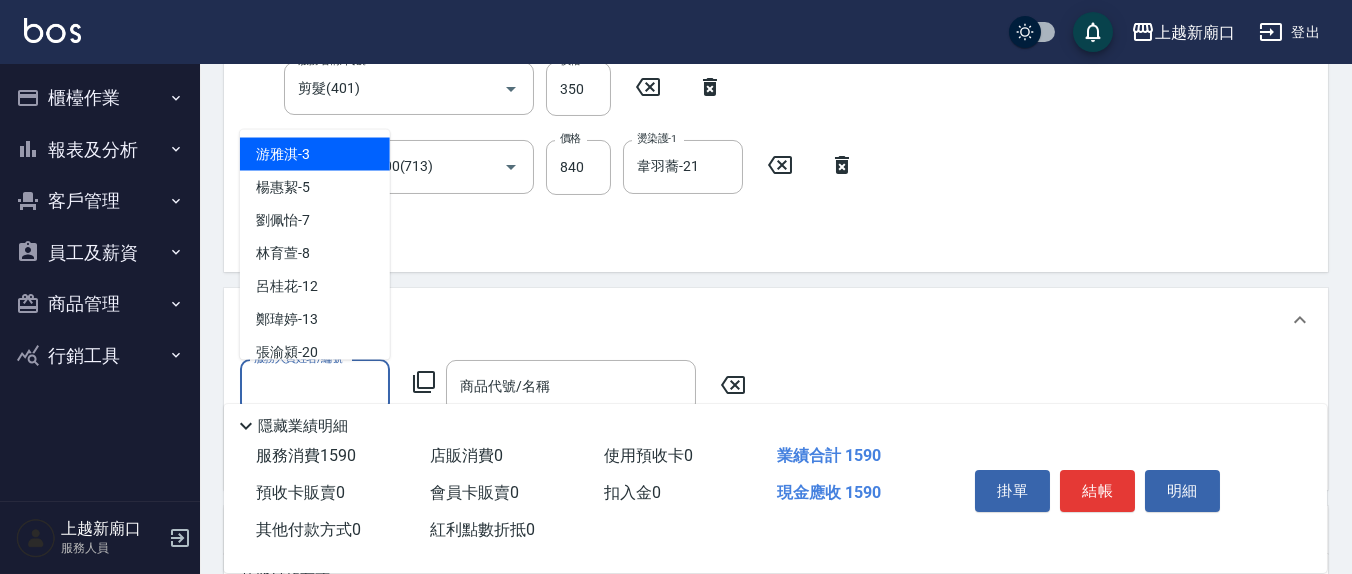 click on "服務人員姓名/編號" at bounding box center [315, 386] 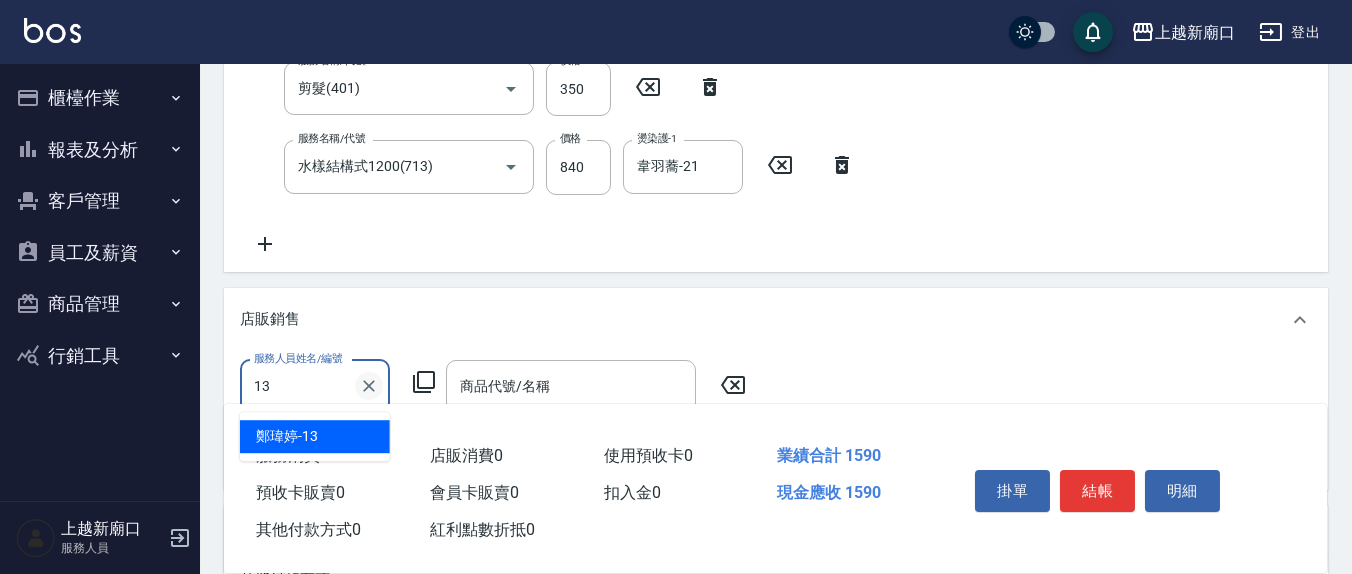 type on "鄭瑋婷-13" 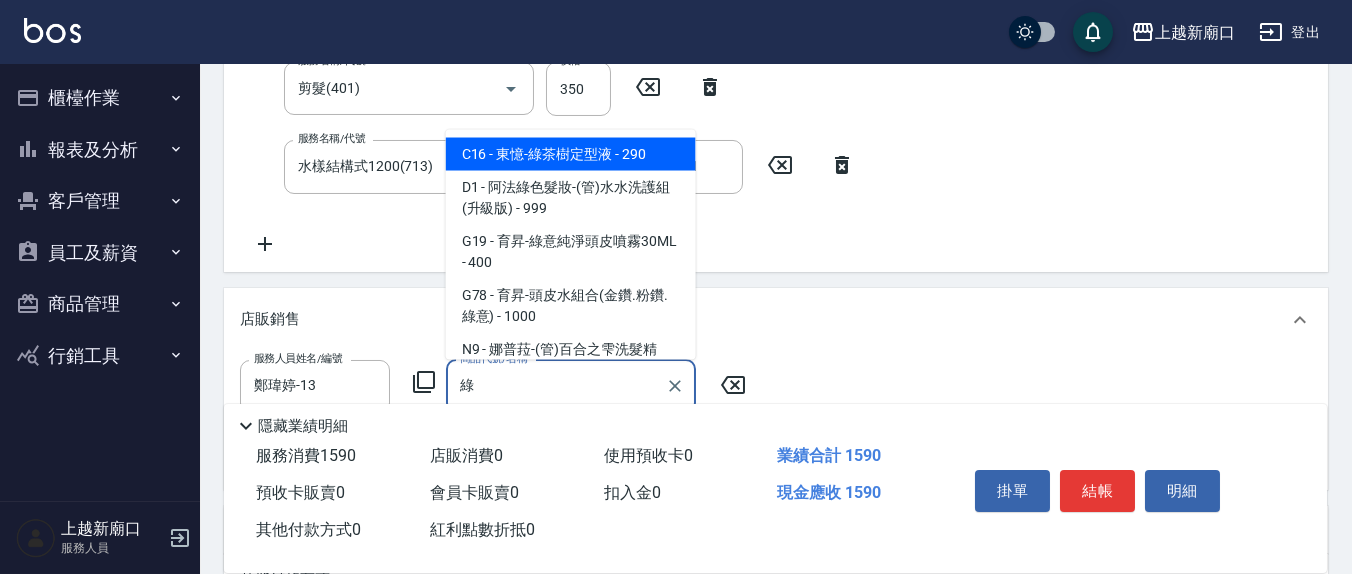 click on "G78 - 育昇-頭皮水組合(金鑽.粉鑽.綠意) - 1000" at bounding box center [571, 306] 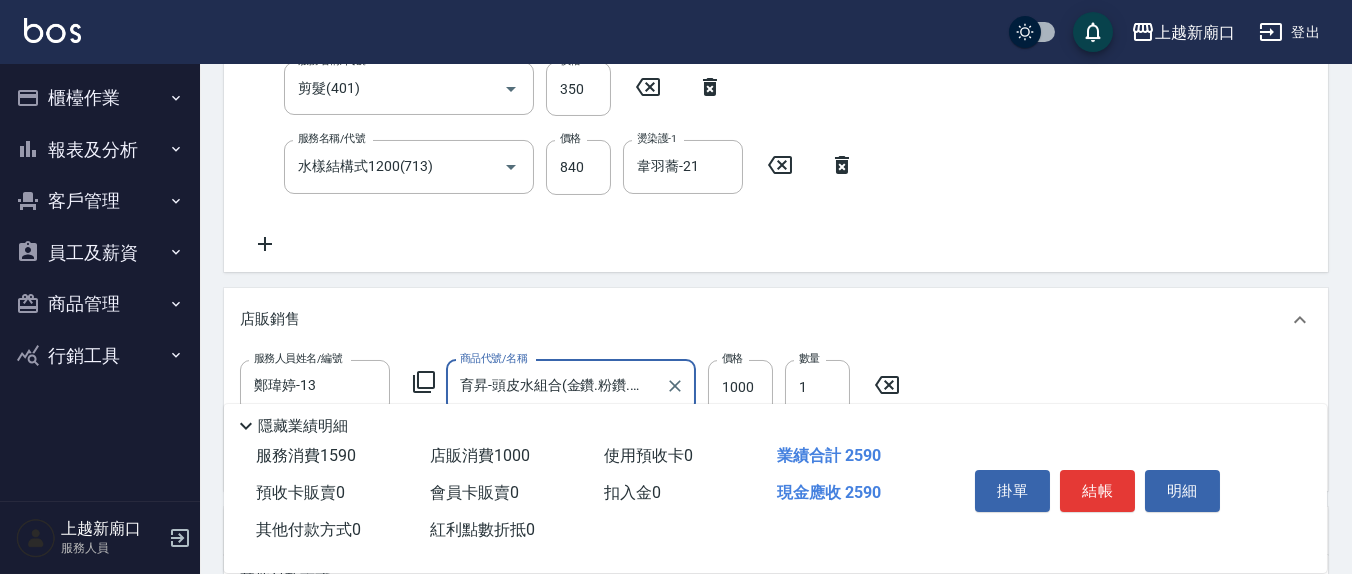 type on "育昇-頭皮水組合(金鑽.粉鑽.綠意)" 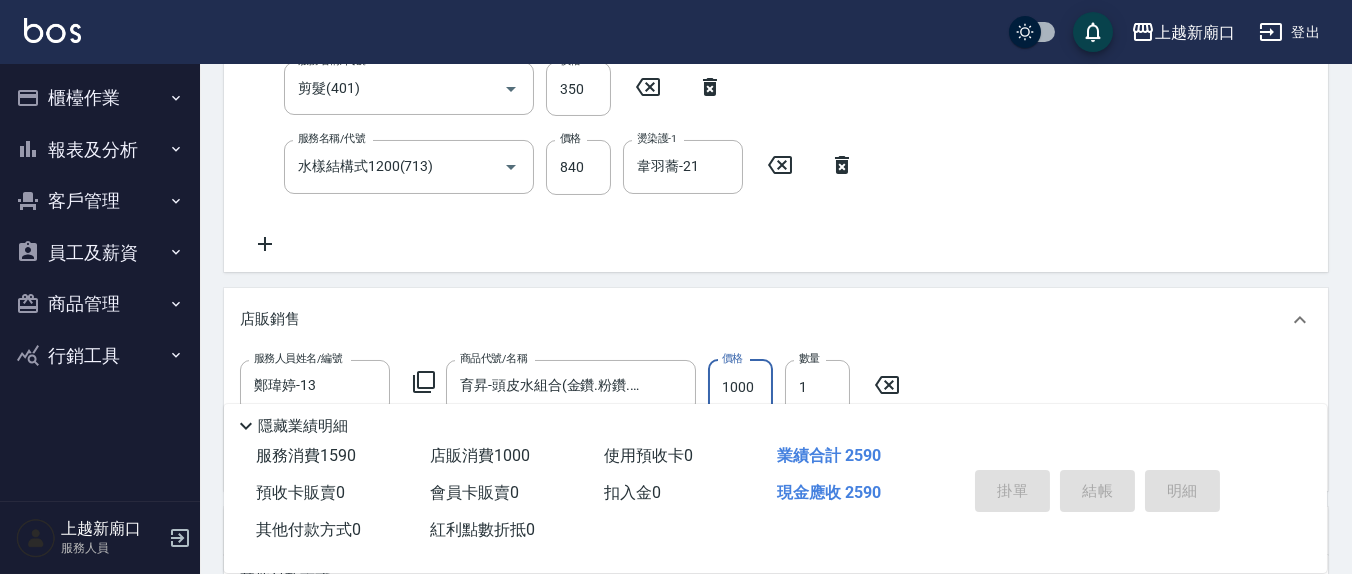 type 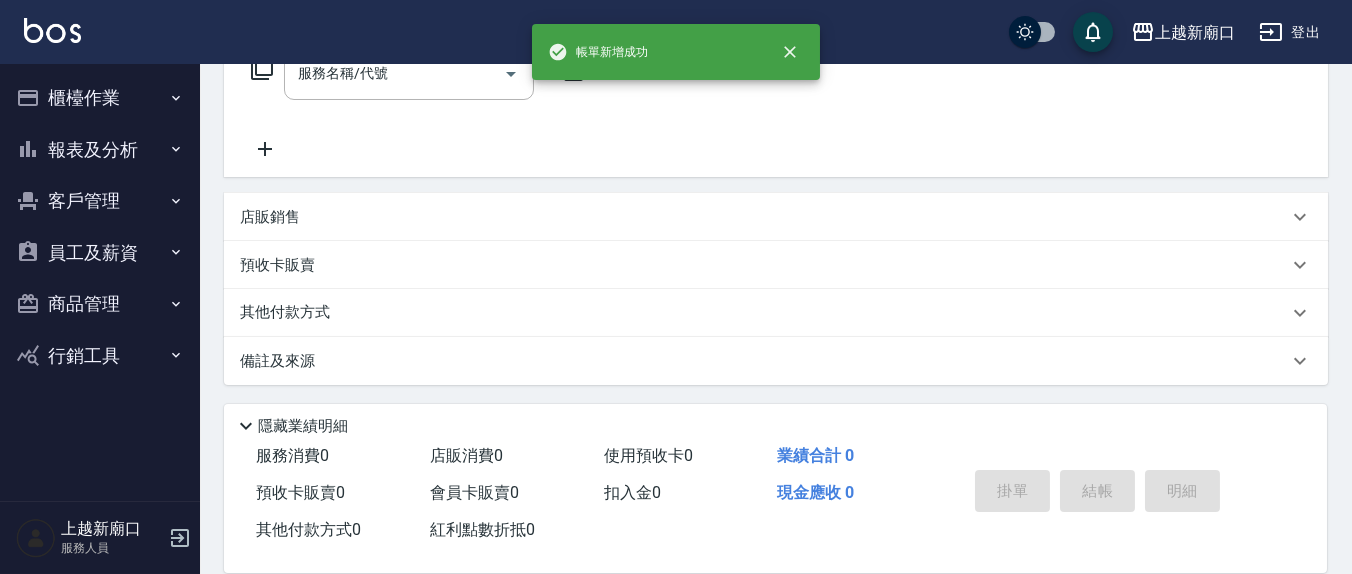 scroll, scrollTop: 0, scrollLeft: 0, axis: both 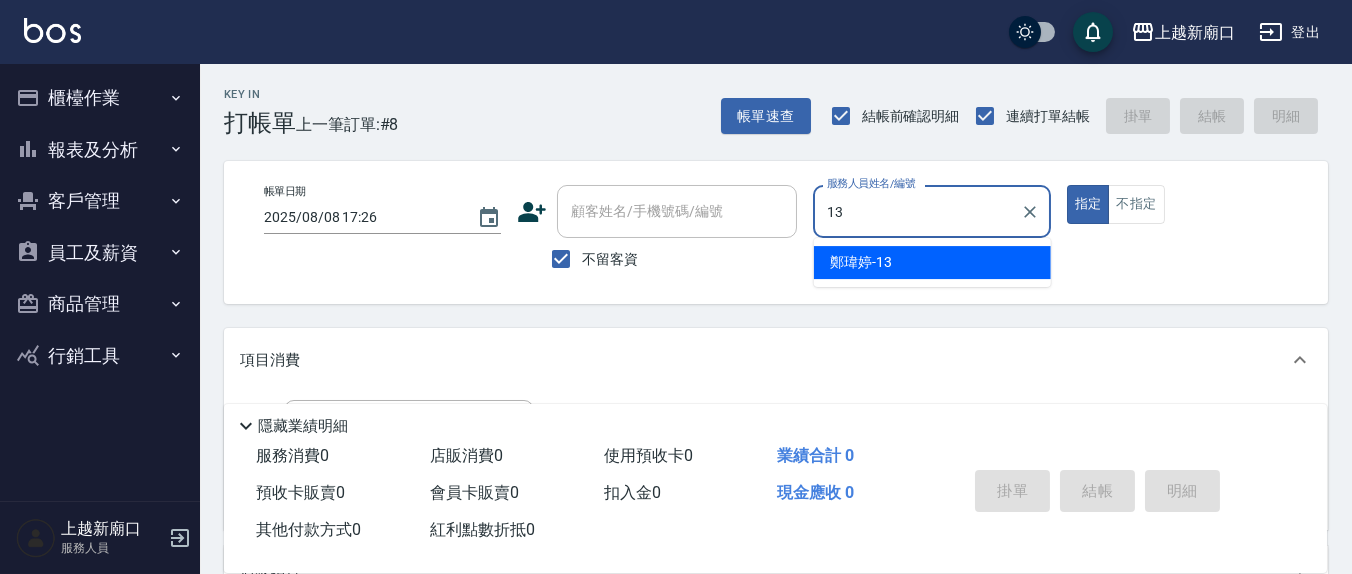 type on "鄭瑋婷-13" 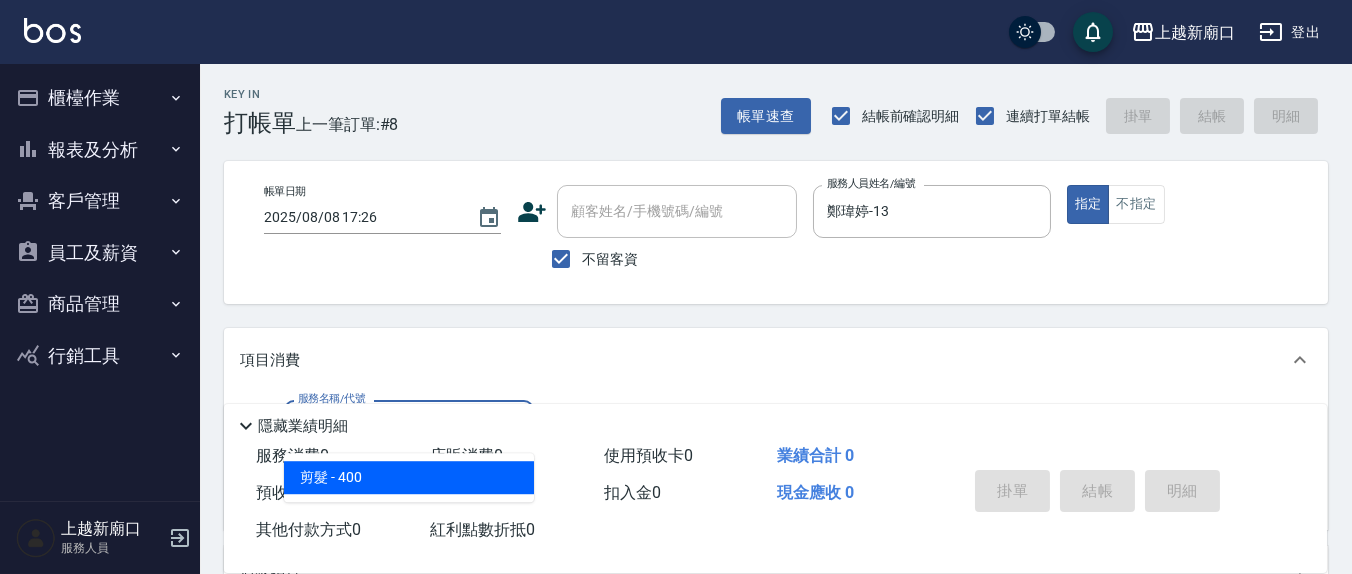 type on "剪髮(401)" 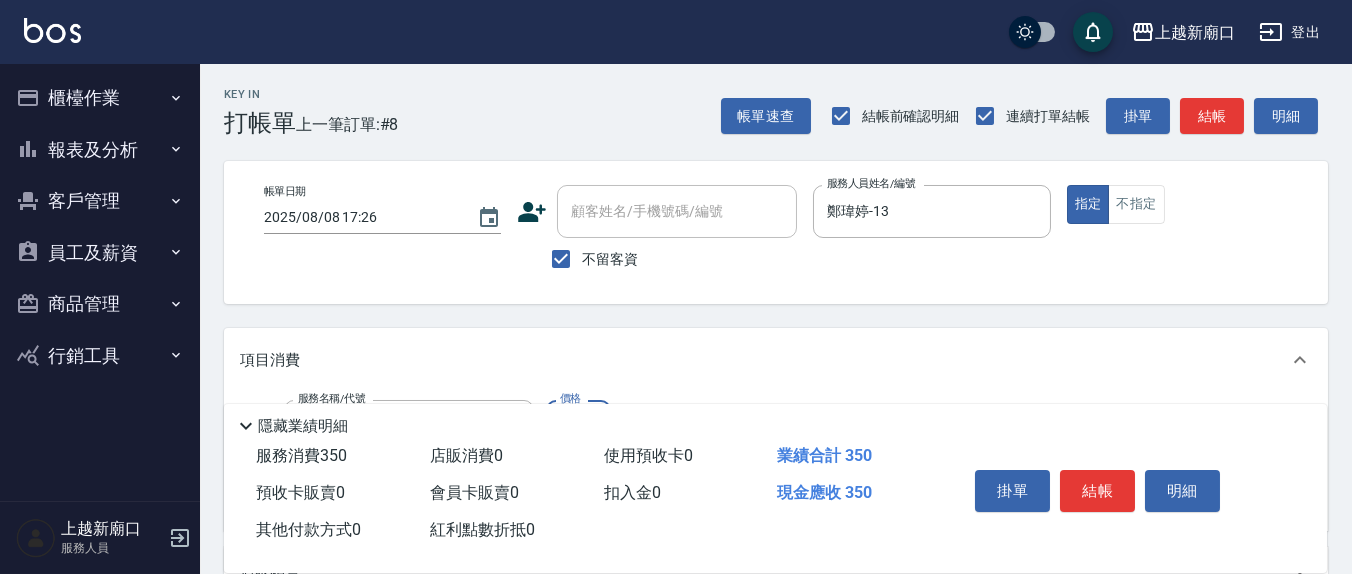 type on "350" 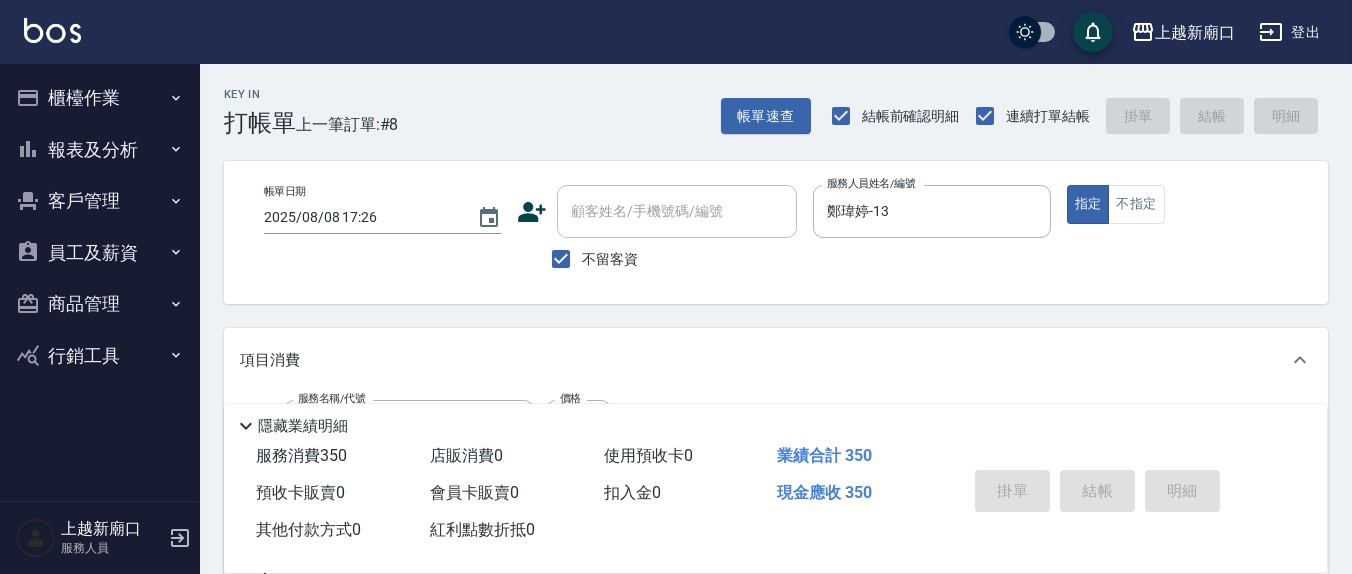 type 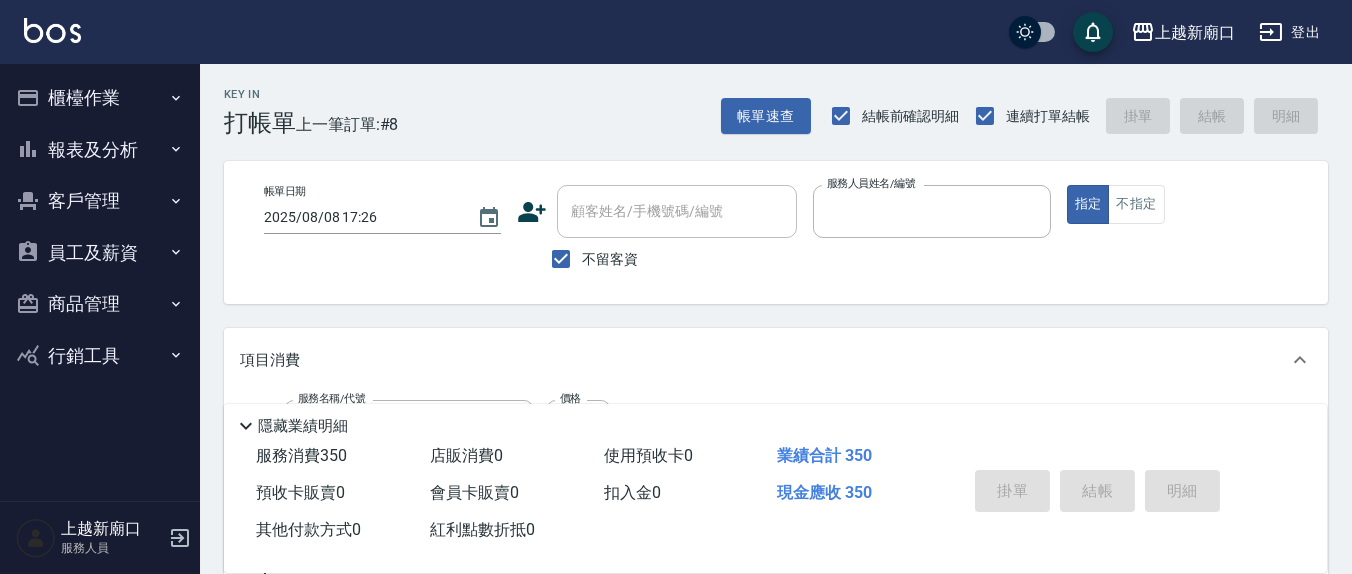 click on "指定" at bounding box center (1088, 204) 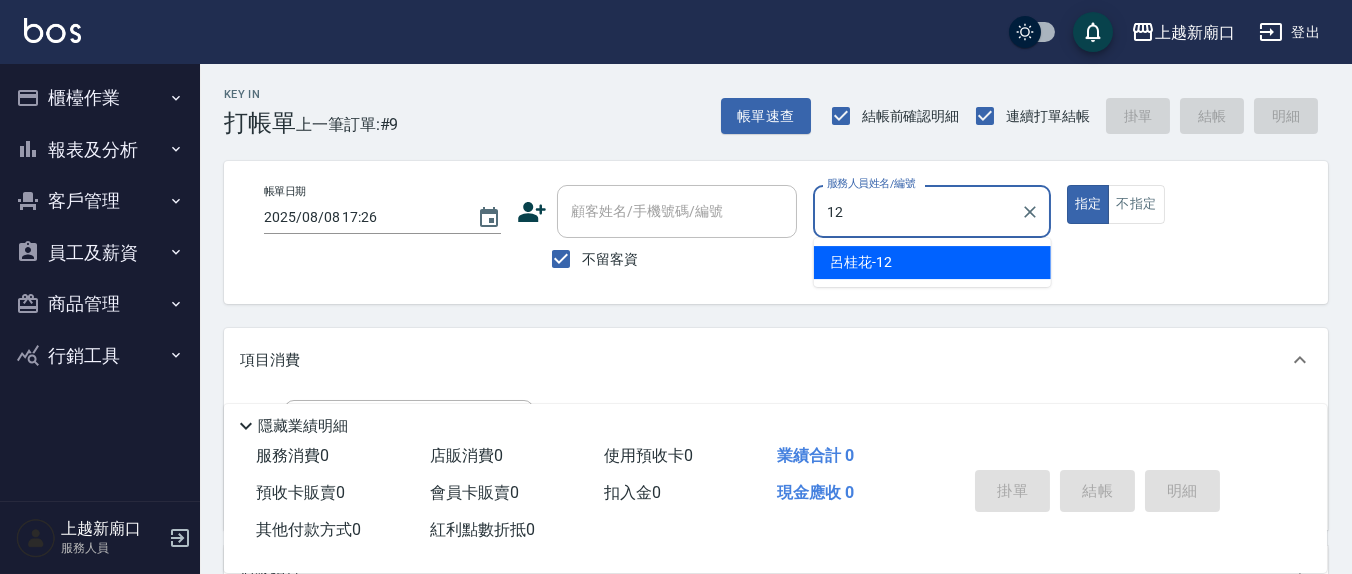type on "呂桂花-12" 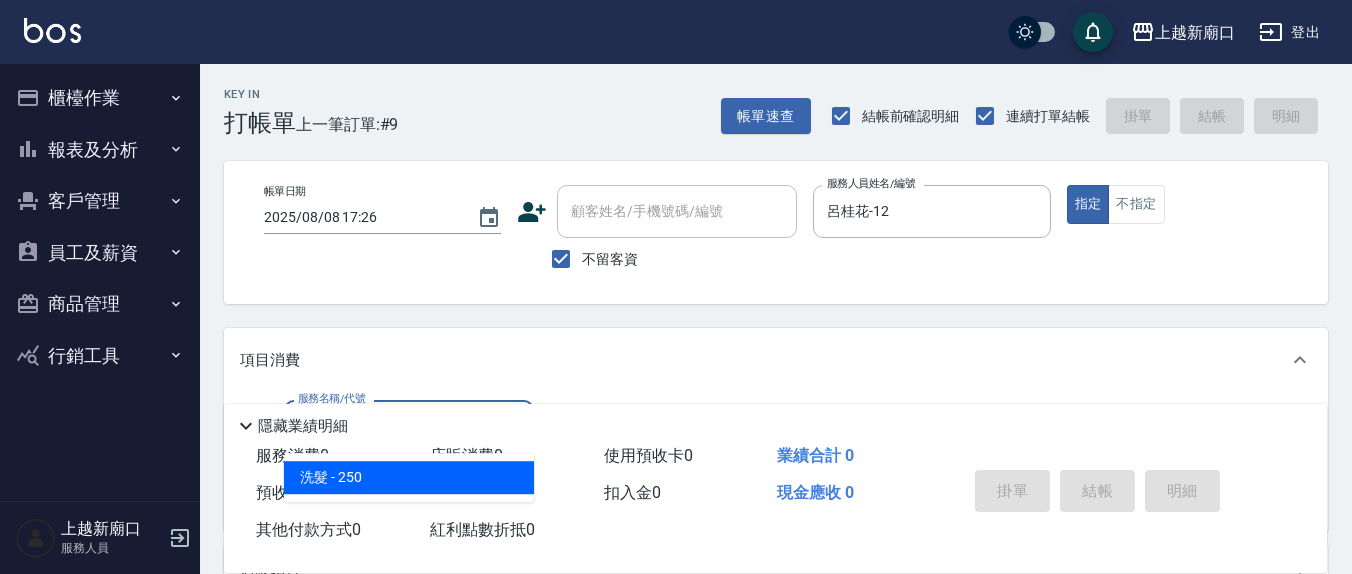 type on "洗髮(201)" 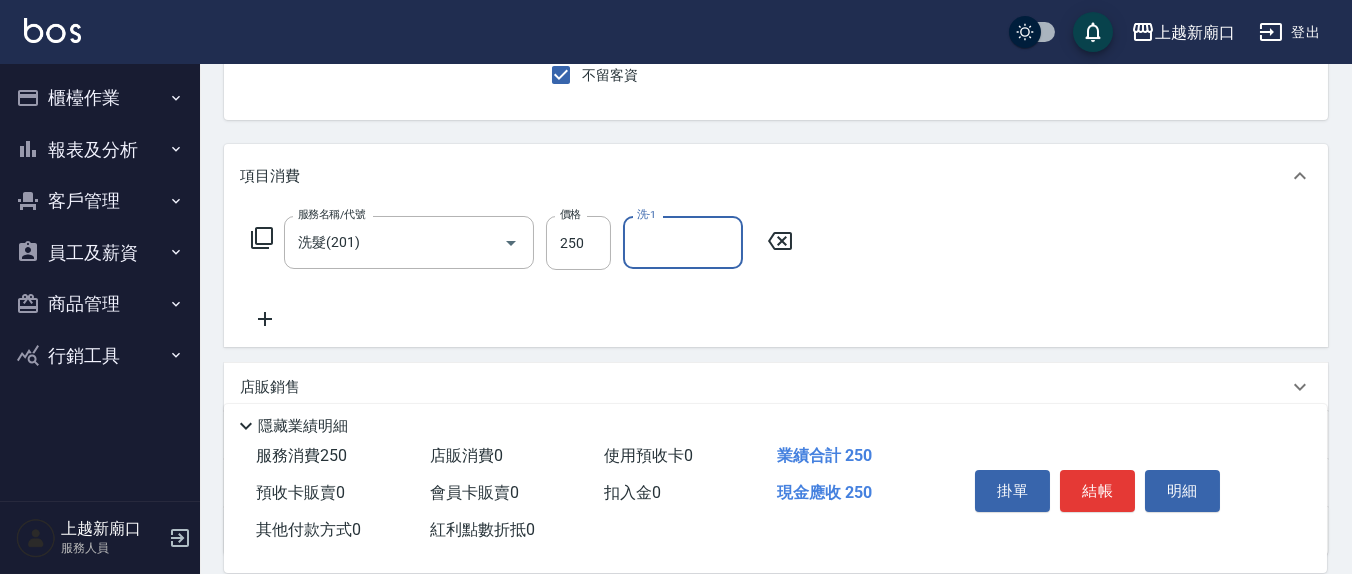 scroll, scrollTop: 208, scrollLeft: 0, axis: vertical 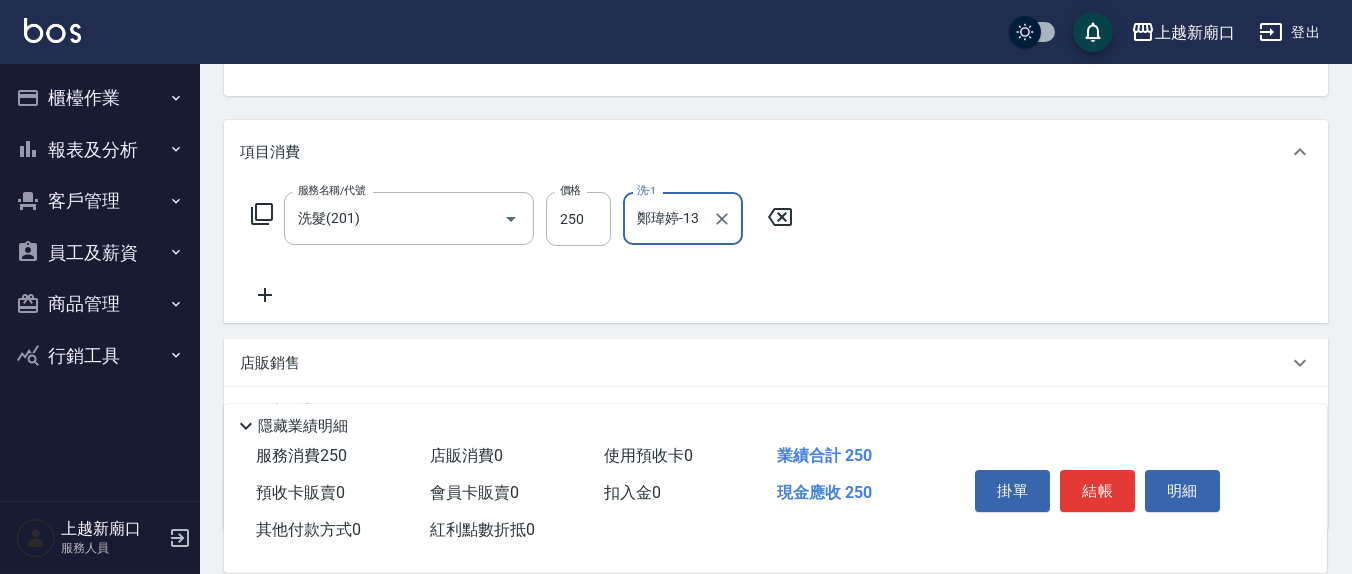 type on "鄭瑋婷-13" 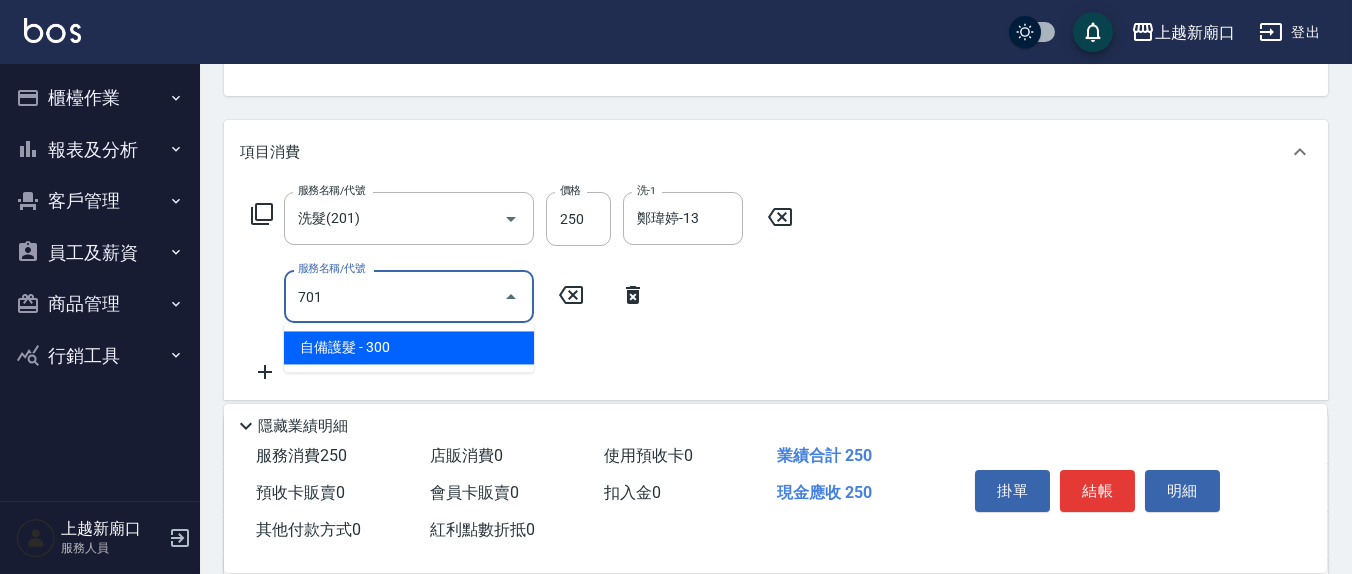 type on "自備護髮(701)" 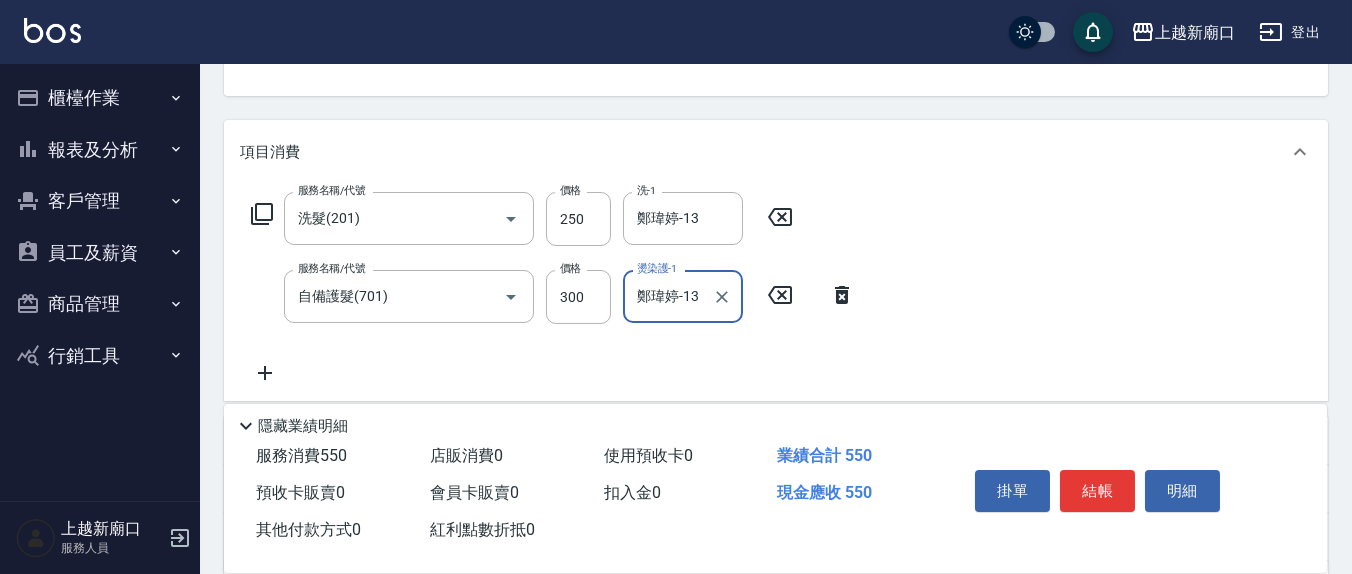 type on "鄭瑋婷-13" 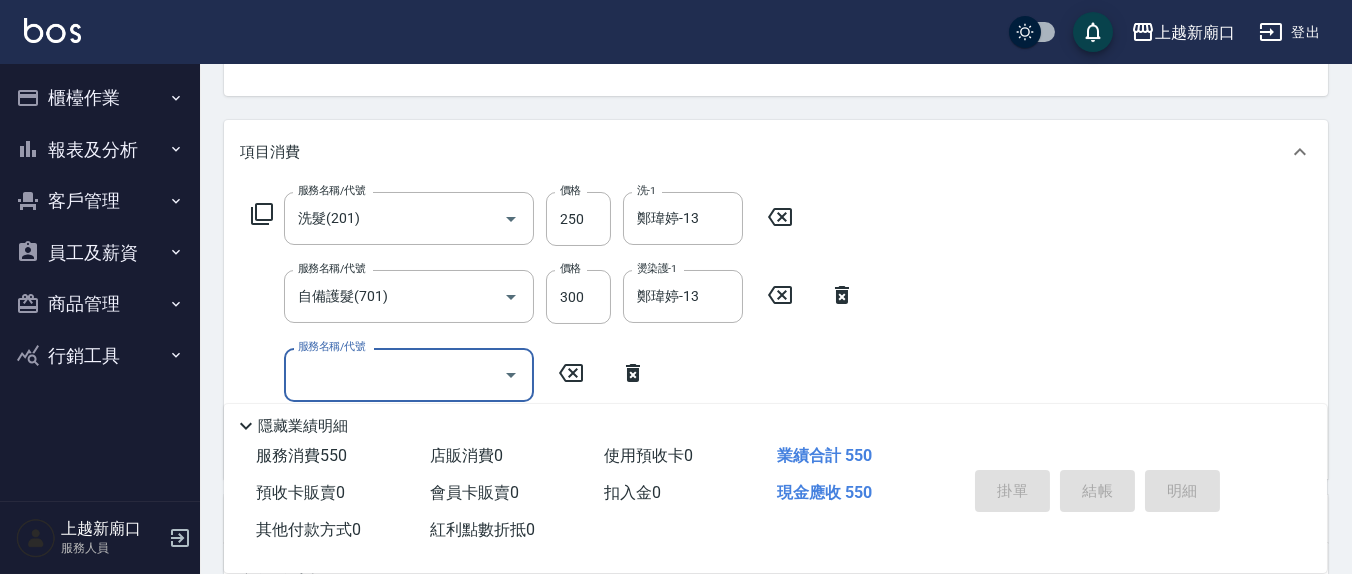 type 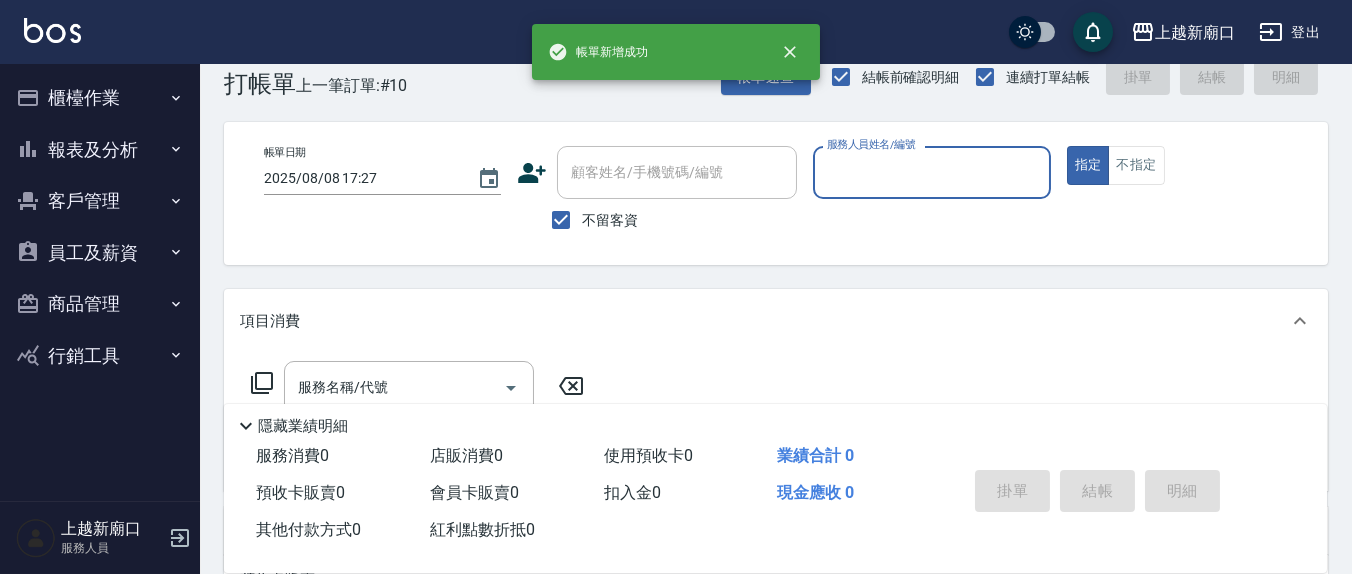 scroll, scrollTop: 0, scrollLeft: 0, axis: both 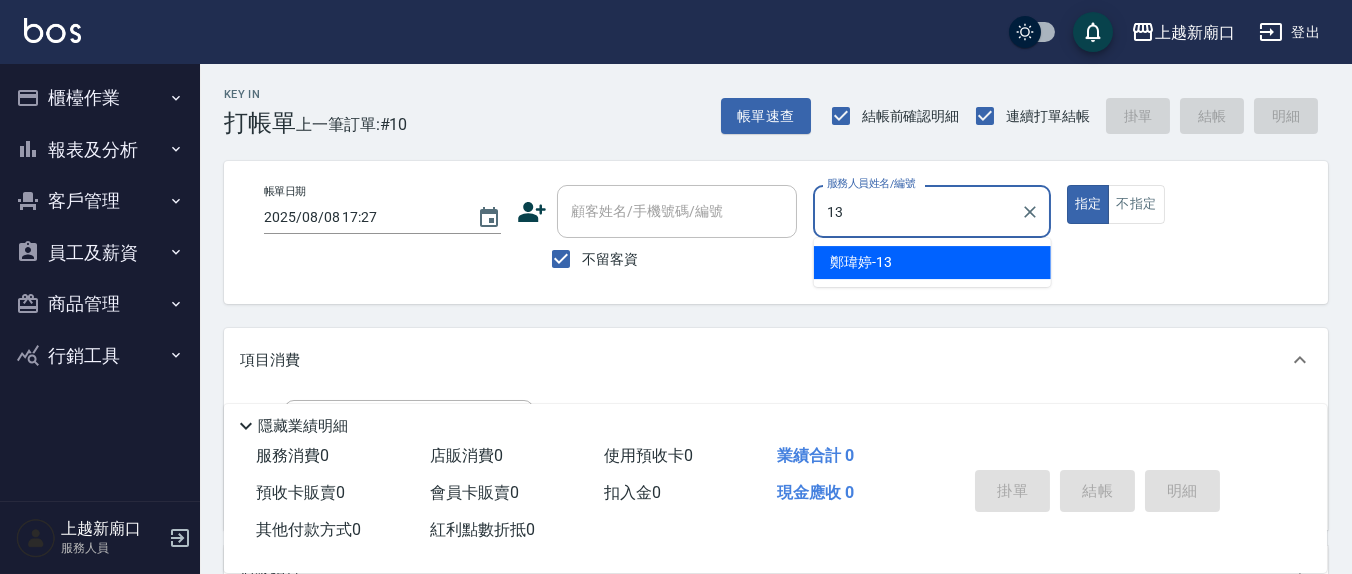 type on "鄭瑋婷-13" 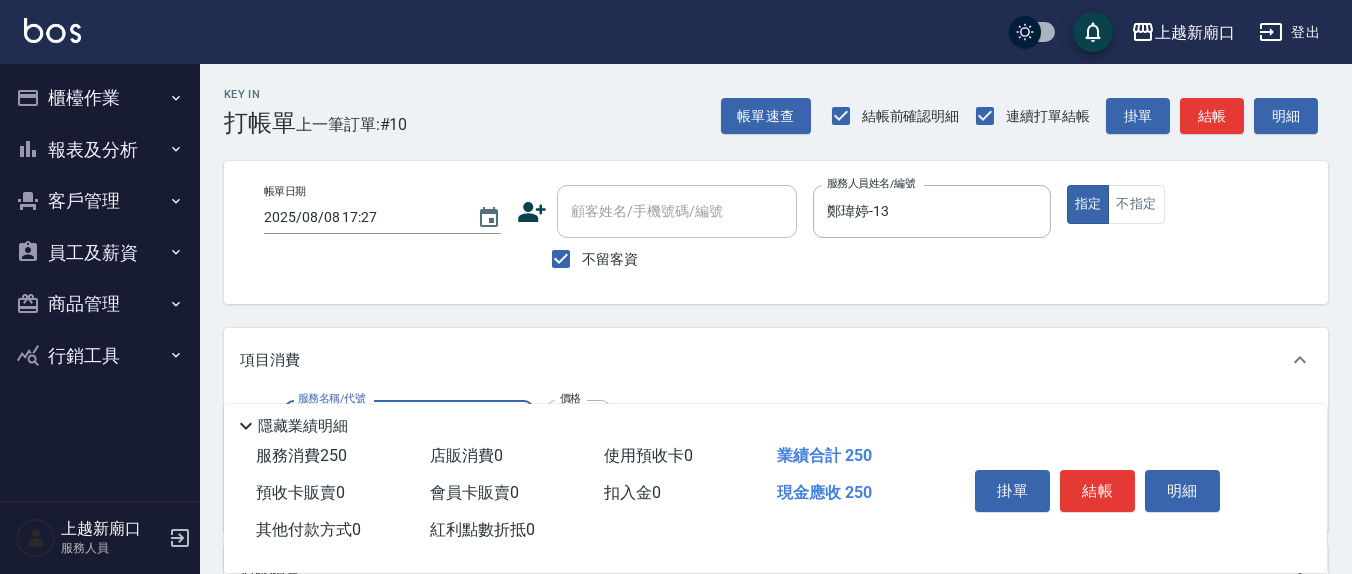 type on "洗髮(201)" 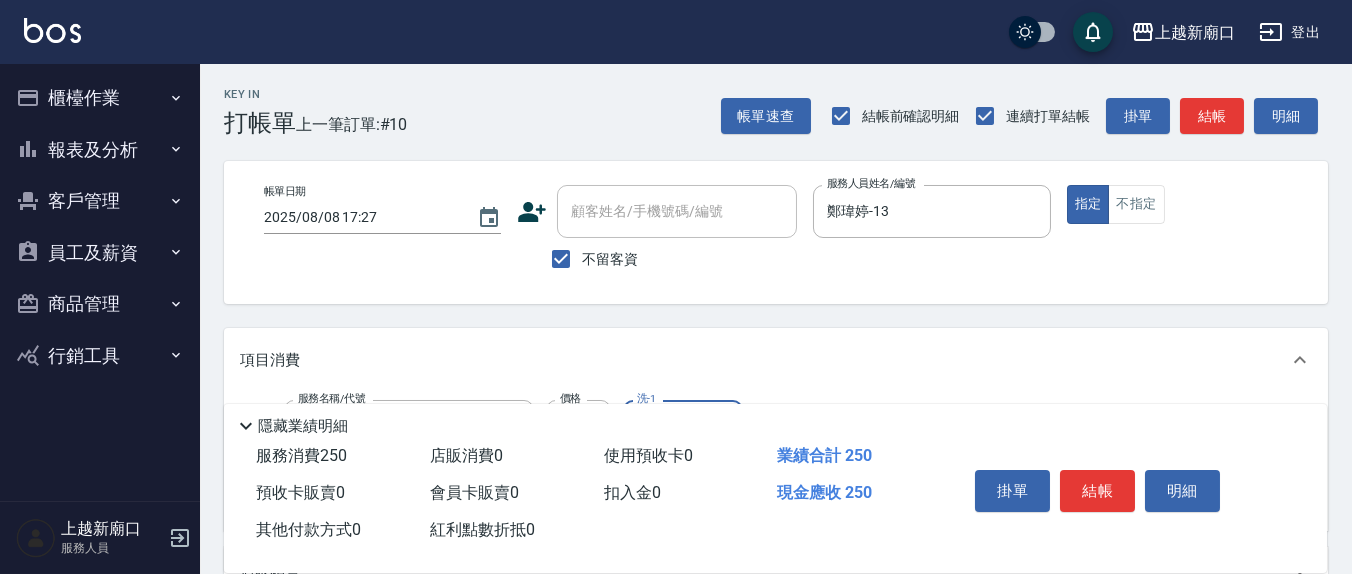 scroll, scrollTop: 208, scrollLeft: 0, axis: vertical 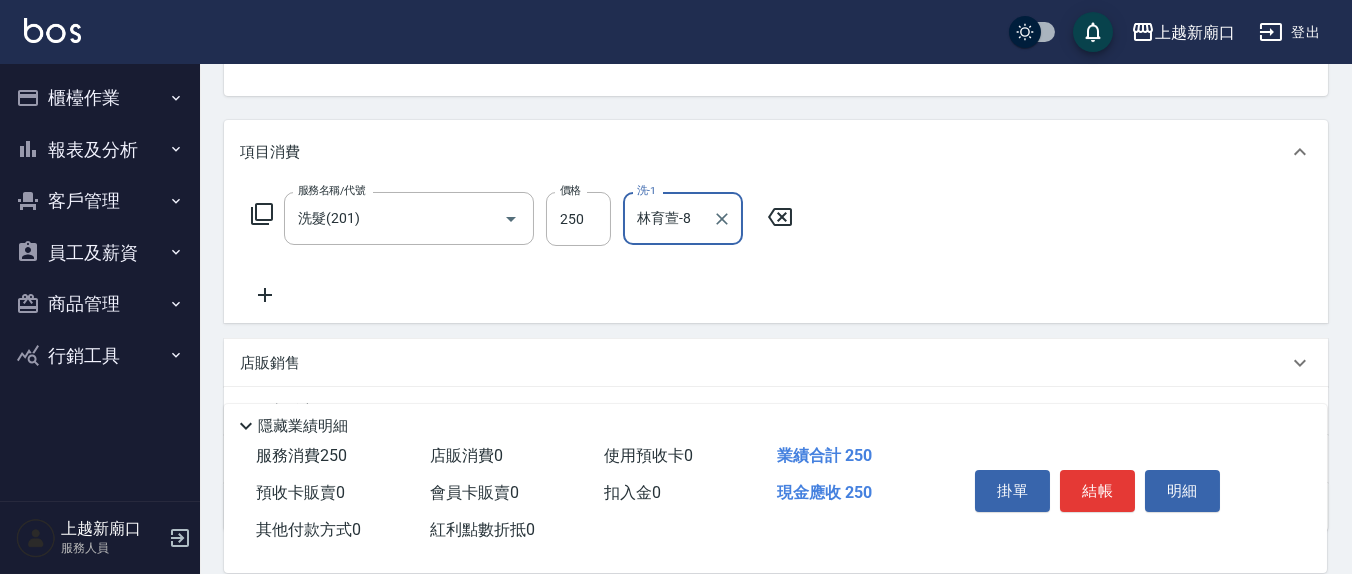 type on "林育萱-8" 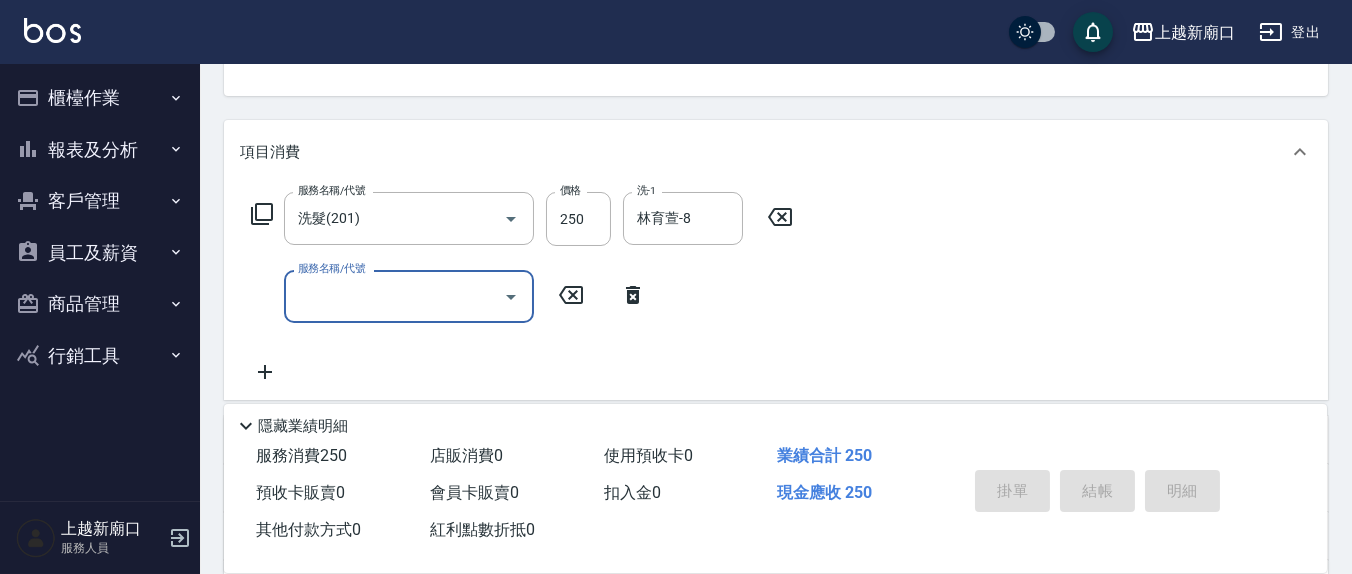 type 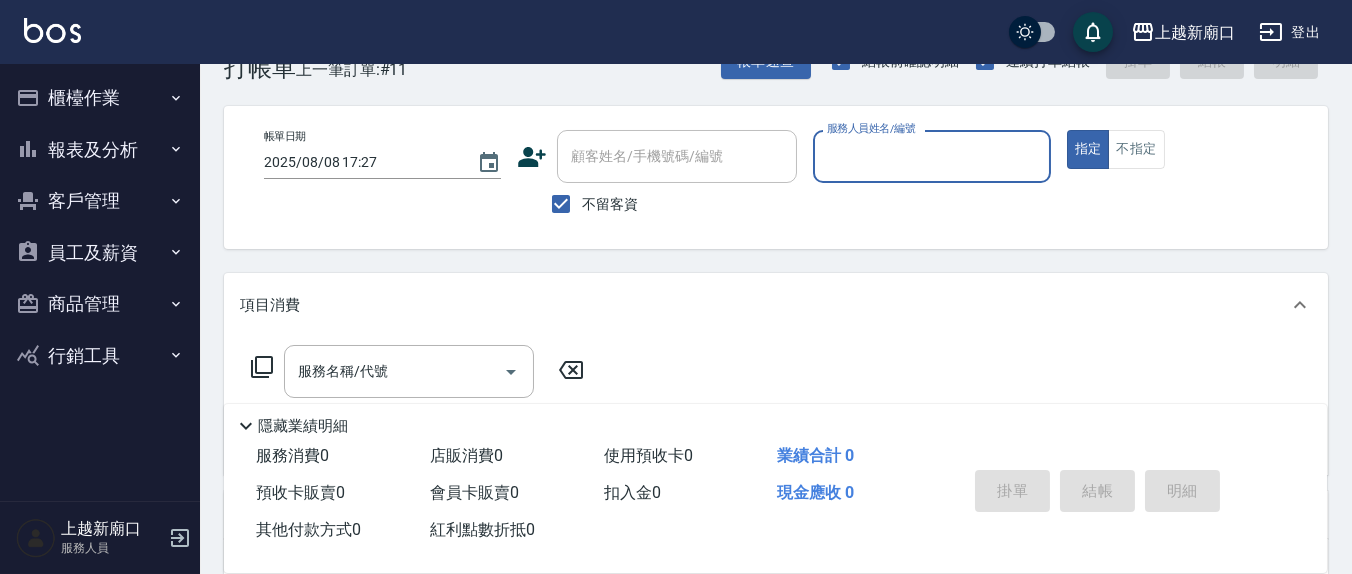 scroll, scrollTop: 0, scrollLeft: 0, axis: both 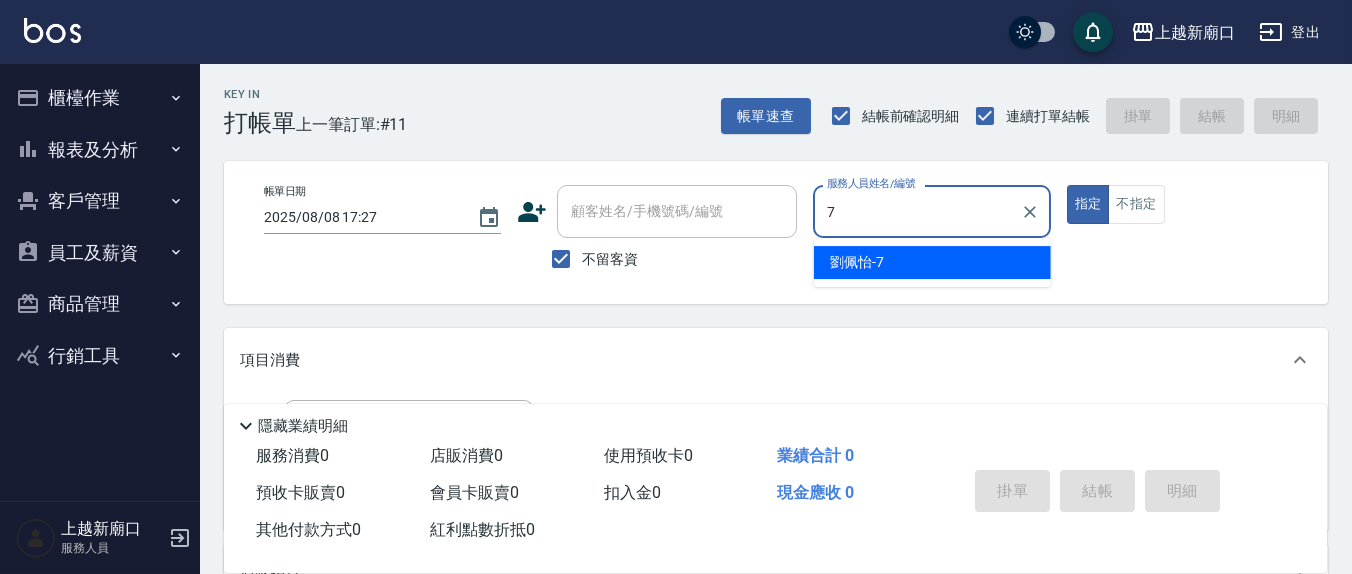 type on "劉佩怡-7" 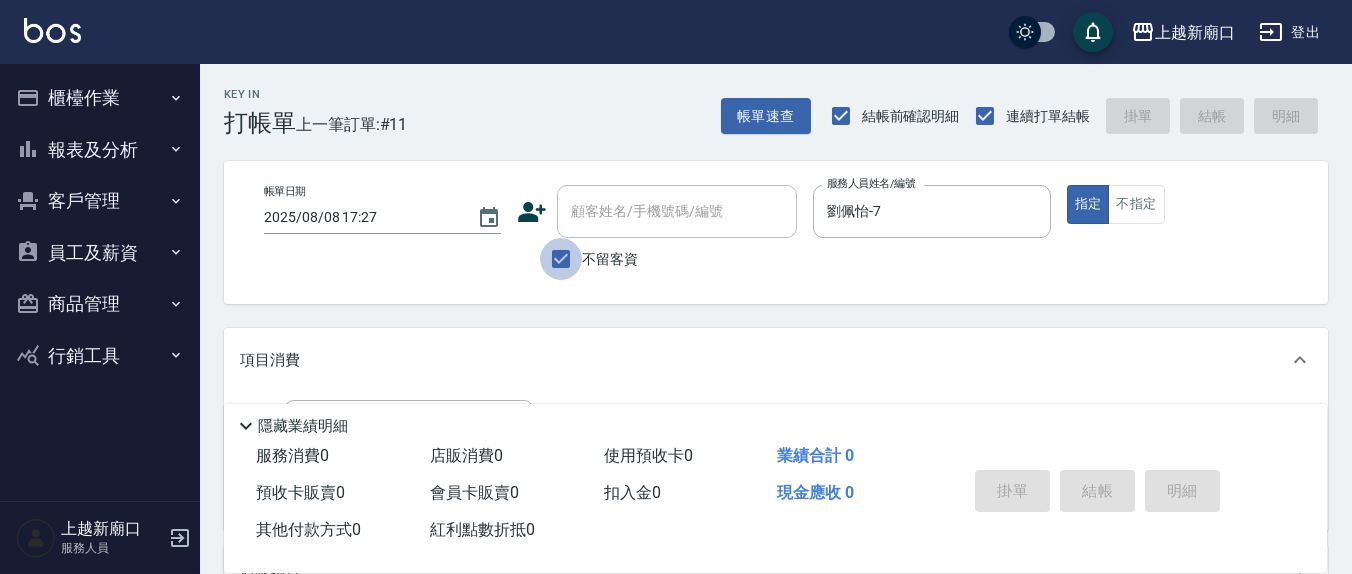 click on "不留客資" at bounding box center [561, 259] 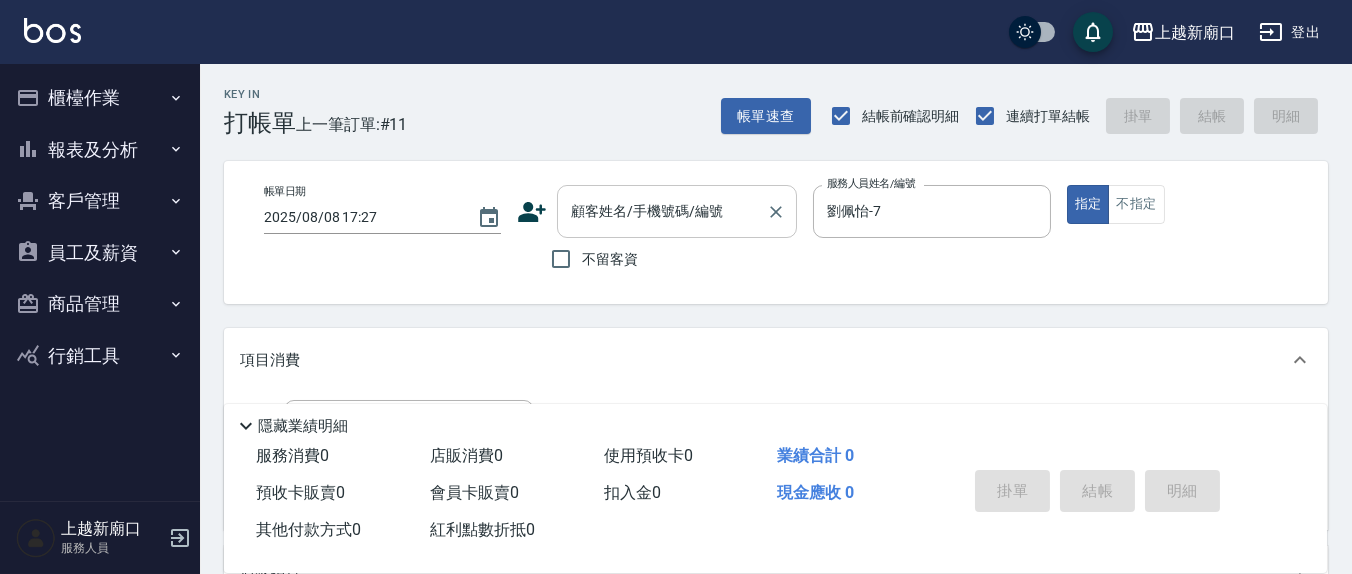 click on "顧客姓名/手機號碼/編號" at bounding box center [662, 211] 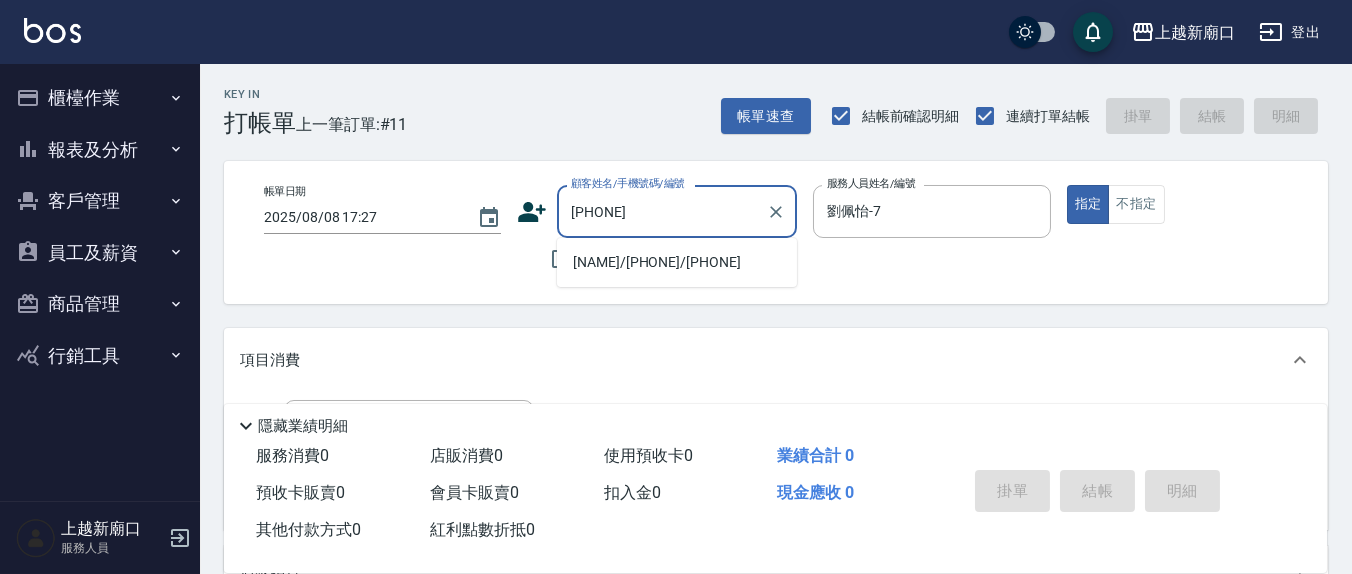 click on "[NAME]/[PHONE]/[PHONE]" at bounding box center [677, 262] 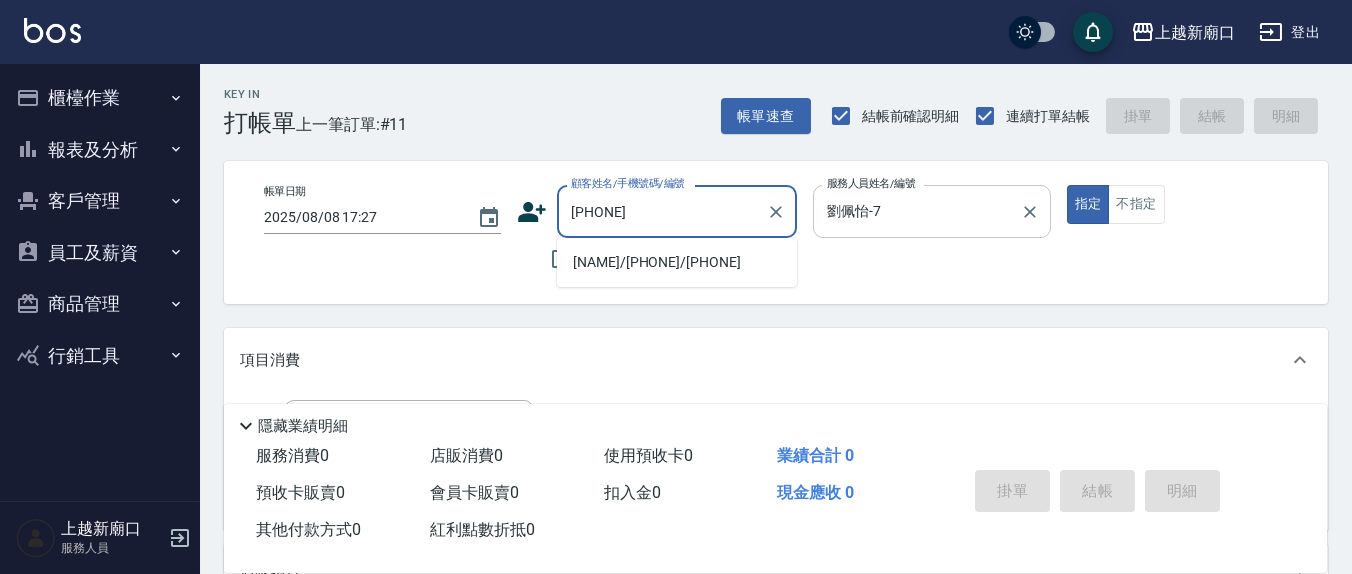 type on "[NAME]/[PHONE]/[PHONE]" 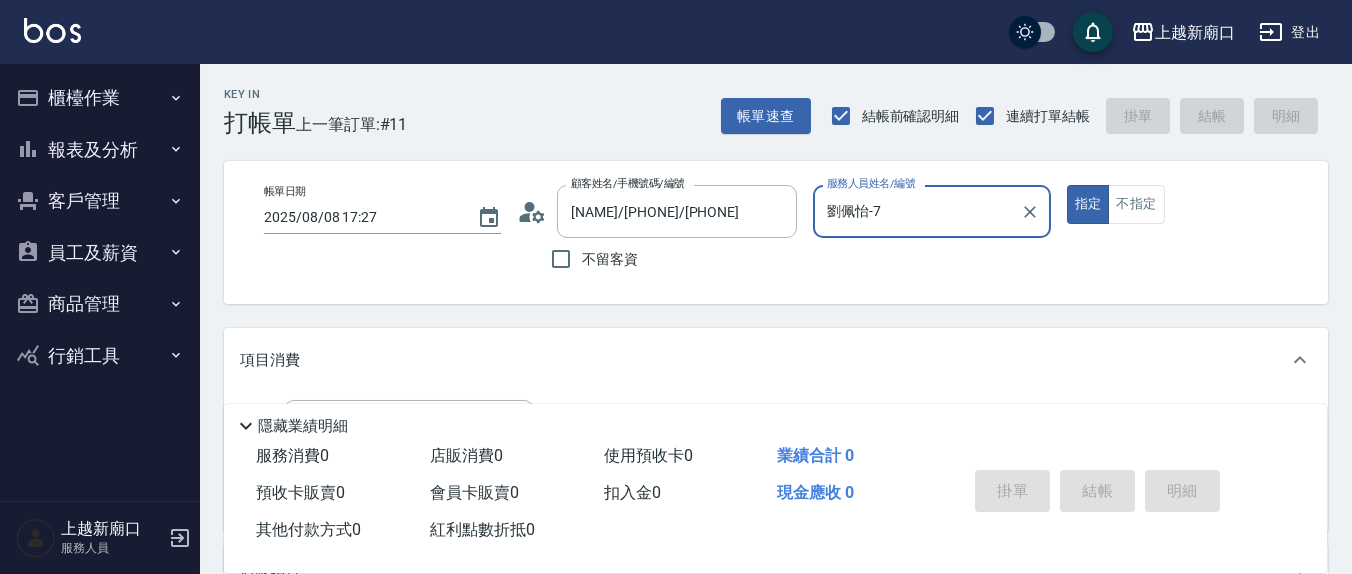 scroll, scrollTop: 208, scrollLeft: 0, axis: vertical 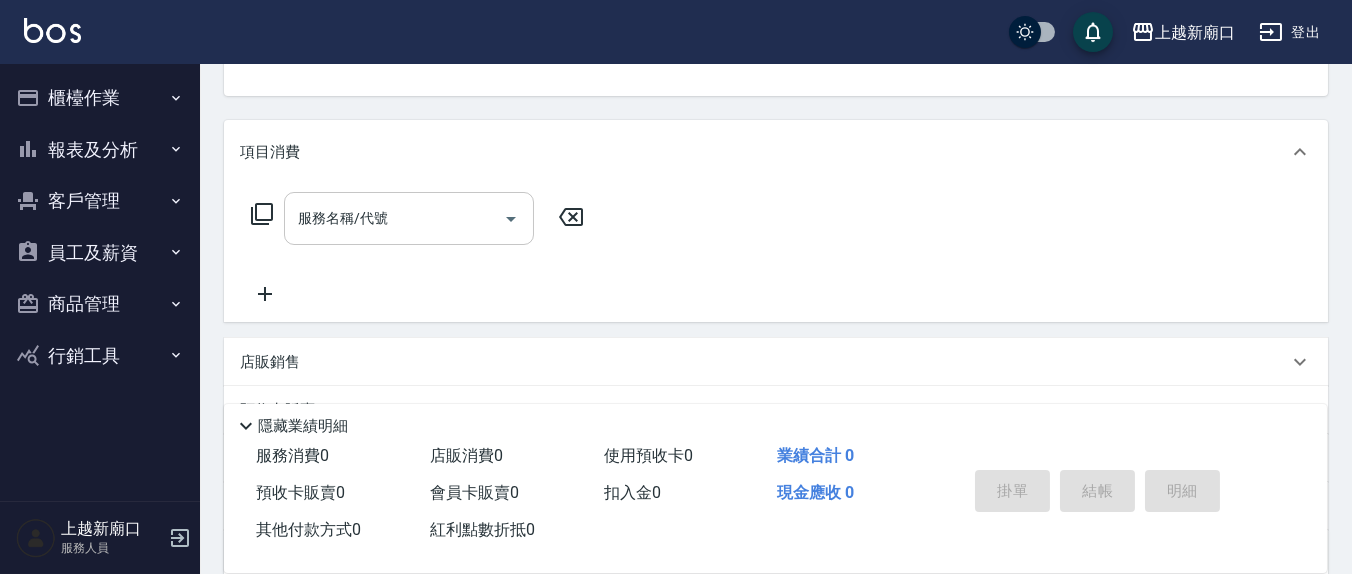 drag, startPoint x: 418, startPoint y: 220, endPoint x: 407, endPoint y: 225, distance: 12.083046 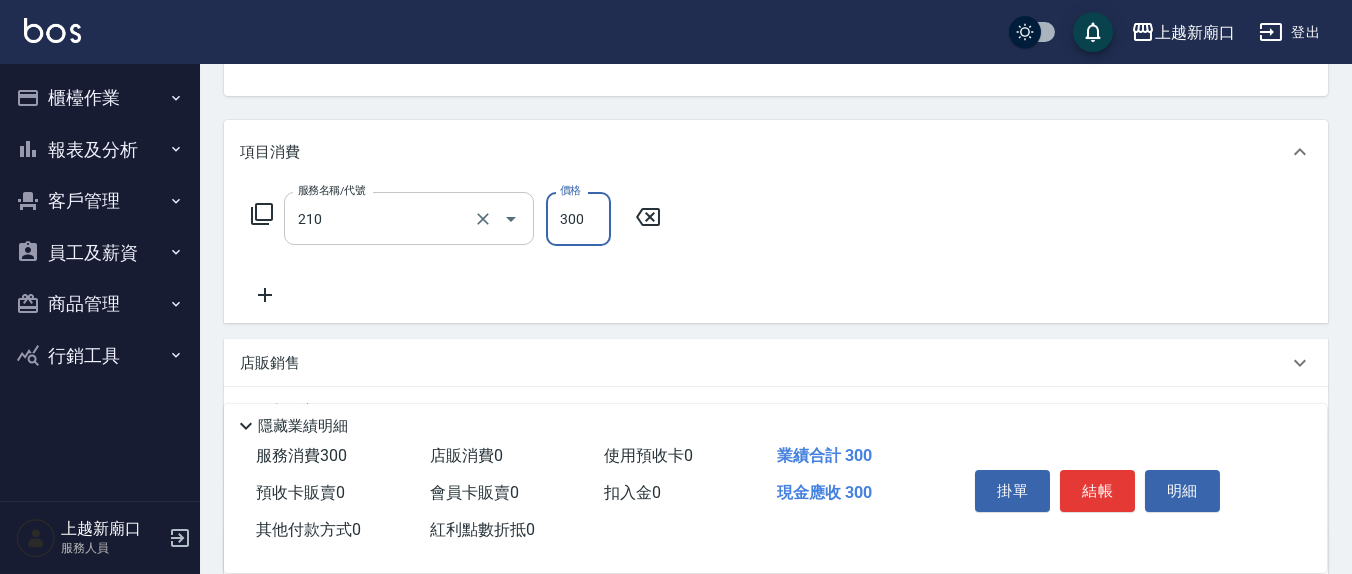 type on "歐娜洗髮精(210)" 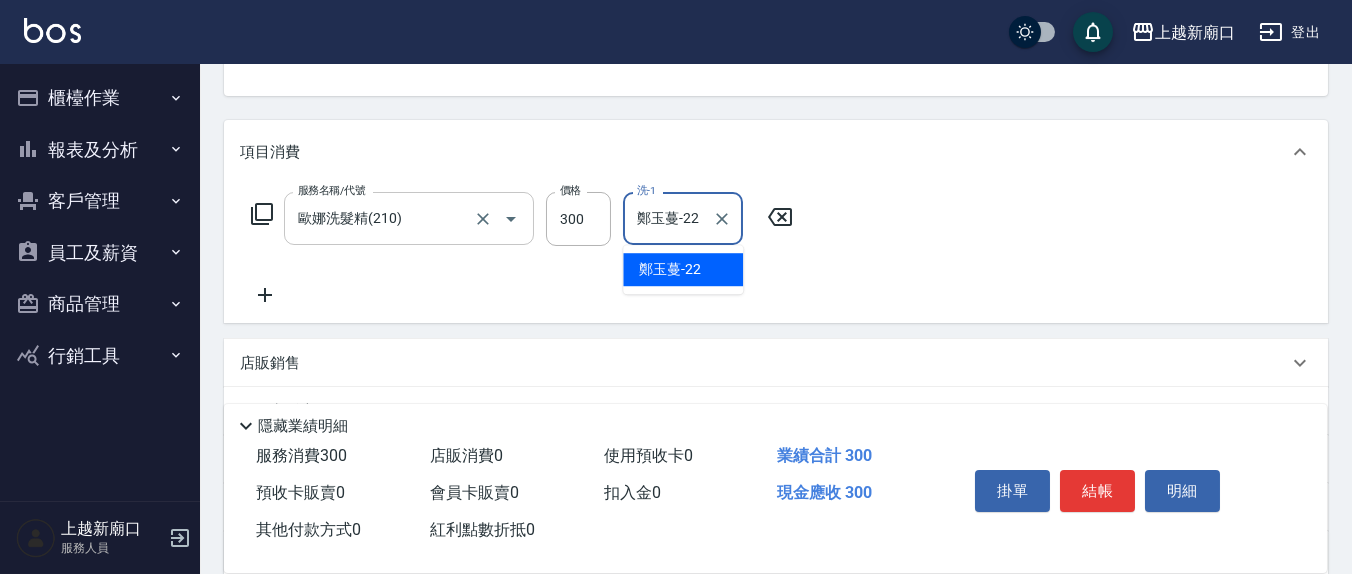 type on "鄭玉蔓-22" 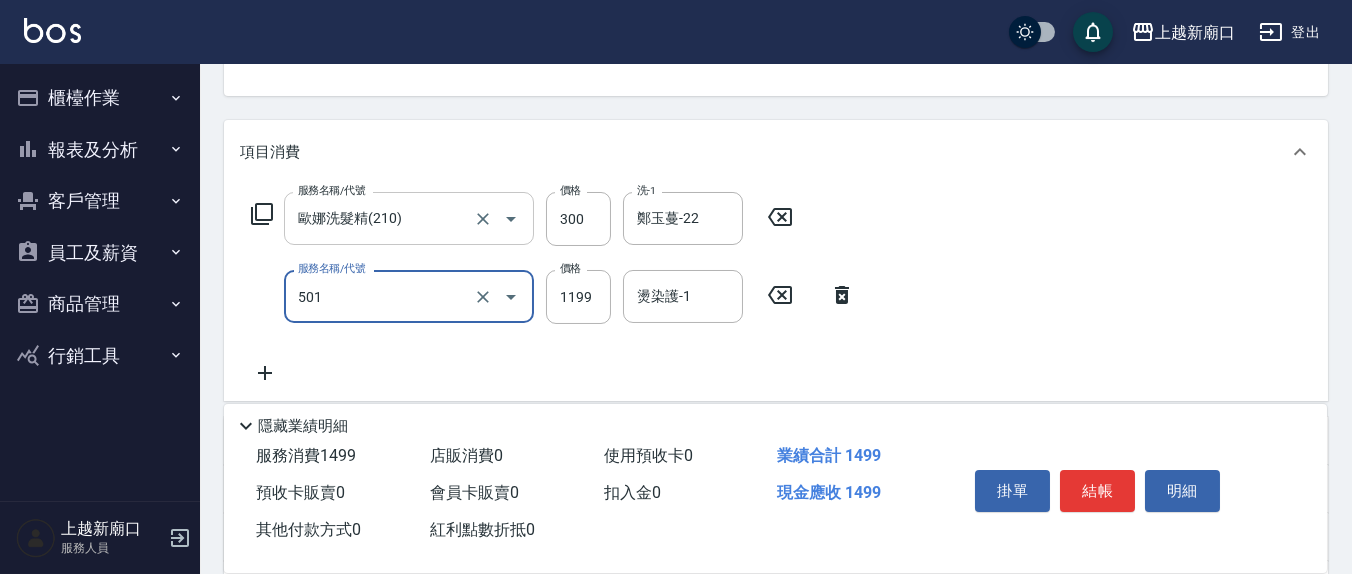 type on "染髮(501)" 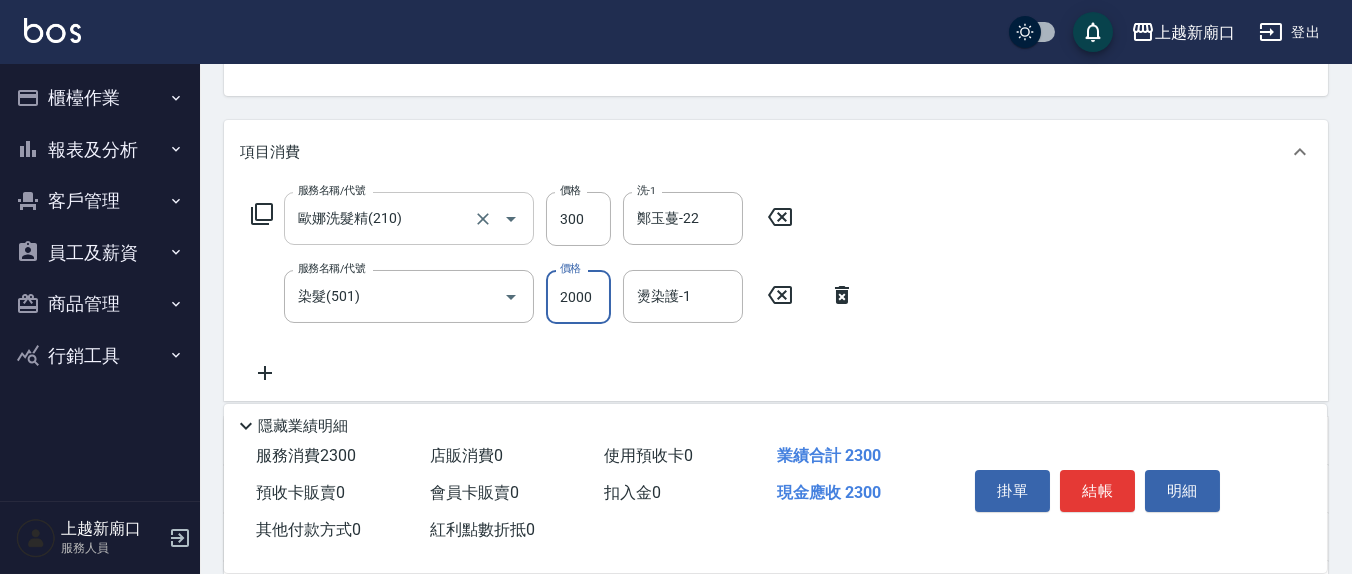 type on "2000" 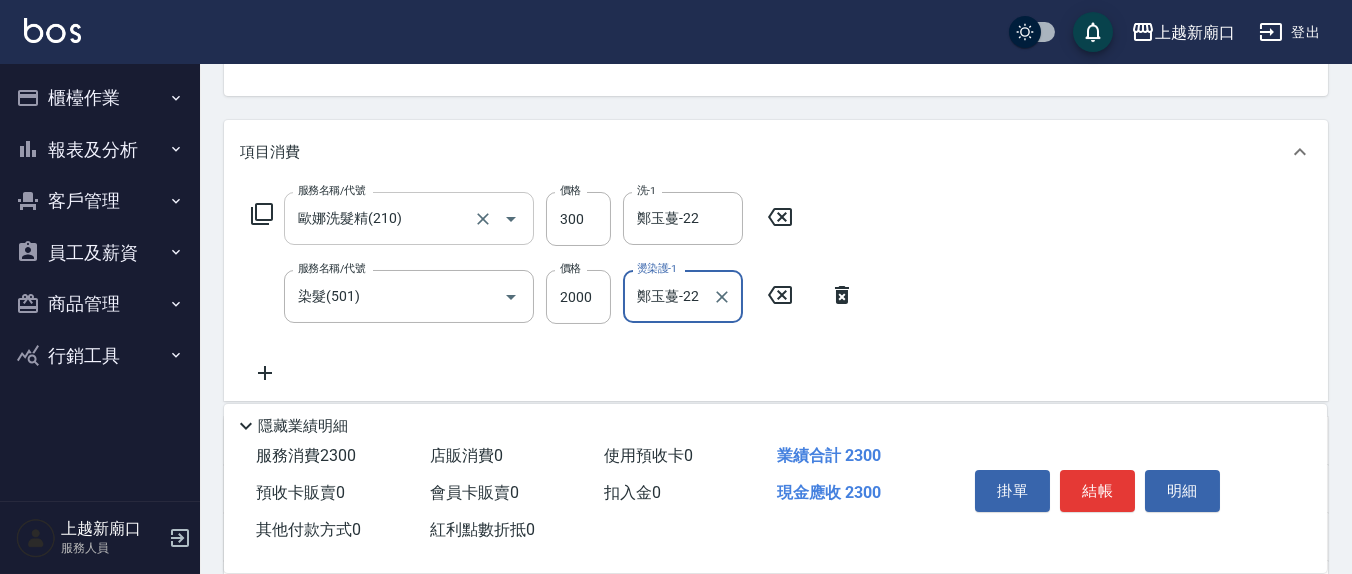 type on "鄭玉蔓-22" 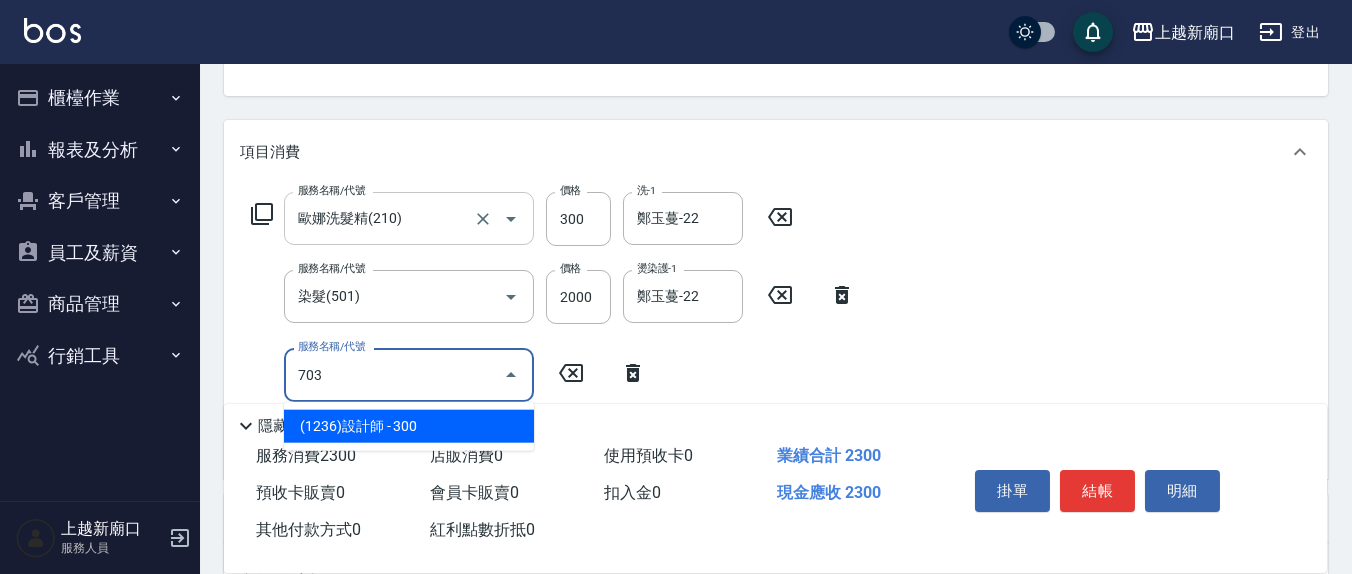 type on "(1236)設計師(703)" 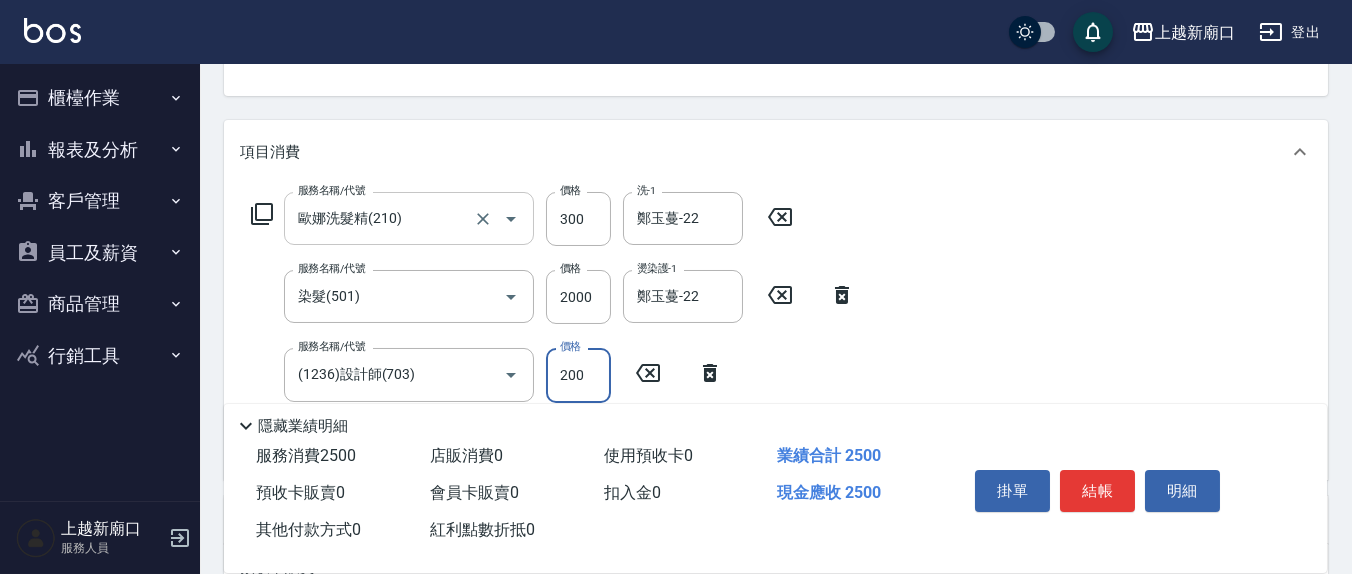 type on "200" 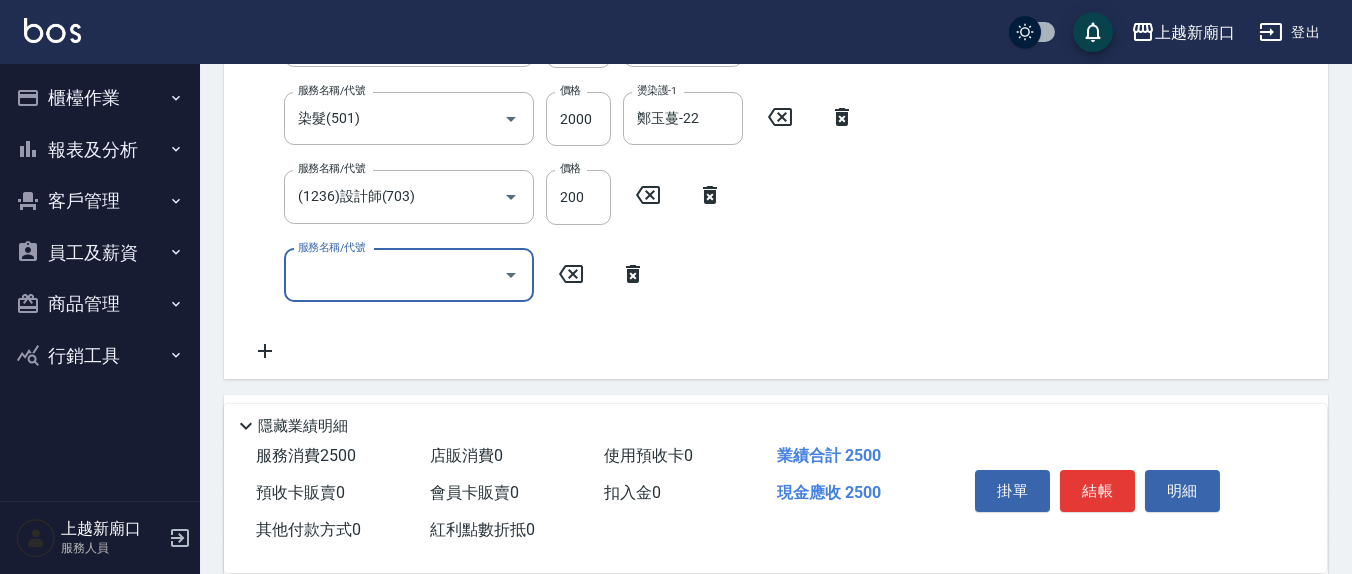 scroll, scrollTop: 416, scrollLeft: 0, axis: vertical 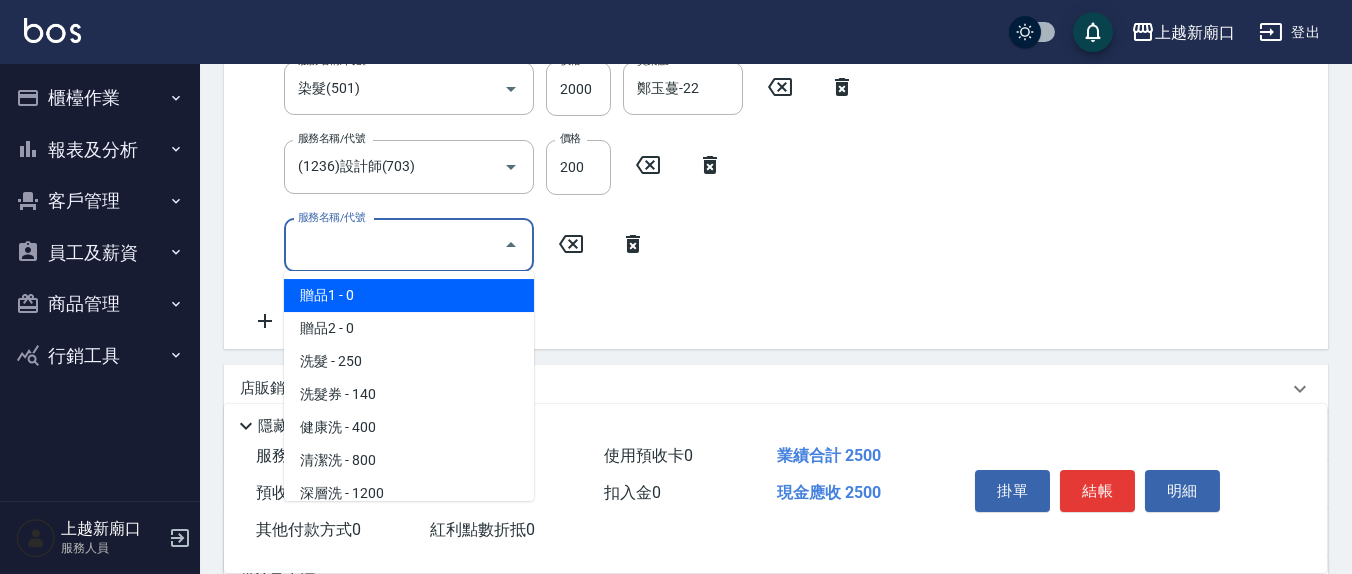 click on "服務名稱/代號" at bounding box center (394, 245) 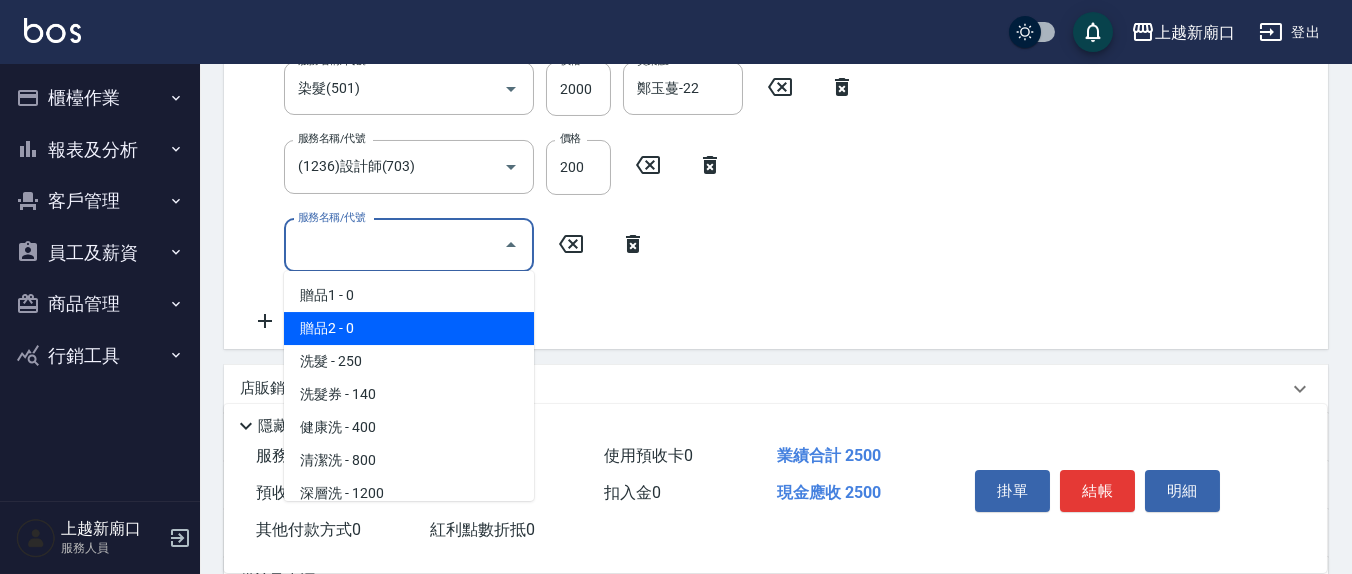 scroll, scrollTop: 625, scrollLeft: 0, axis: vertical 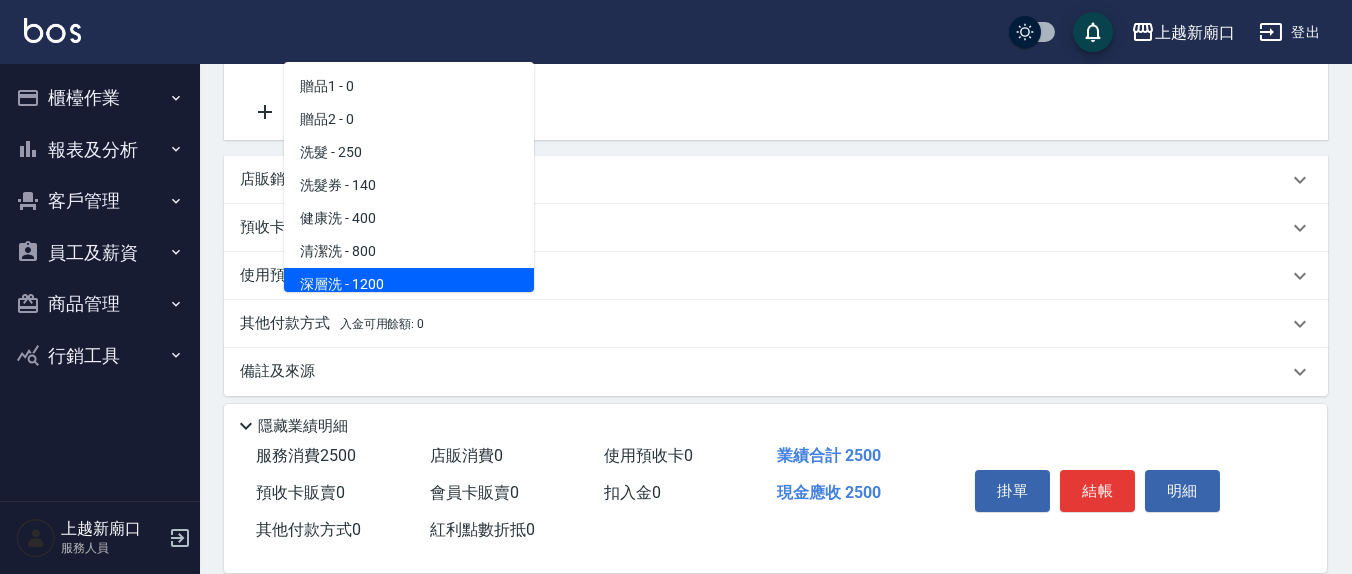 click on "其他付款方式 入金可用餘額: 0" at bounding box center [776, 324] 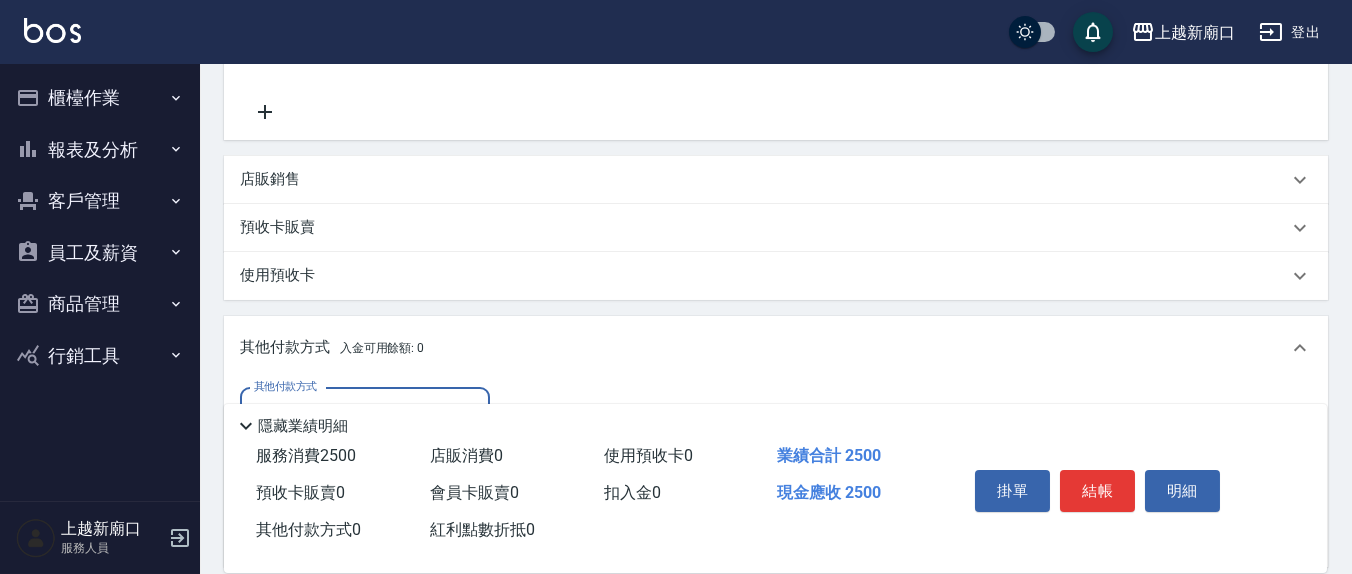 scroll, scrollTop: 0, scrollLeft: 0, axis: both 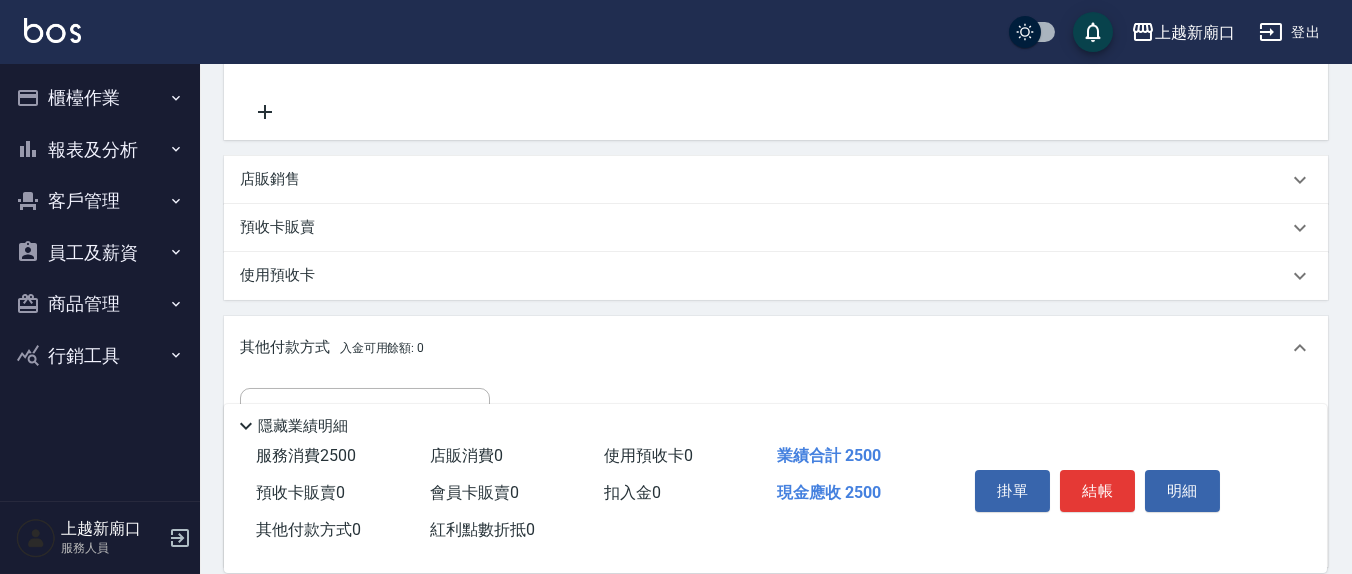 click on "店販銷售" at bounding box center [764, 179] 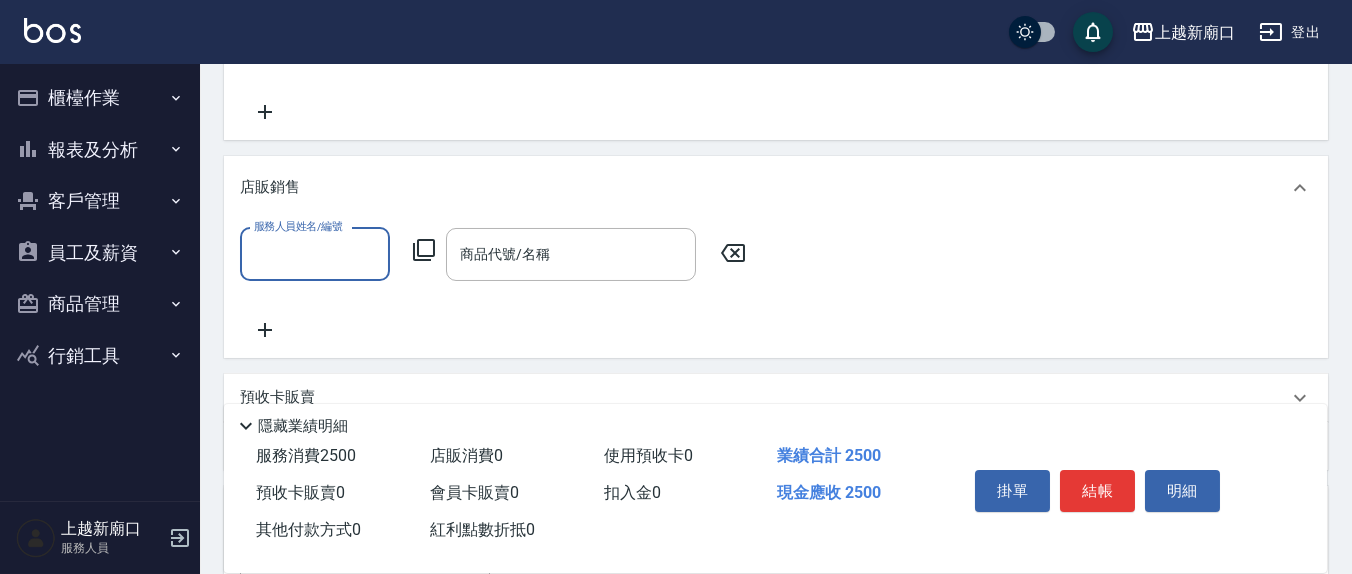 scroll, scrollTop: 0, scrollLeft: 0, axis: both 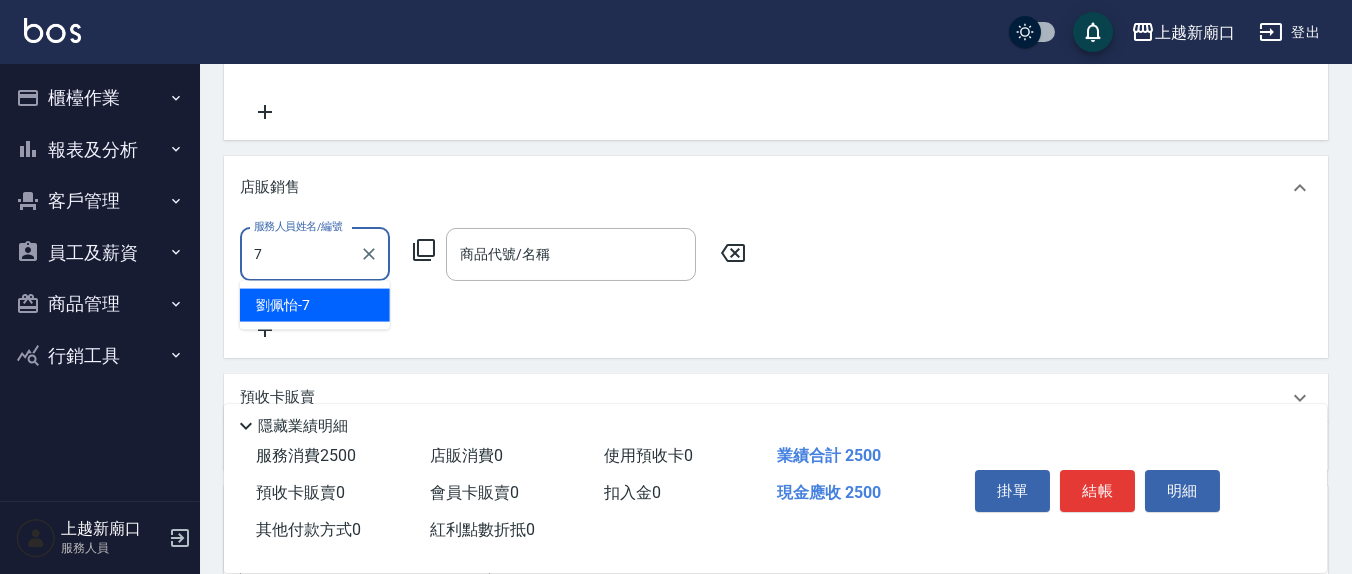 type on "劉佩怡-7" 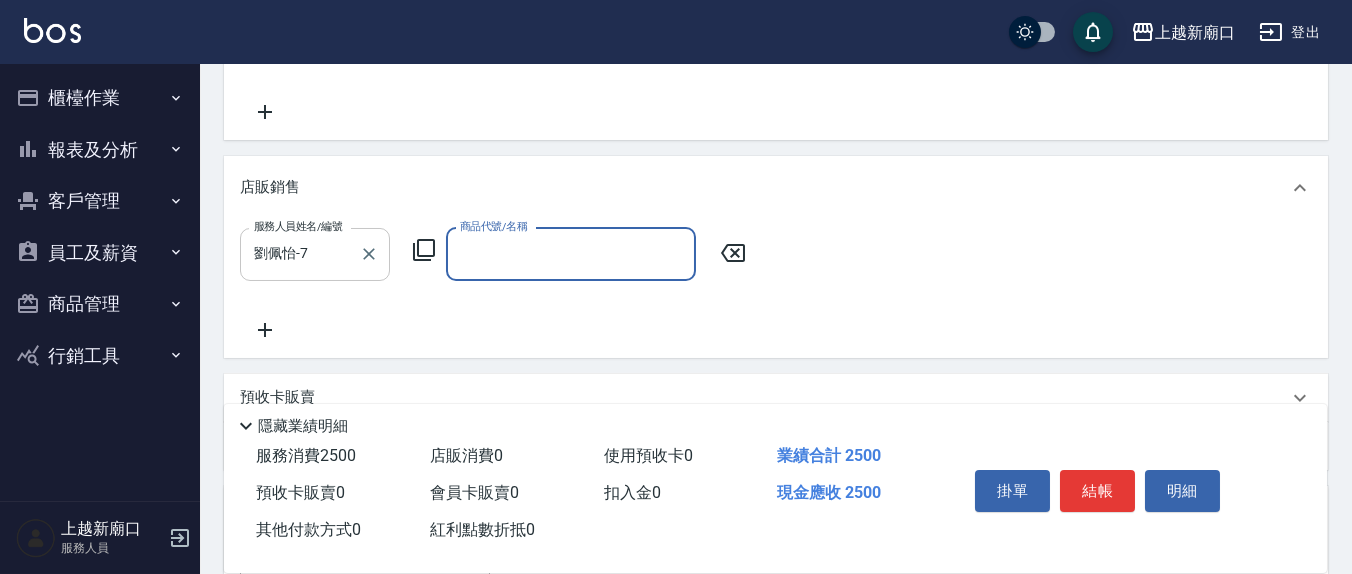 type on "ㄔ" 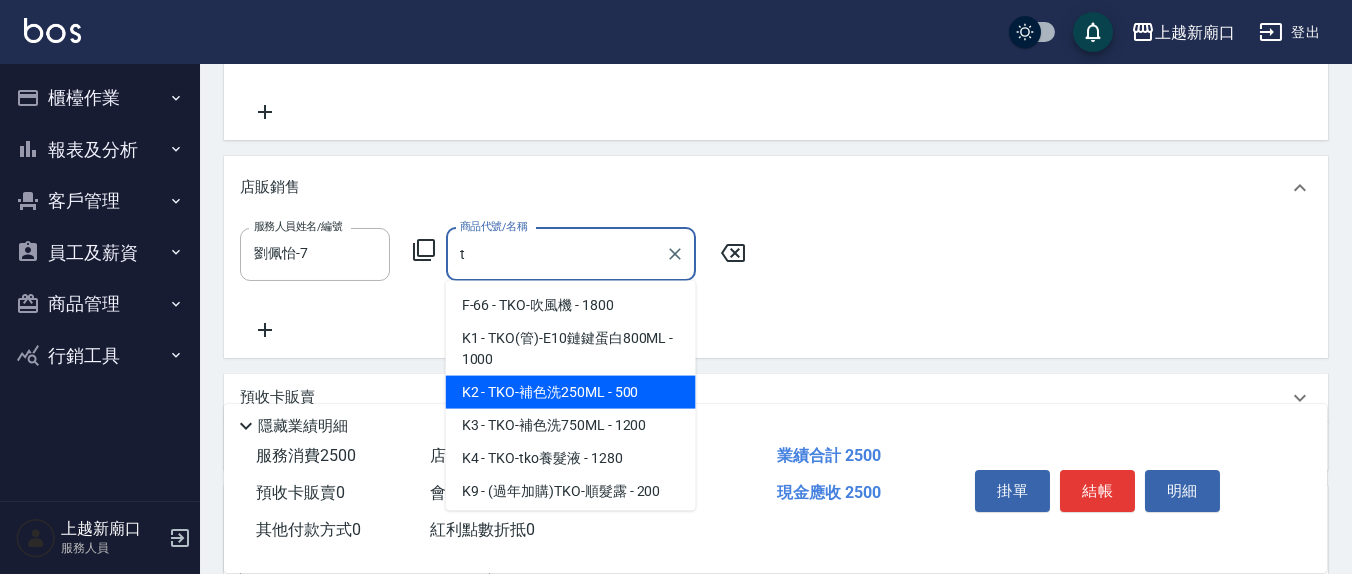 click on "K2 - TKO-補色洗250ML - 500" at bounding box center [571, 392] 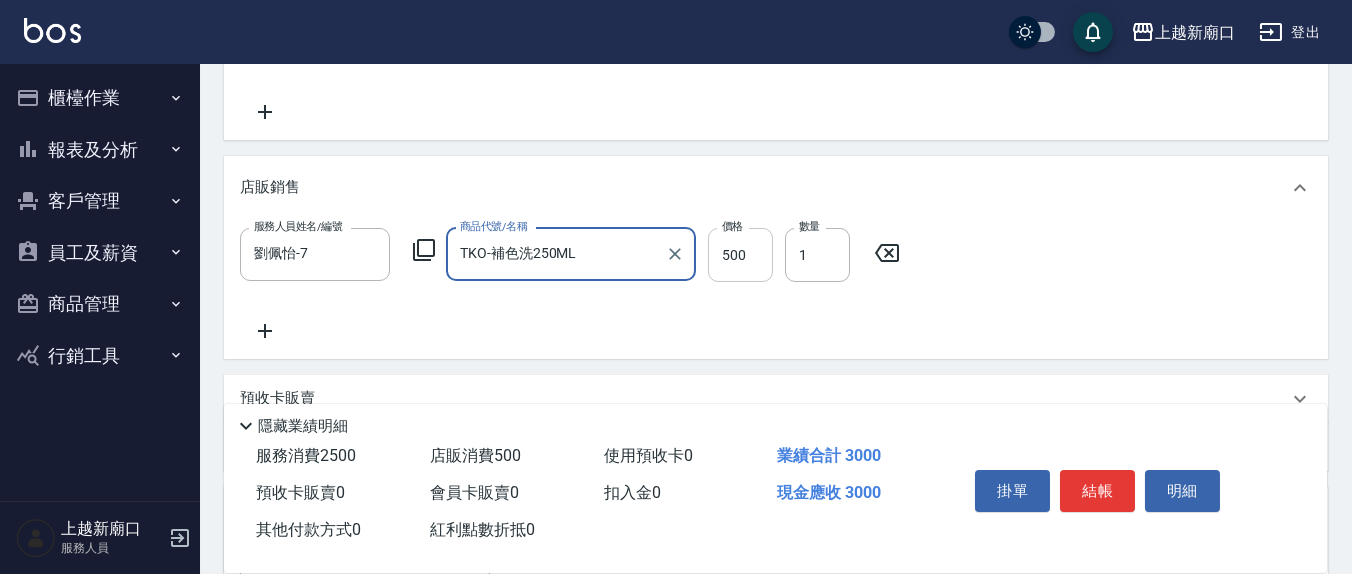 type on "TKO-補色洗250ML" 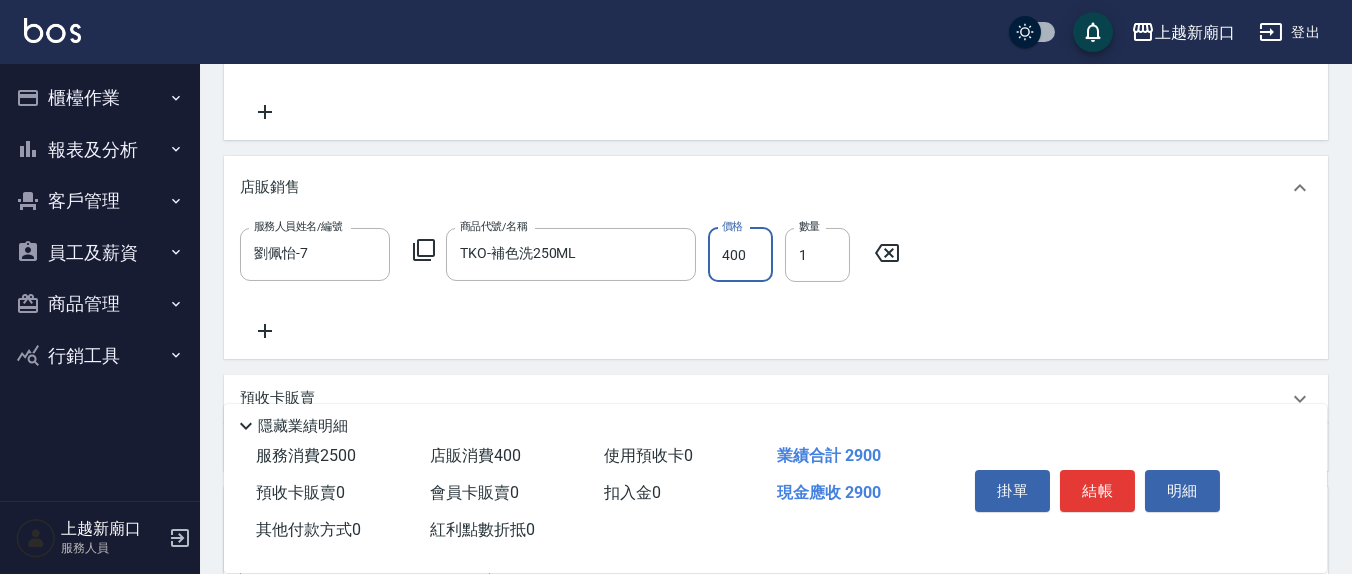 type on "400" 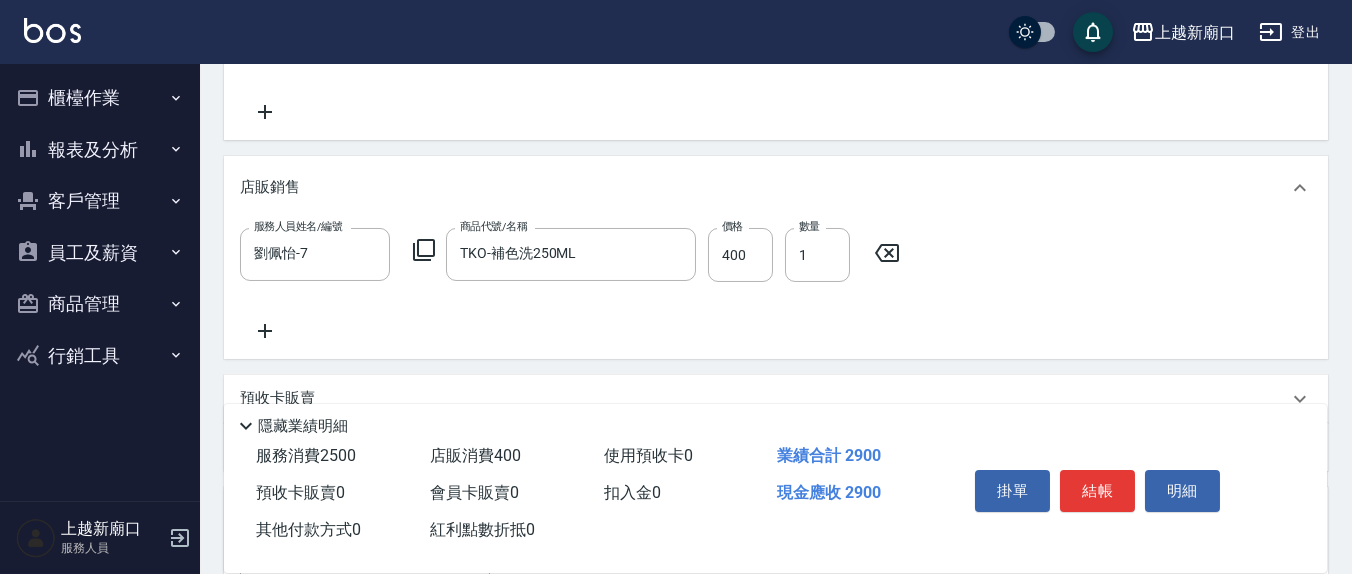 click 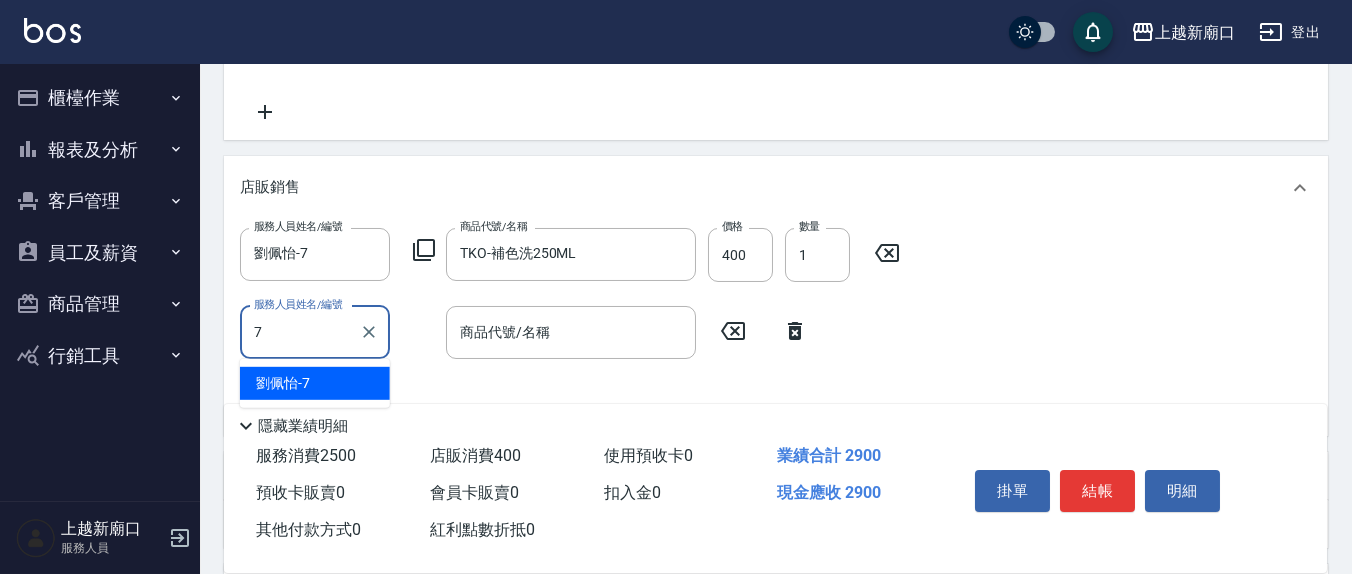 type on "劉佩怡-7" 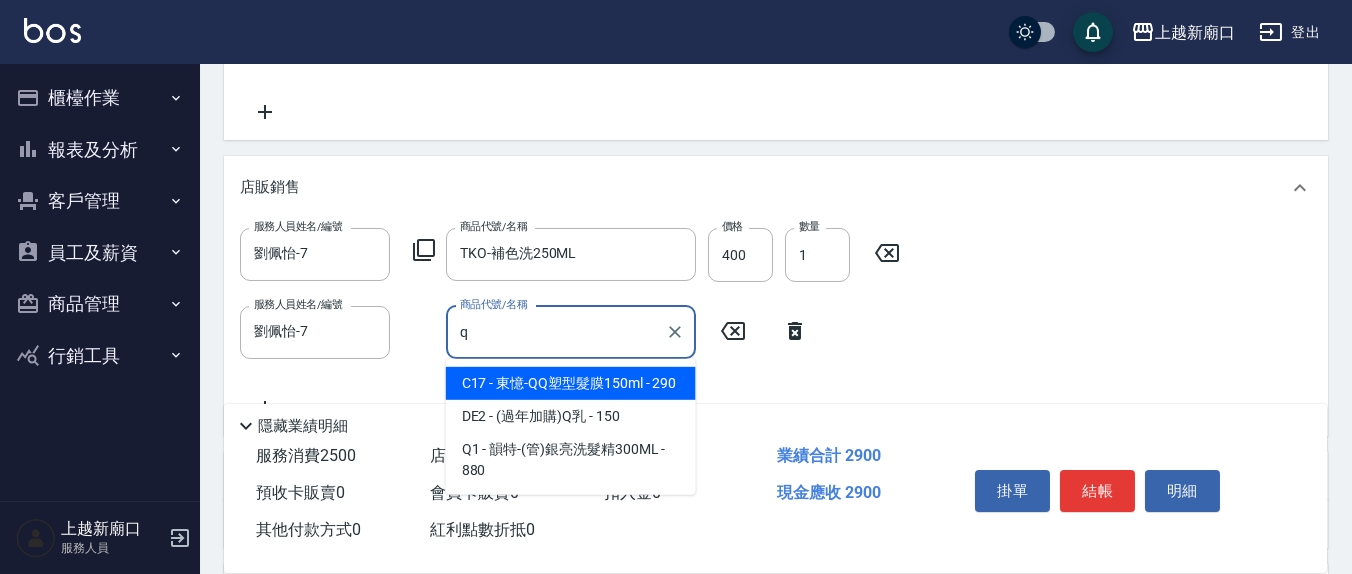 click on "C17 - 東憶-QQ塑型髮膜150ml - 290" at bounding box center [571, 383] 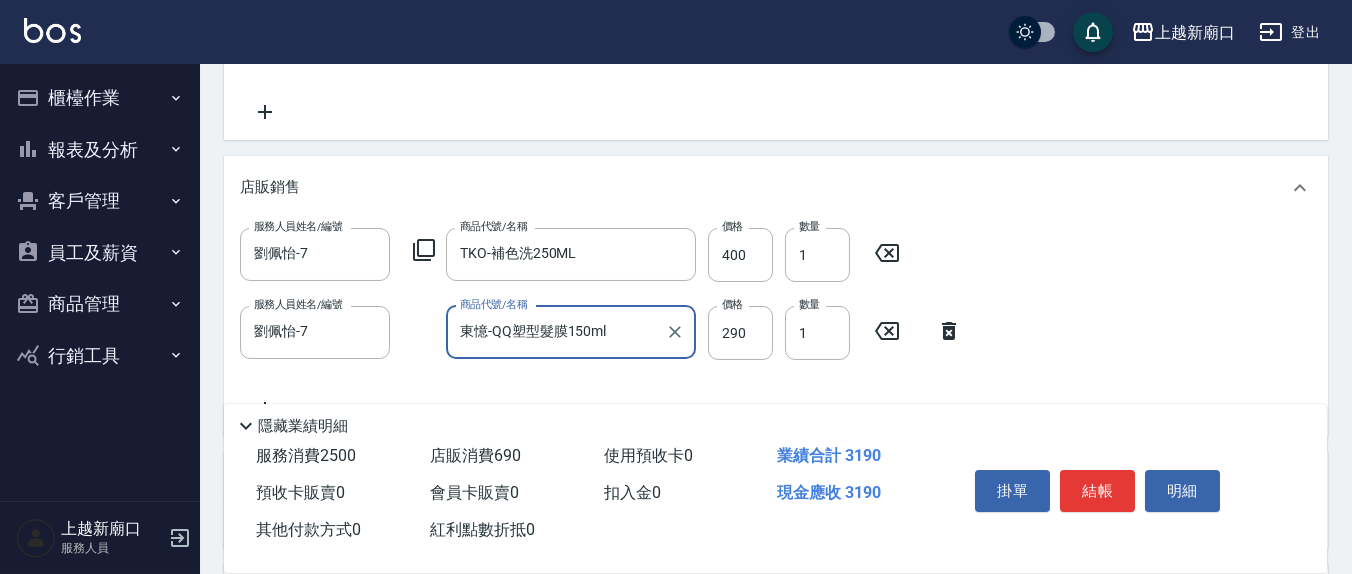 type on "東憶-QQ塑型髮膜150ml" 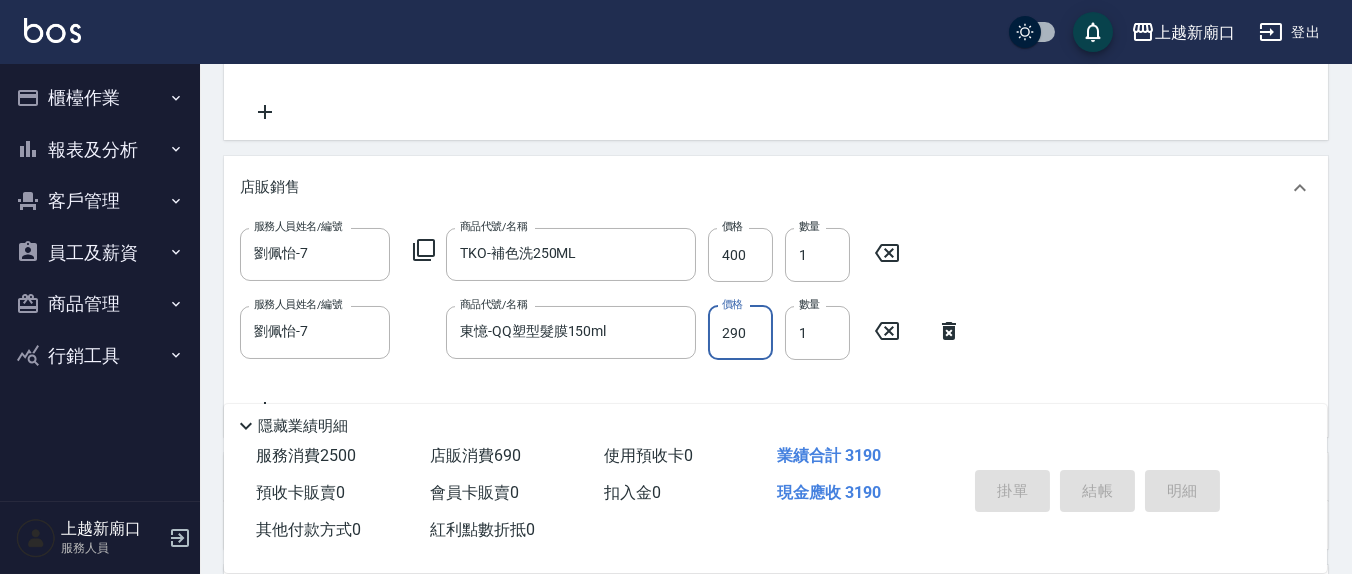 type on "[DATE] [TIME]" 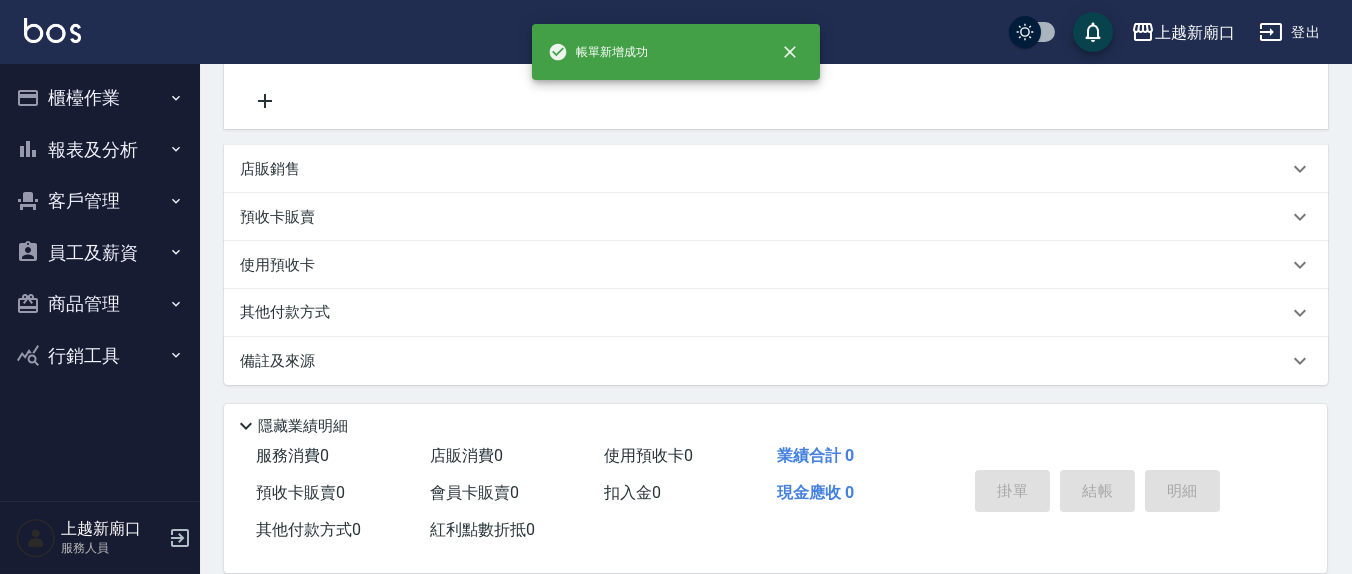 scroll, scrollTop: 0, scrollLeft: 0, axis: both 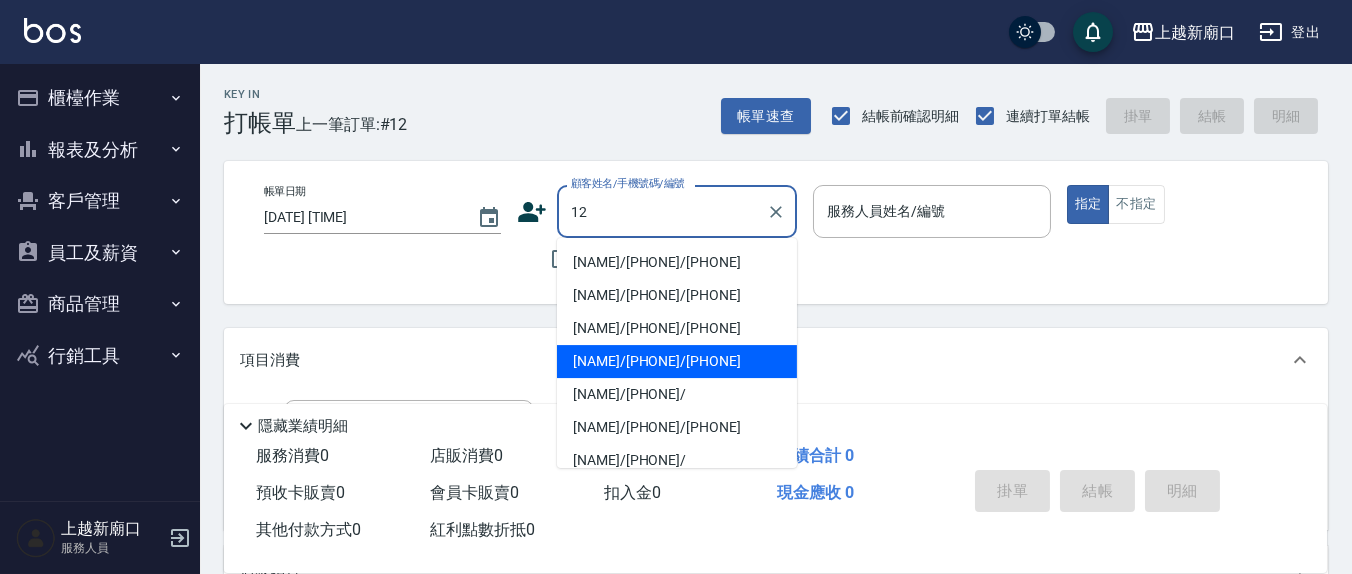 type on "12" 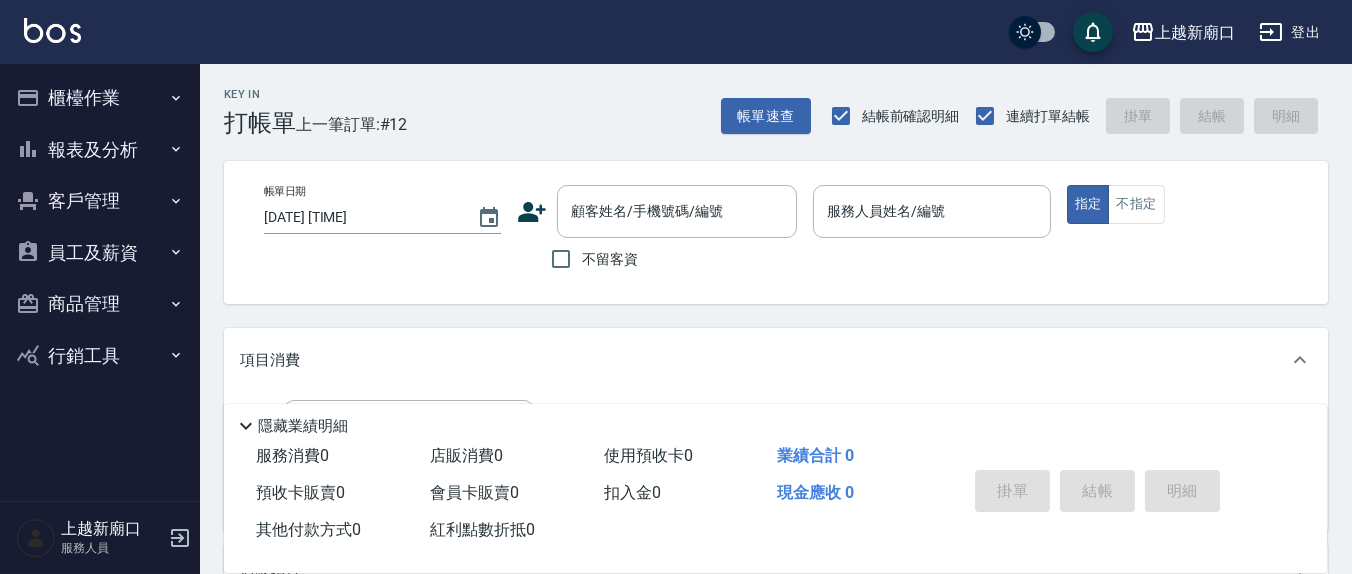 click on "帳單日期 [DATE] [TIME] 顧客姓名/手機號碼/編號 顧客姓名/手機號碼/編號 不留客資 服務人員姓名/編號 服務人員姓名/編號 指定 不指定" at bounding box center (776, 232) 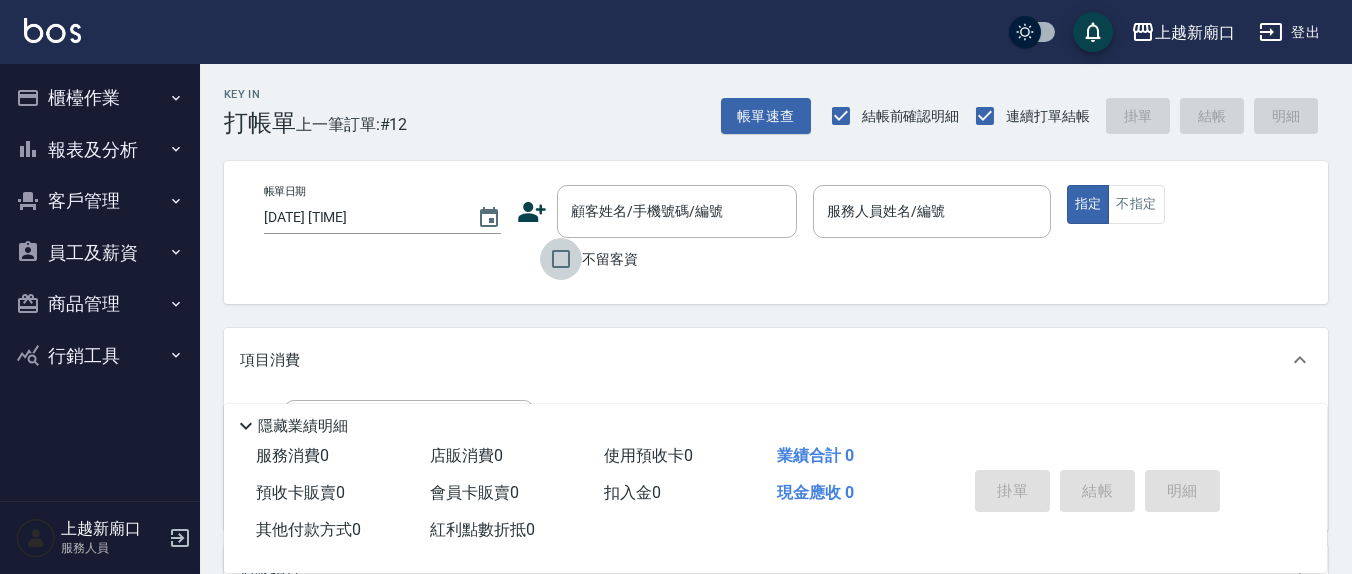 drag, startPoint x: 569, startPoint y: 256, endPoint x: 821, endPoint y: 262, distance: 252.07141 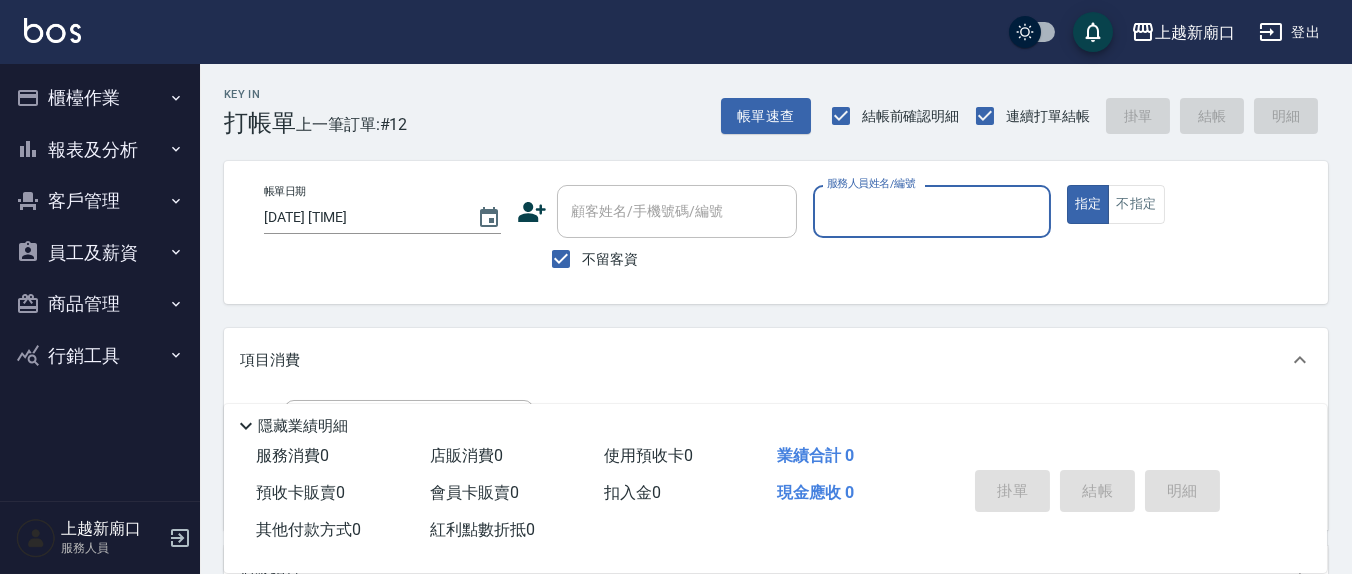 click on "服務人員姓名/編號" at bounding box center [931, 211] 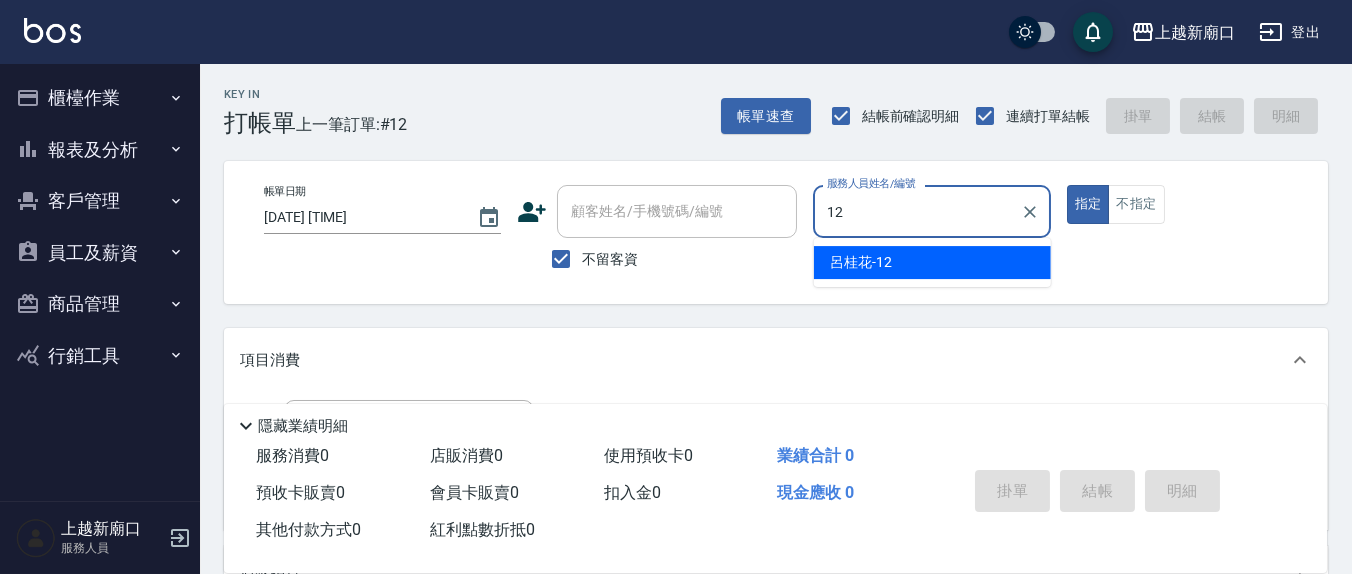 type on "呂桂花-12" 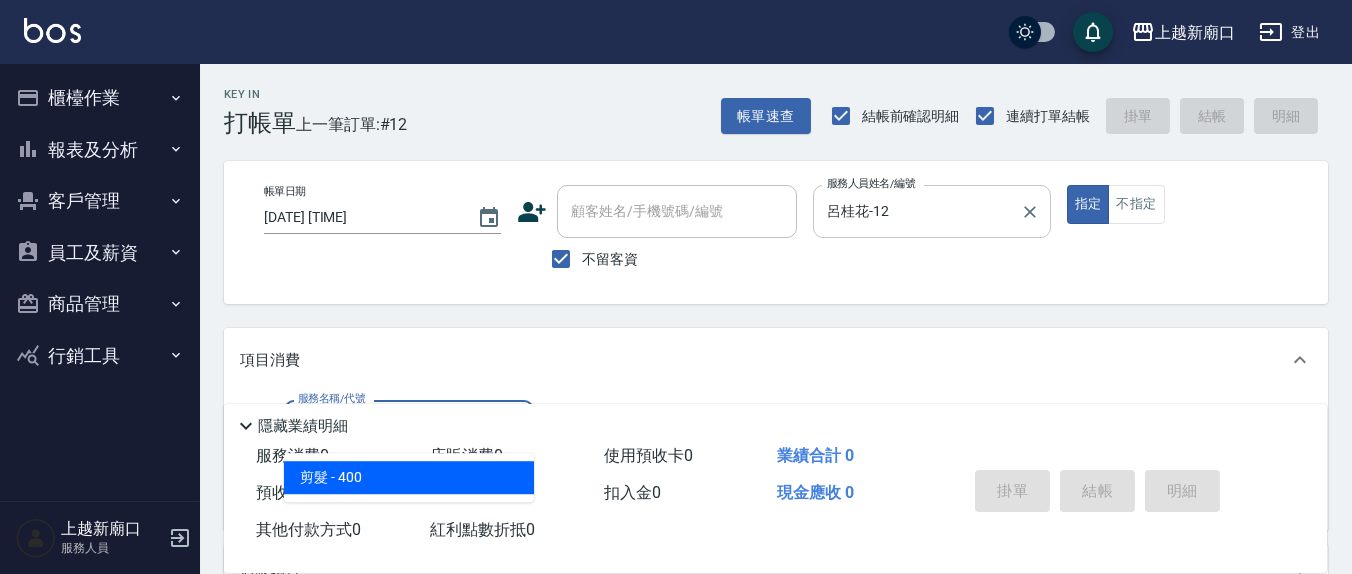 type on "剪髮(401)" 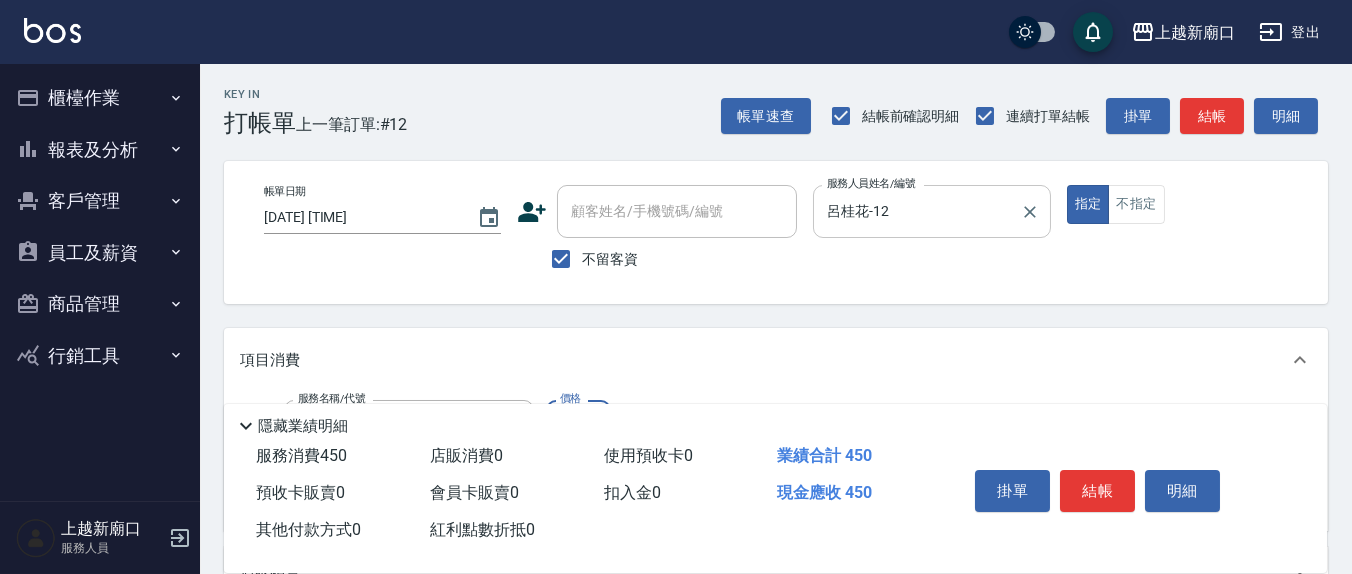 type on "450" 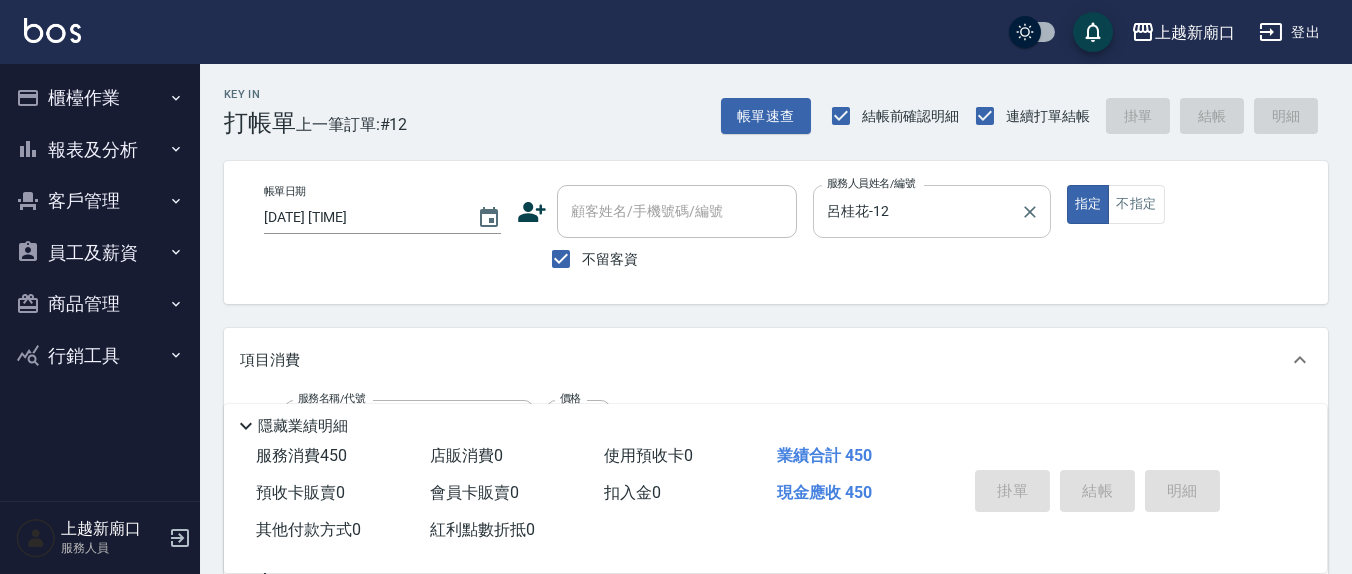 type 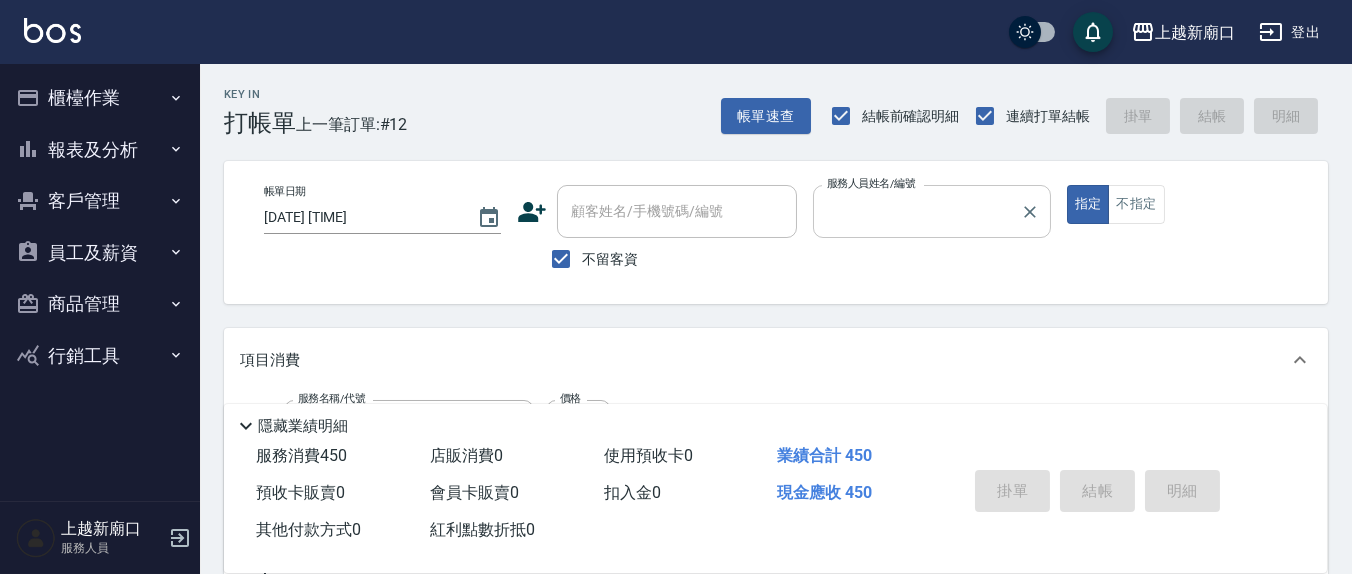 click on "指定" at bounding box center [1088, 204] 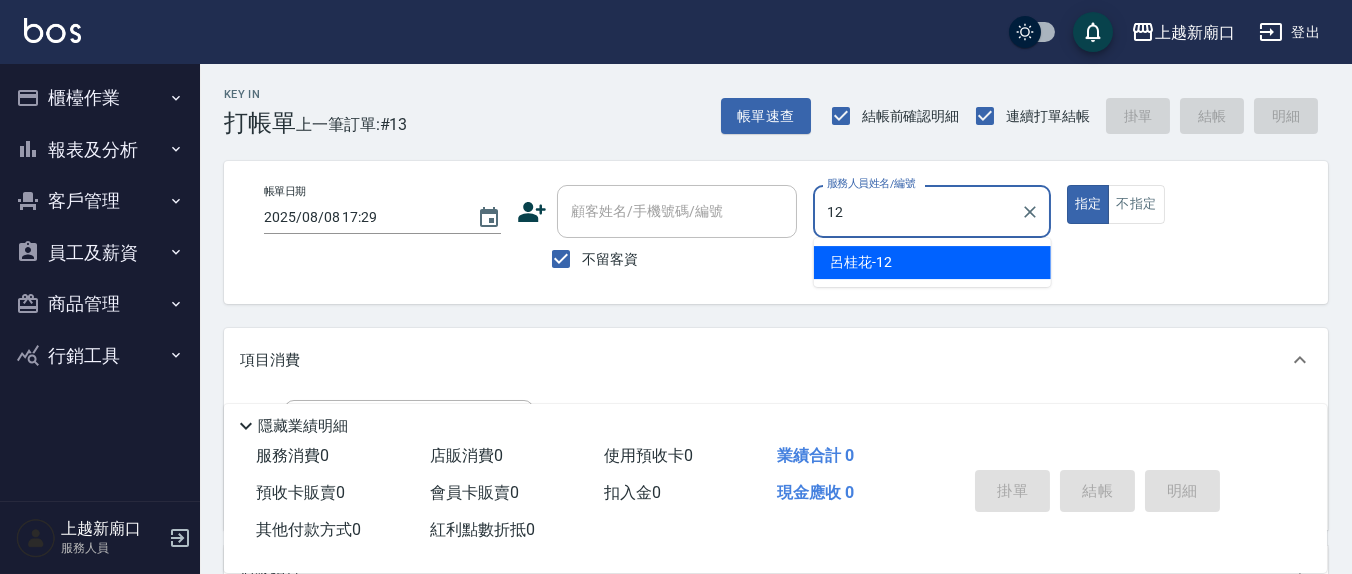 type on "呂桂花-12" 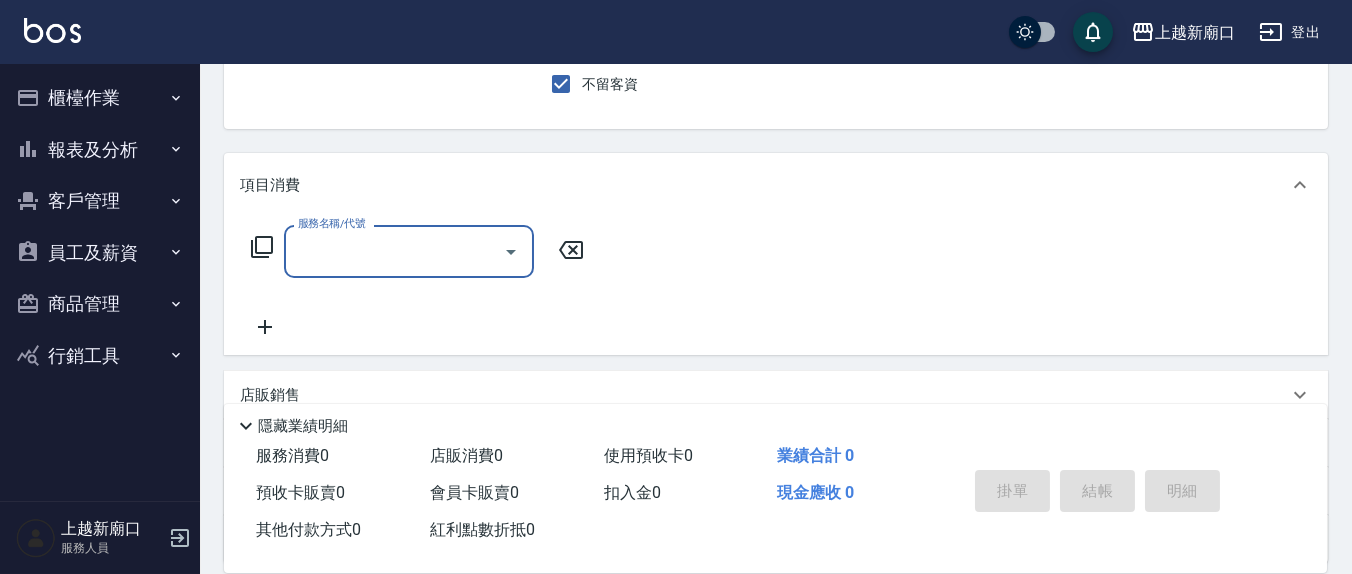 scroll, scrollTop: 208, scrollLeft: 0, axis: vertical 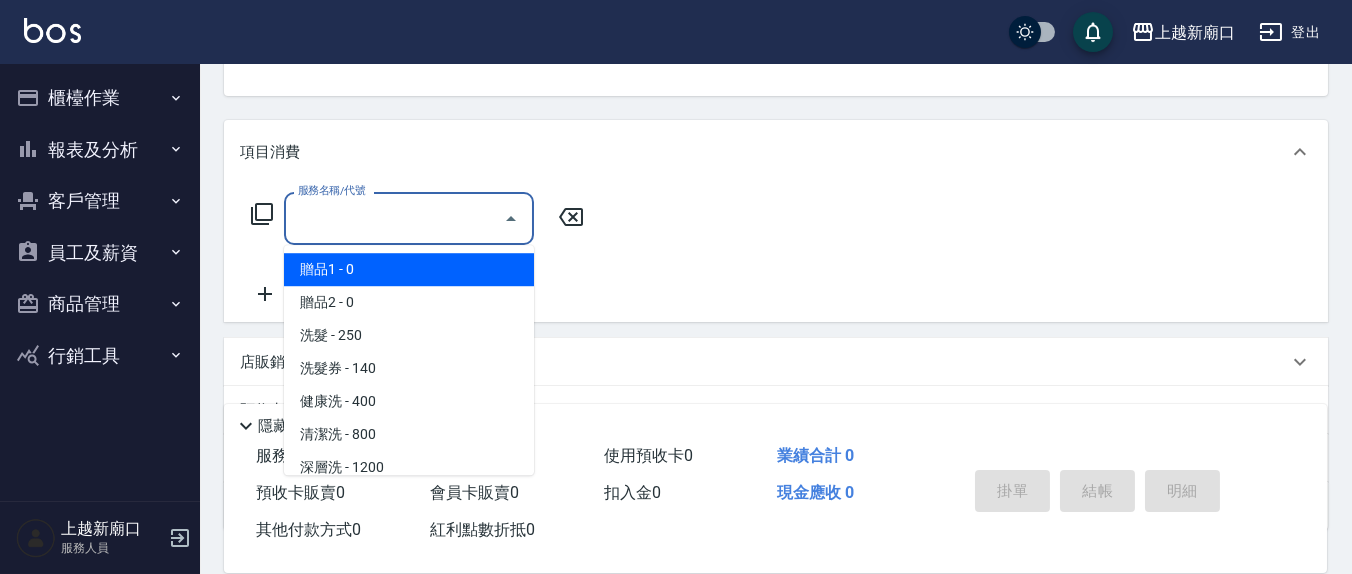 click on "服務名稱/代號" at bounding box center [394, 218] 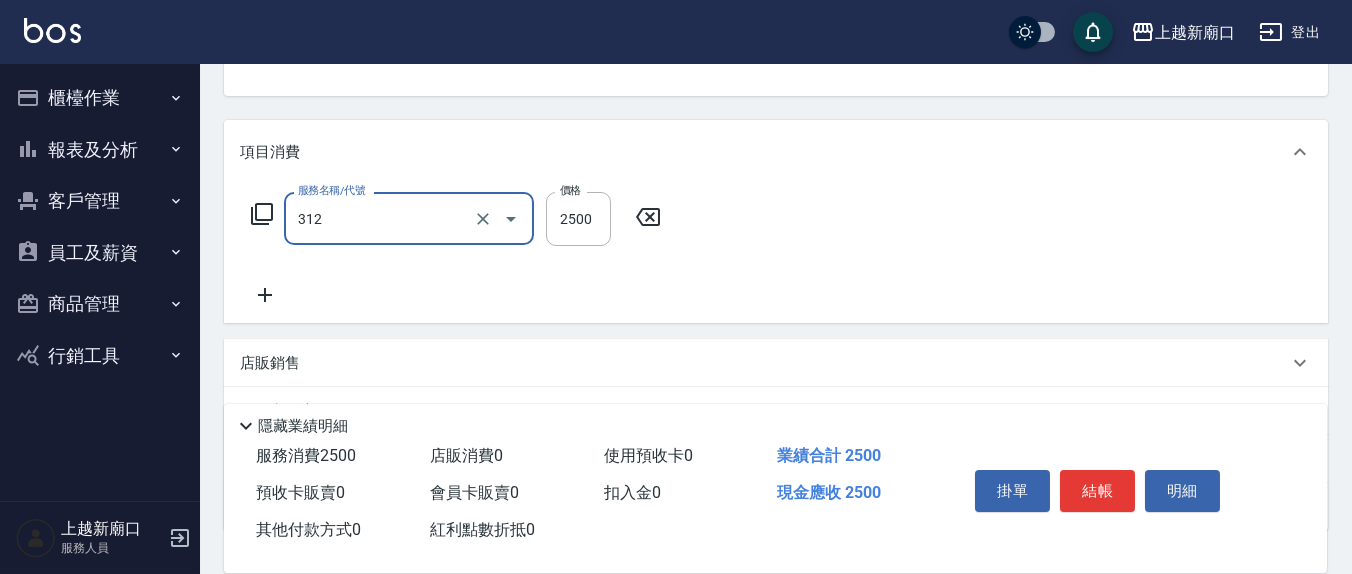 type on "有氧水離子燙2500(312)" 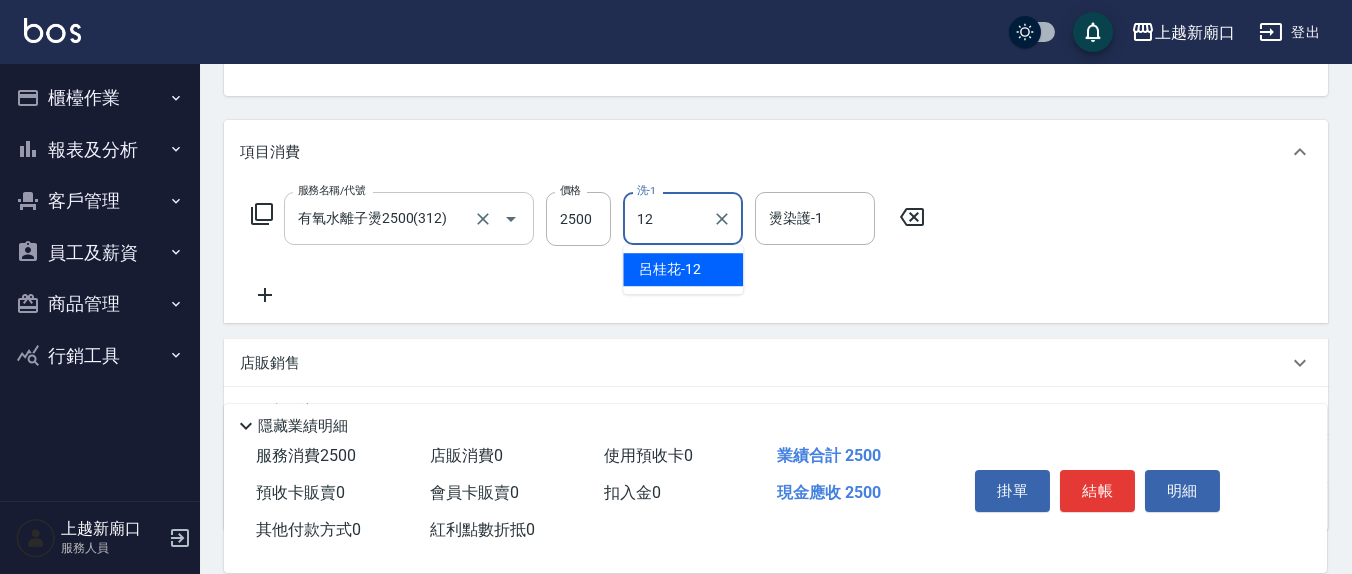 type on "呂桂花-12" 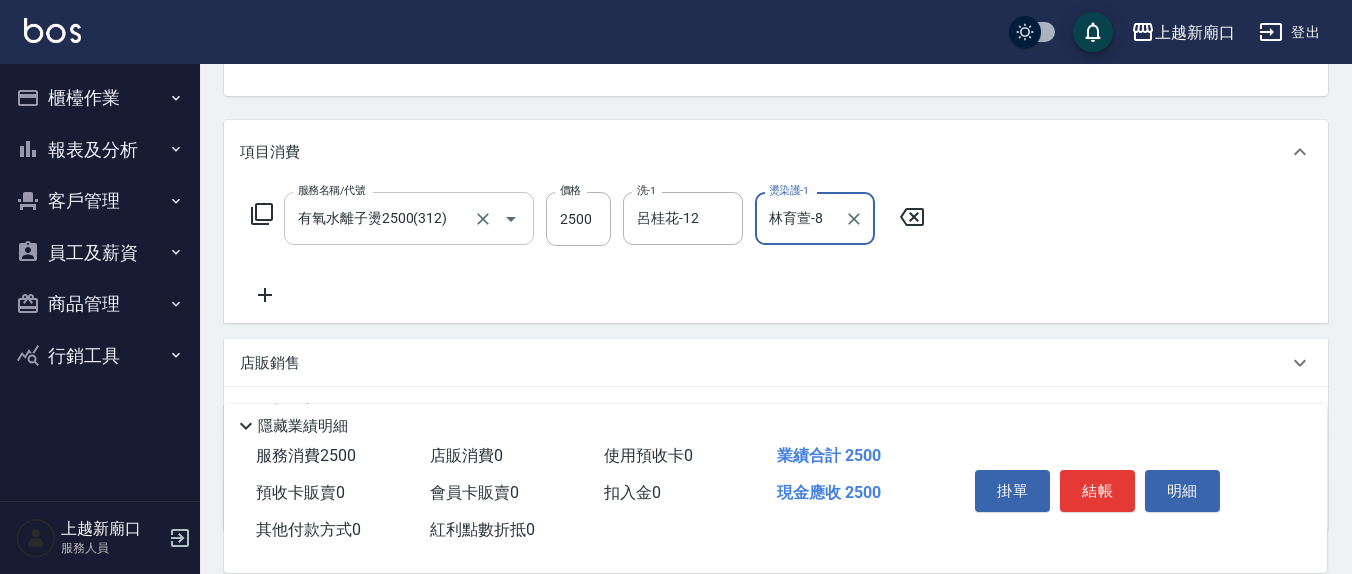 type on "林育萱-8" 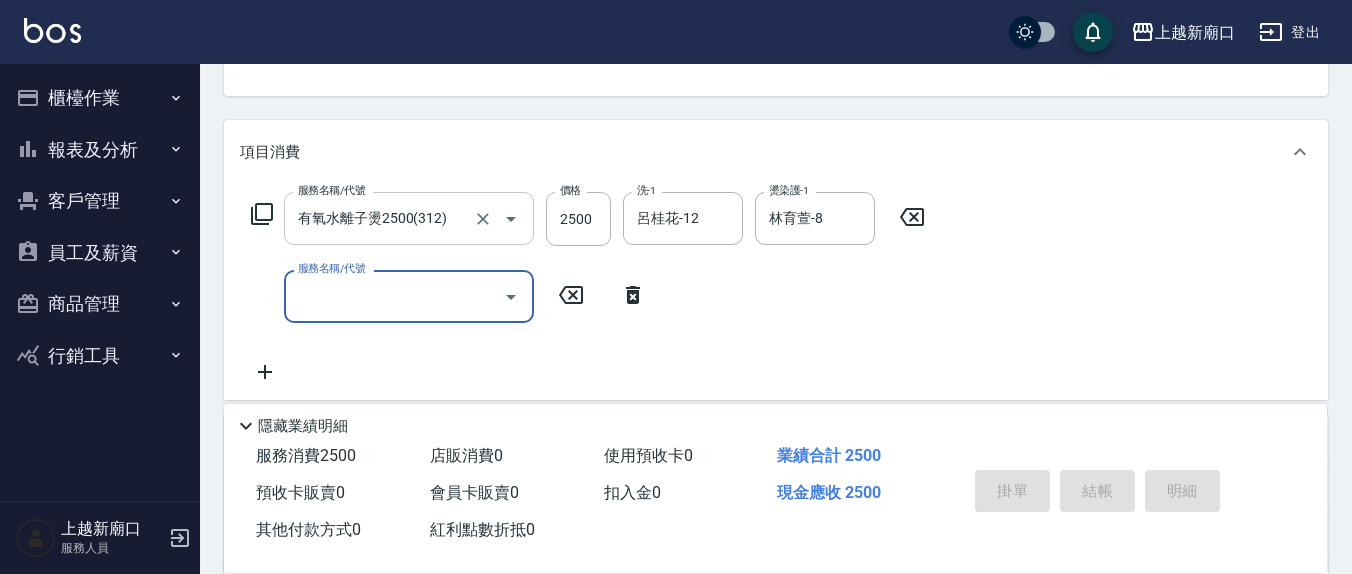 type 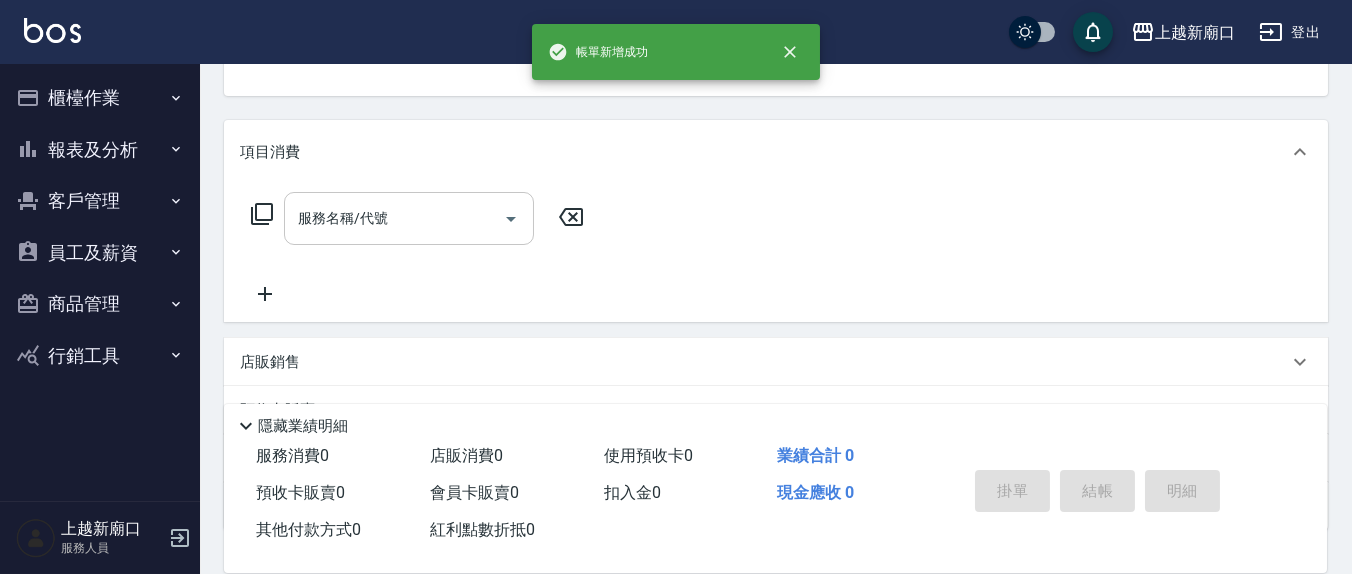 scroll, scrollTop: 185, scrollLeft: 0, axis: vertical 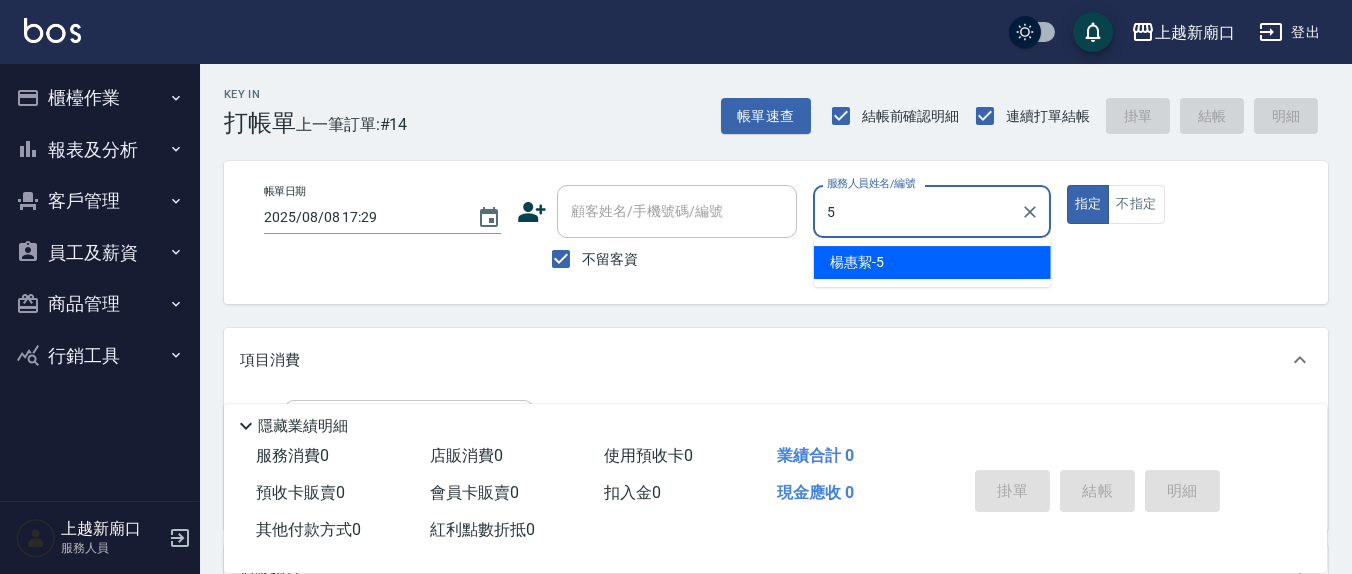 type on "楊惠絜-5" 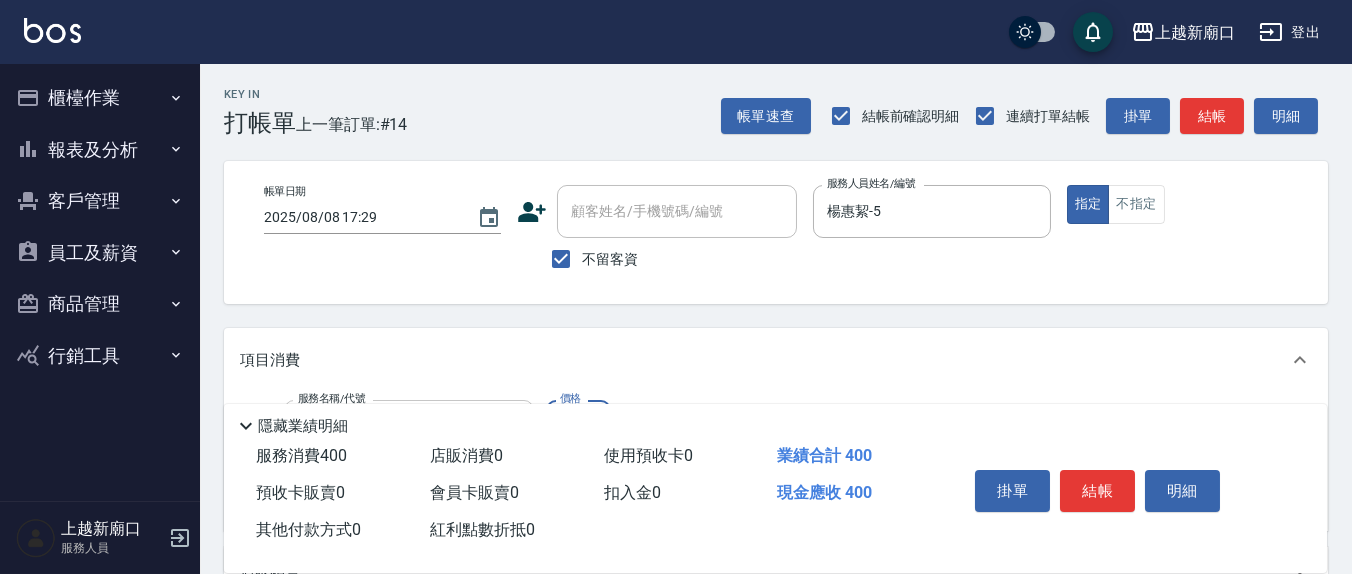 type on "健康洗(206)" 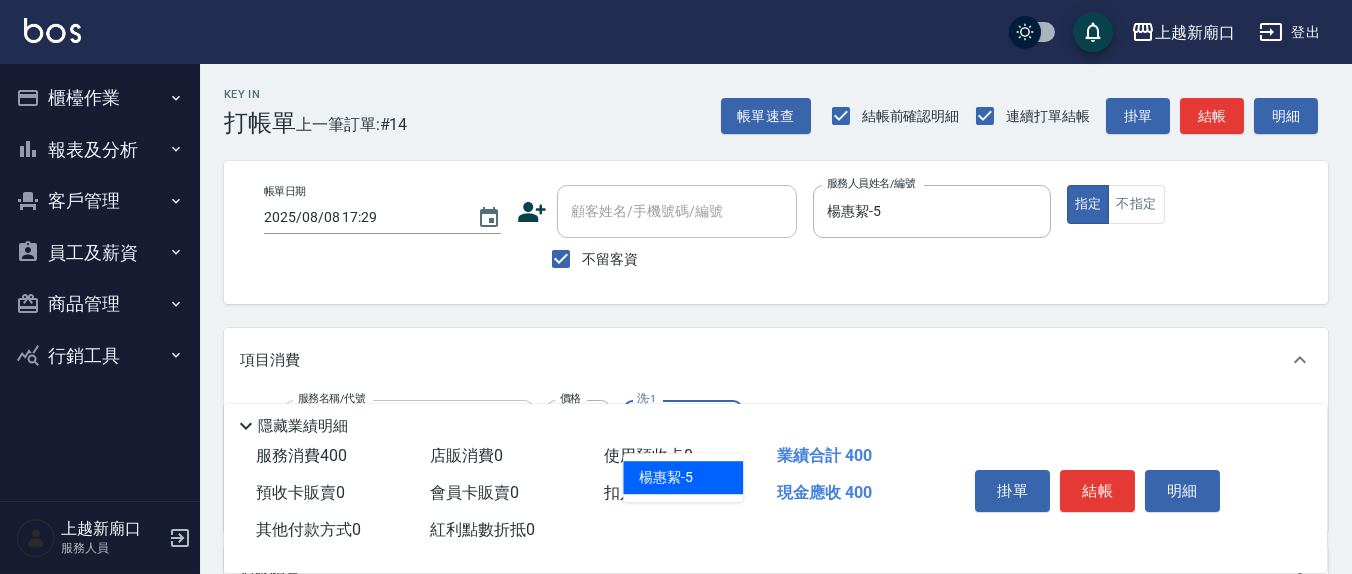 type on "楊惠絜-5" 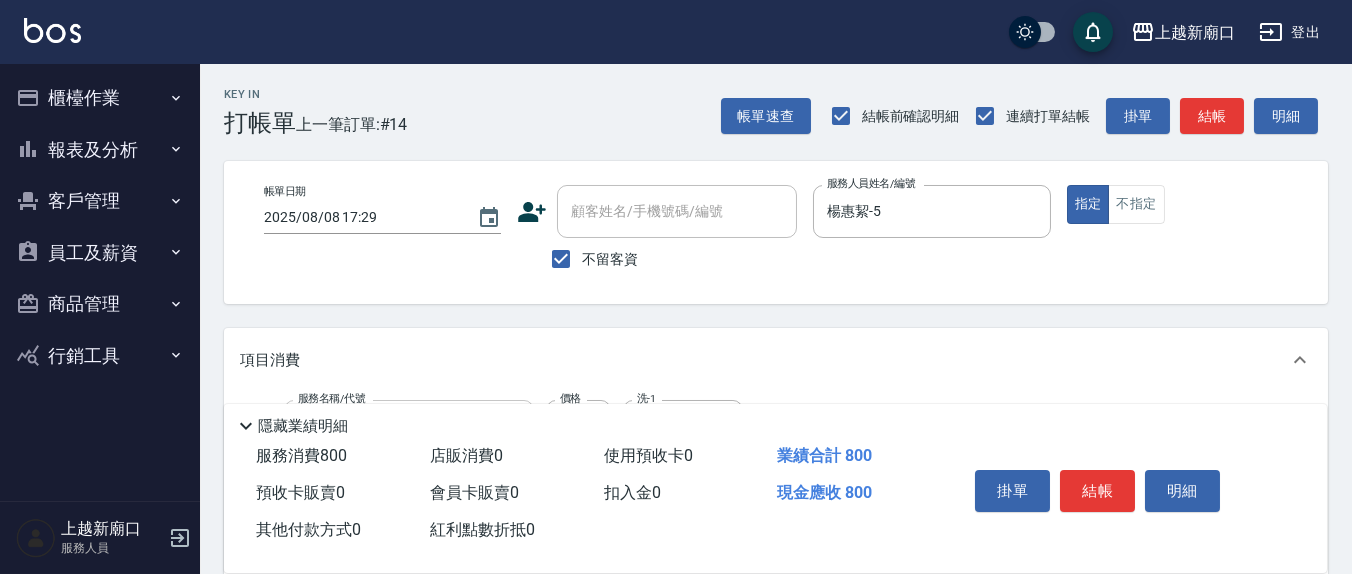 type on "剪髮(401)" 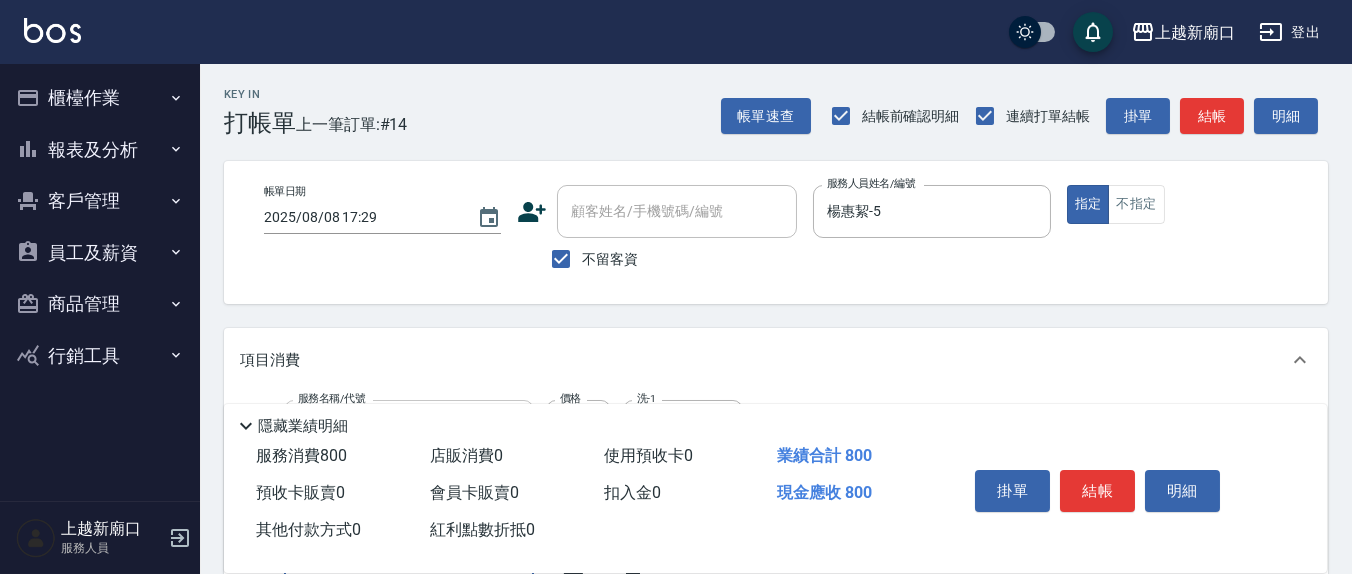 scroll, scrollTop: 26, scrollLeft: 0, axis: vertical 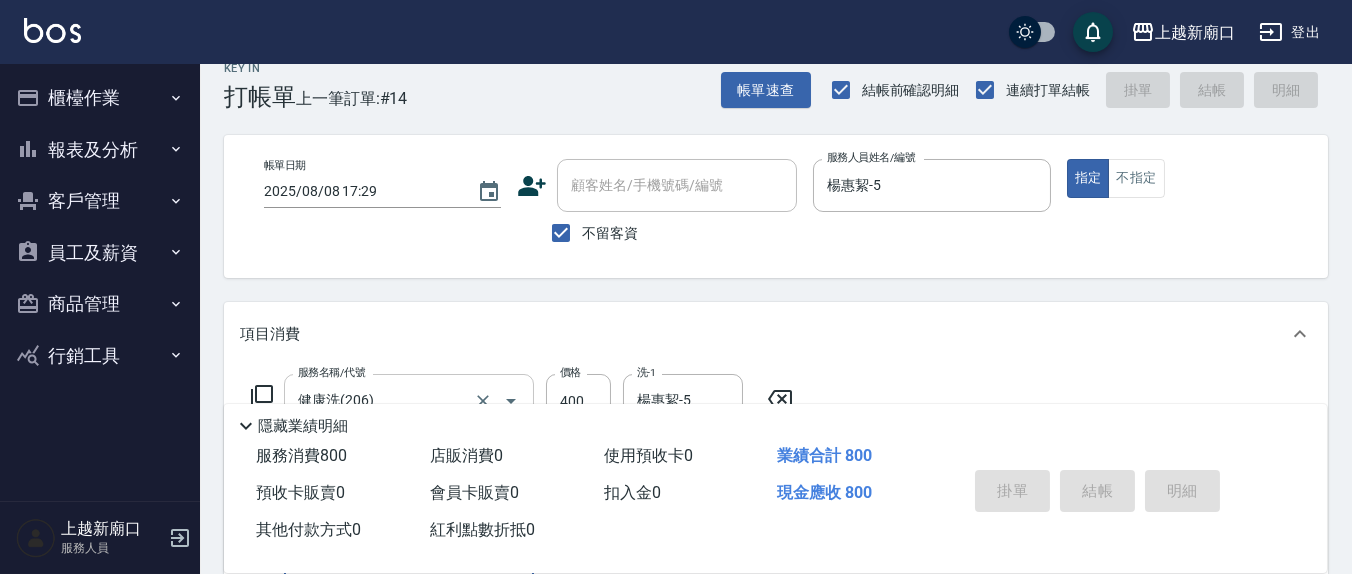 type 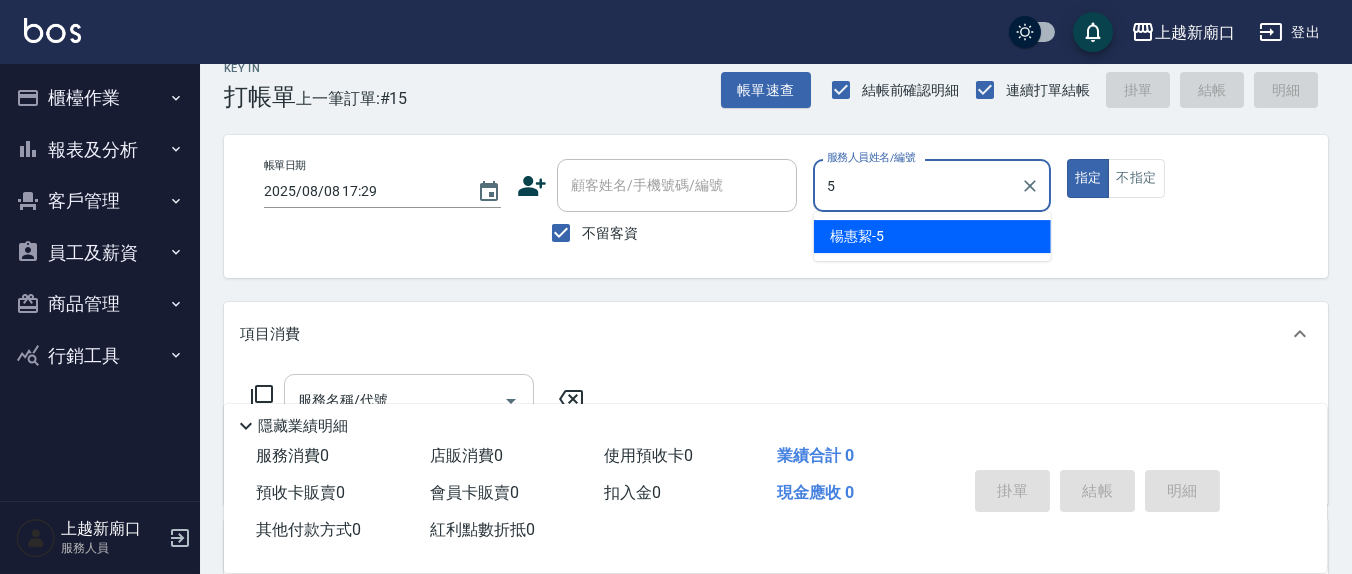 type on "楊惠絜-5" 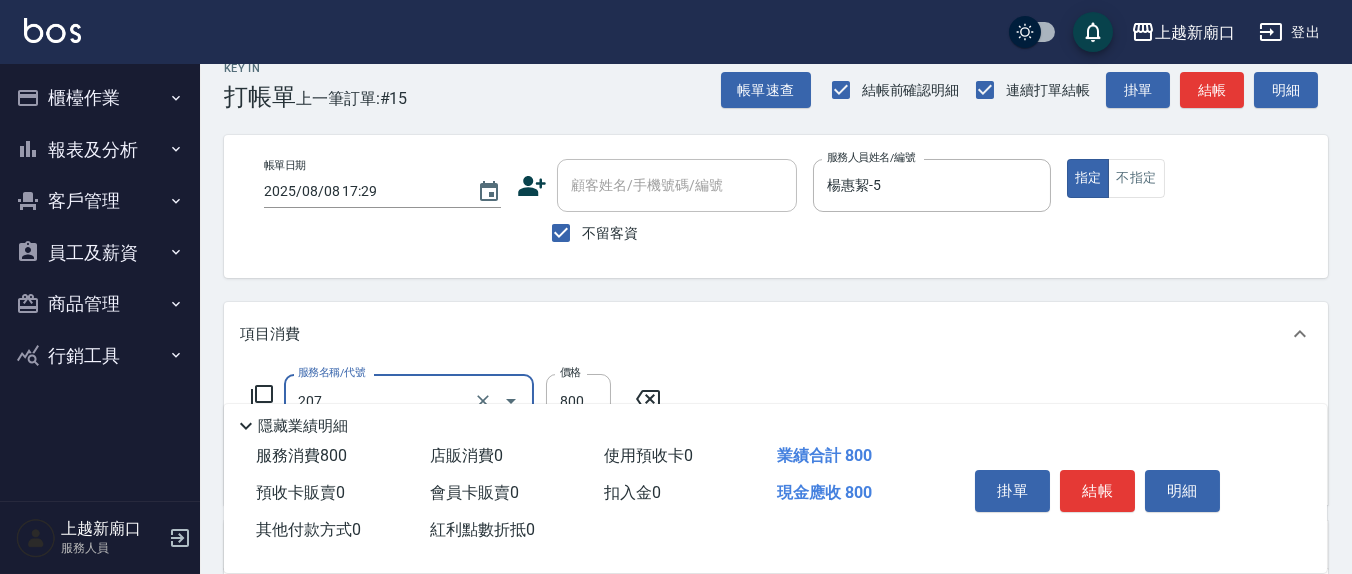 type on "清潔洗(207)" 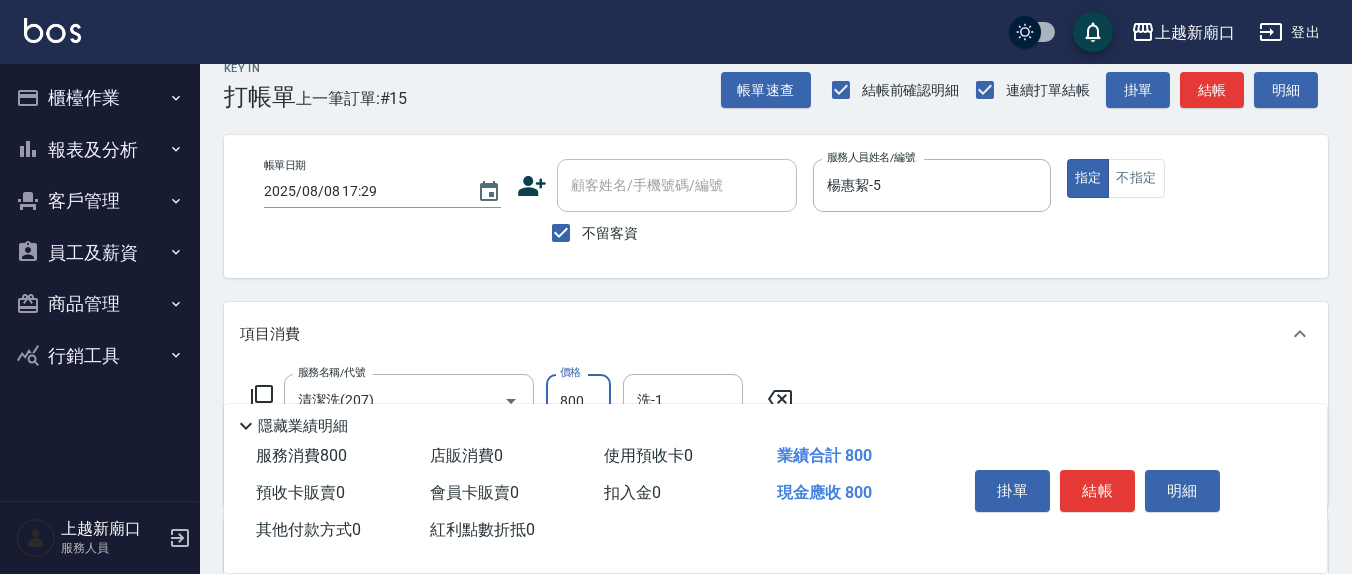 scroll, scrollTop: 234, scrollLeft: 0, axis: vertical 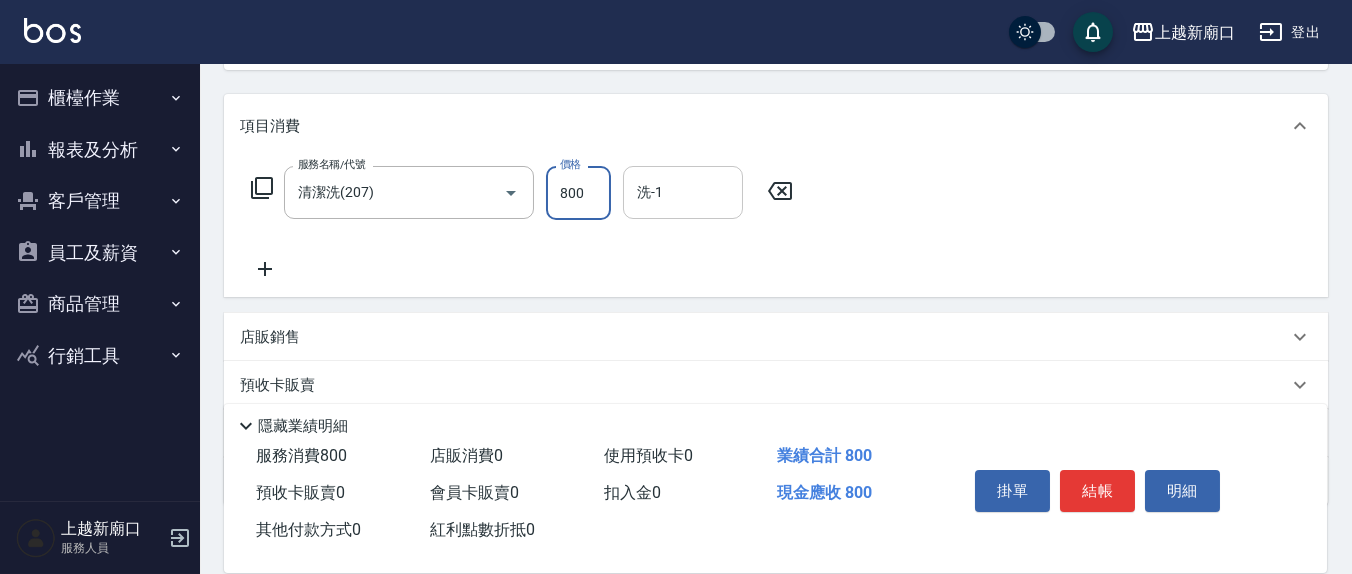click on "洗-1" at bounding box center [683, 192] 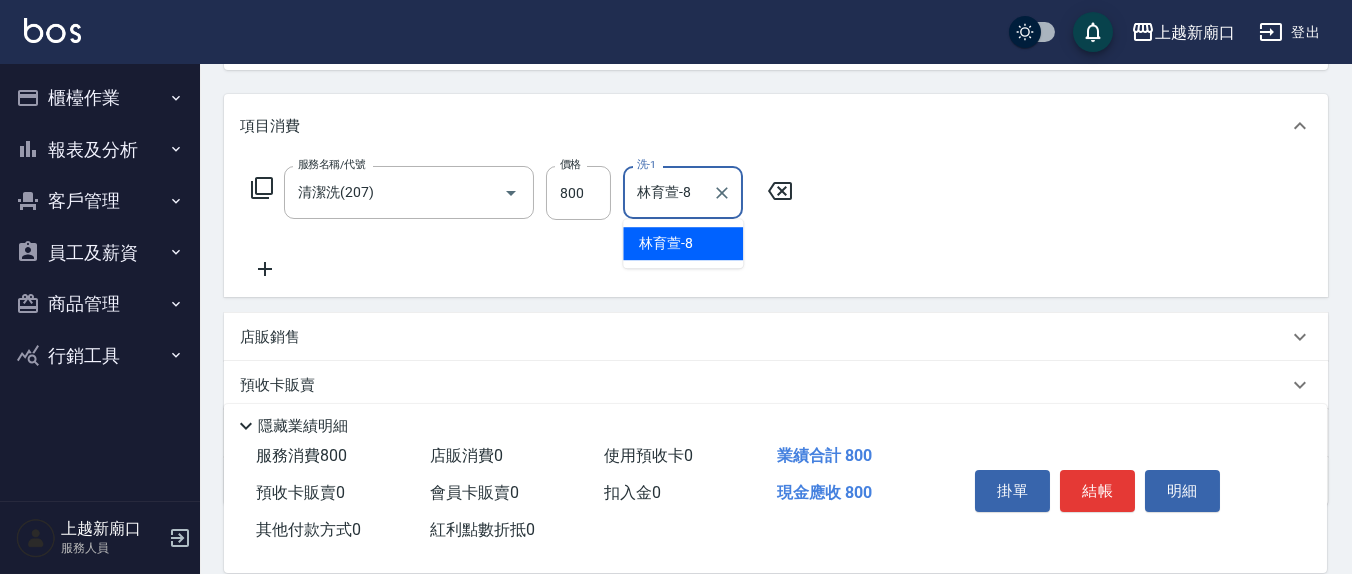type on "林育萱-8" 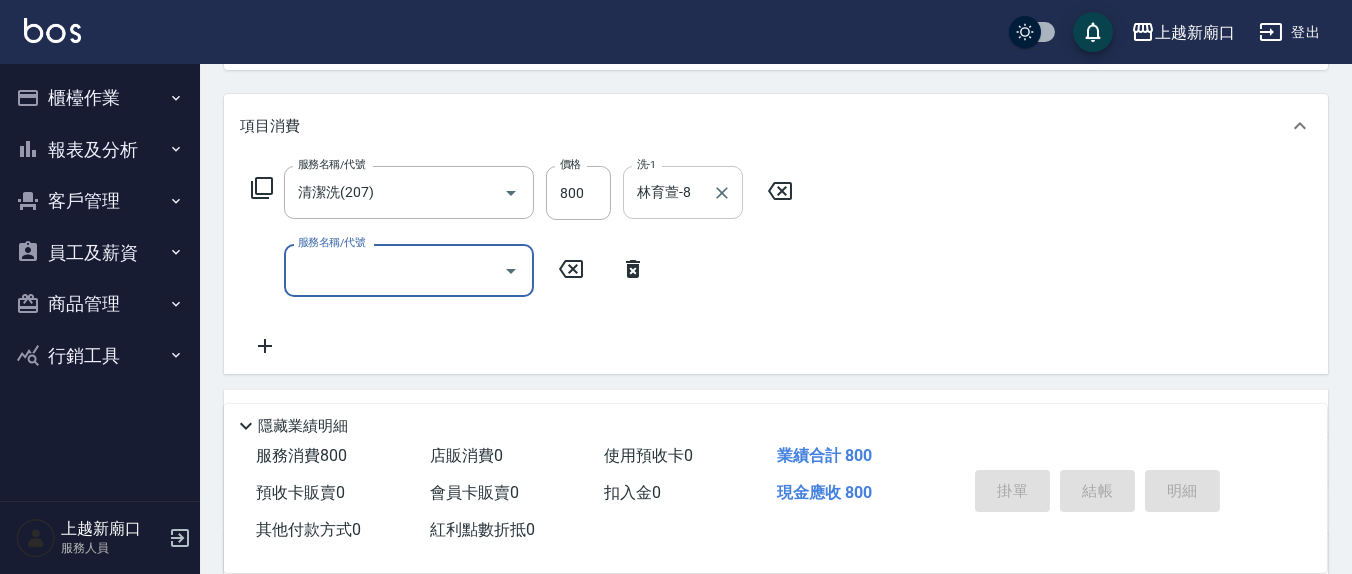type 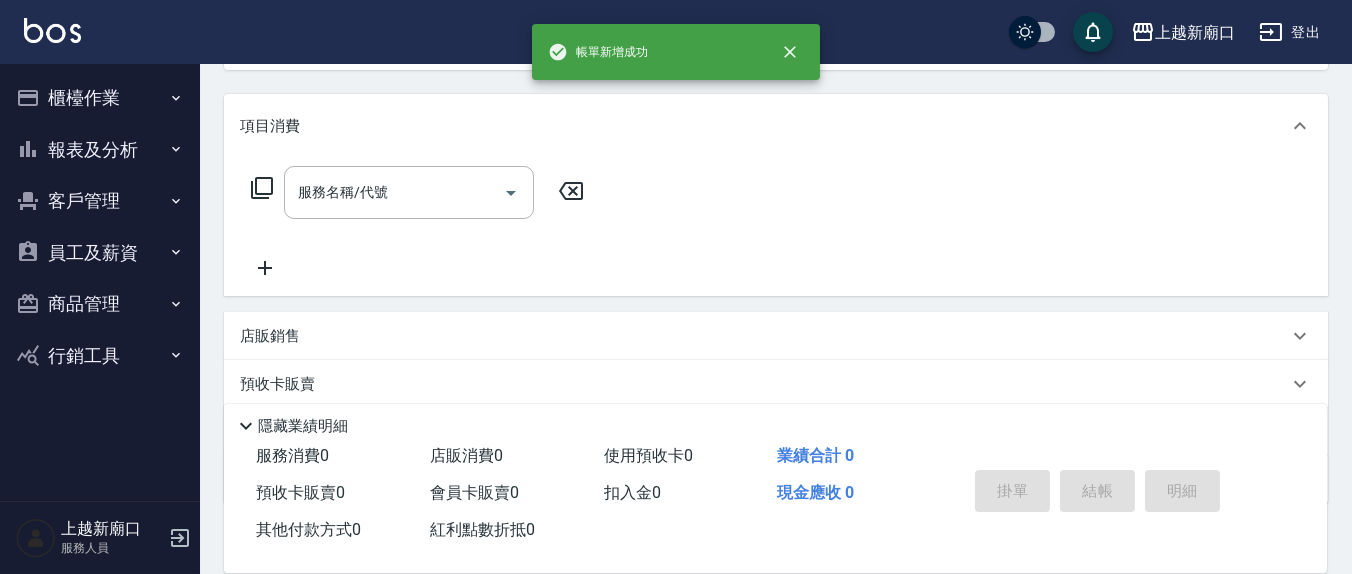 scroll, scrollTop: 0, scrollLeft: 0, axis: both 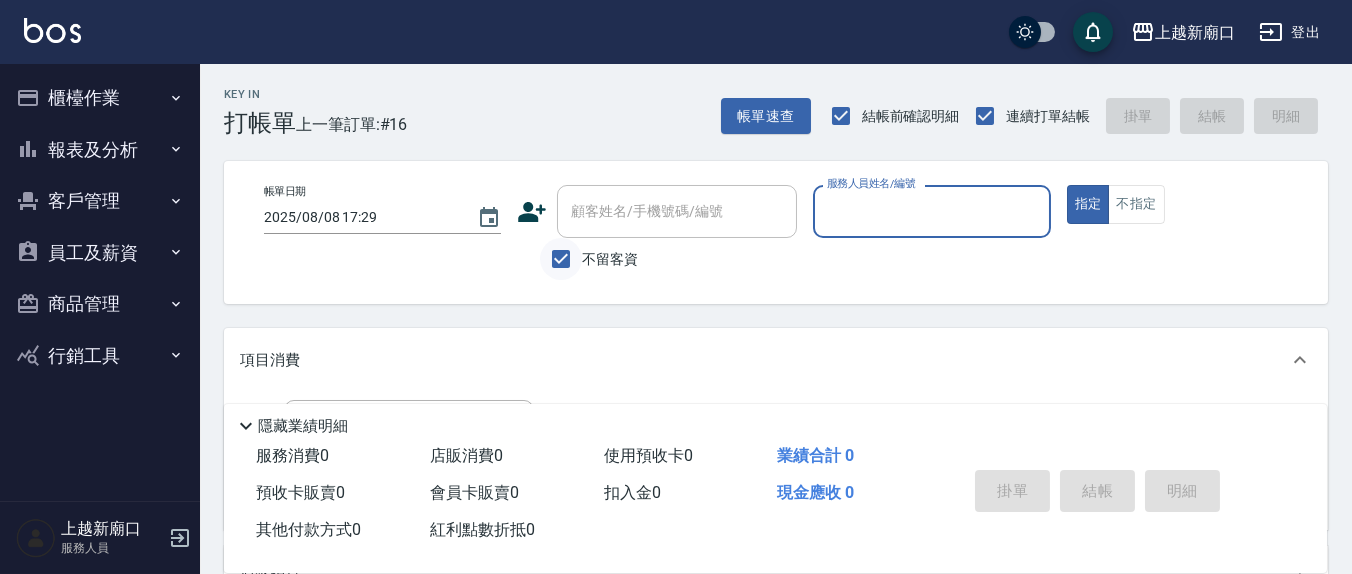 click on "不留客資" at bounding box center [561, 259] 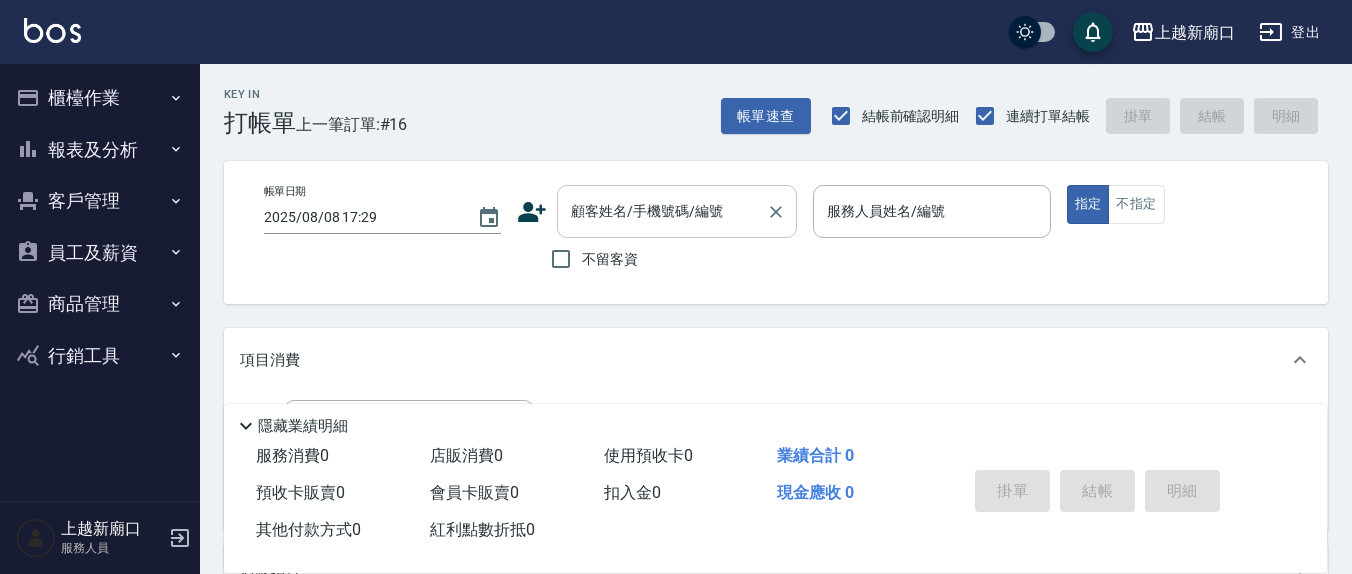 click on "顧客姓名/手機號碼/編號" at bounding box center [662, 211] 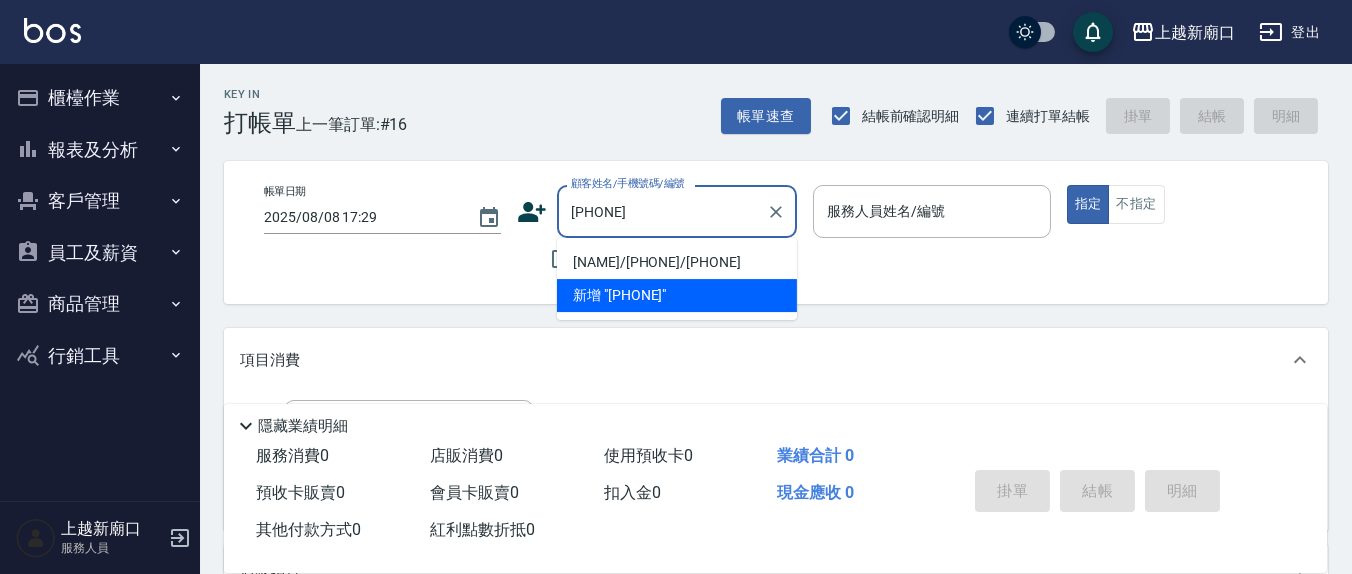 type on "[NAME]/[PHONE]/[PHONE]" 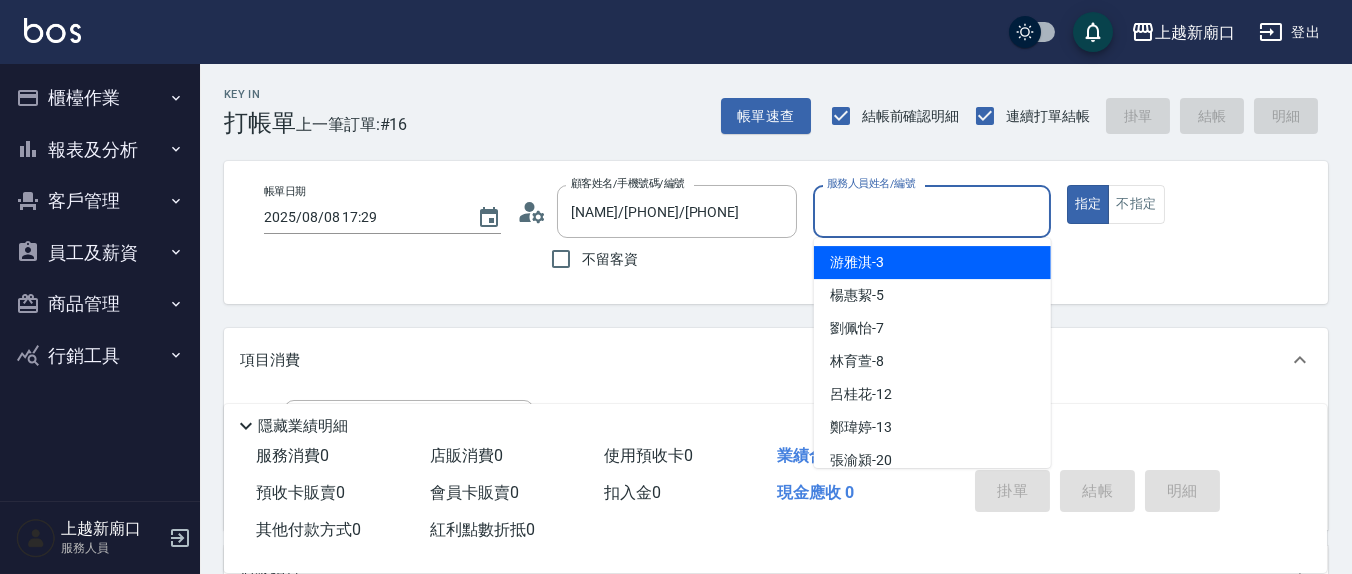 click on "服務人員姓名/編號" at bounding box center (931, 211) 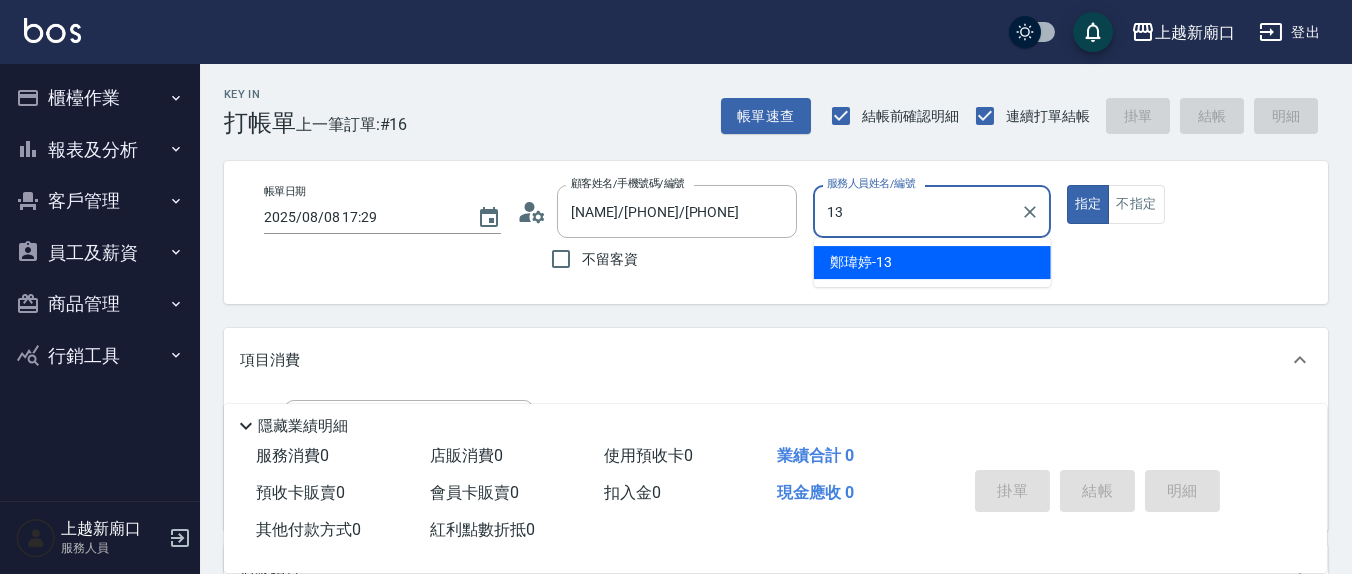 type on "鄭瑋婷-13" 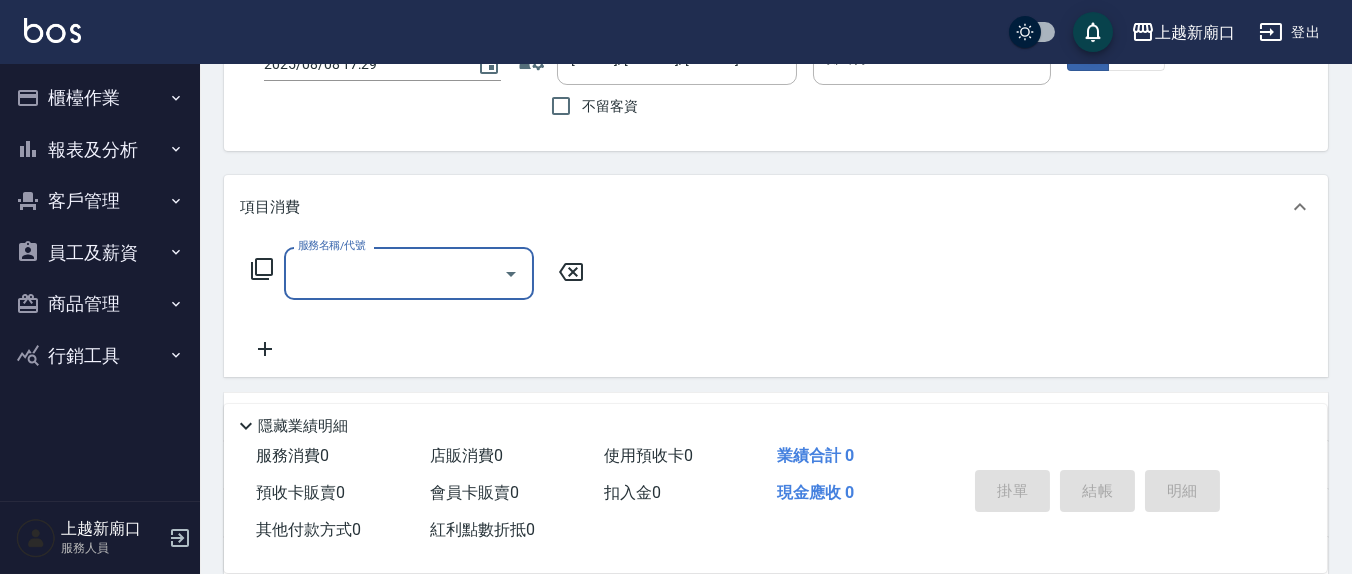 scroll, scrollTop: 208, scrollLeft: 0, axis: vertical 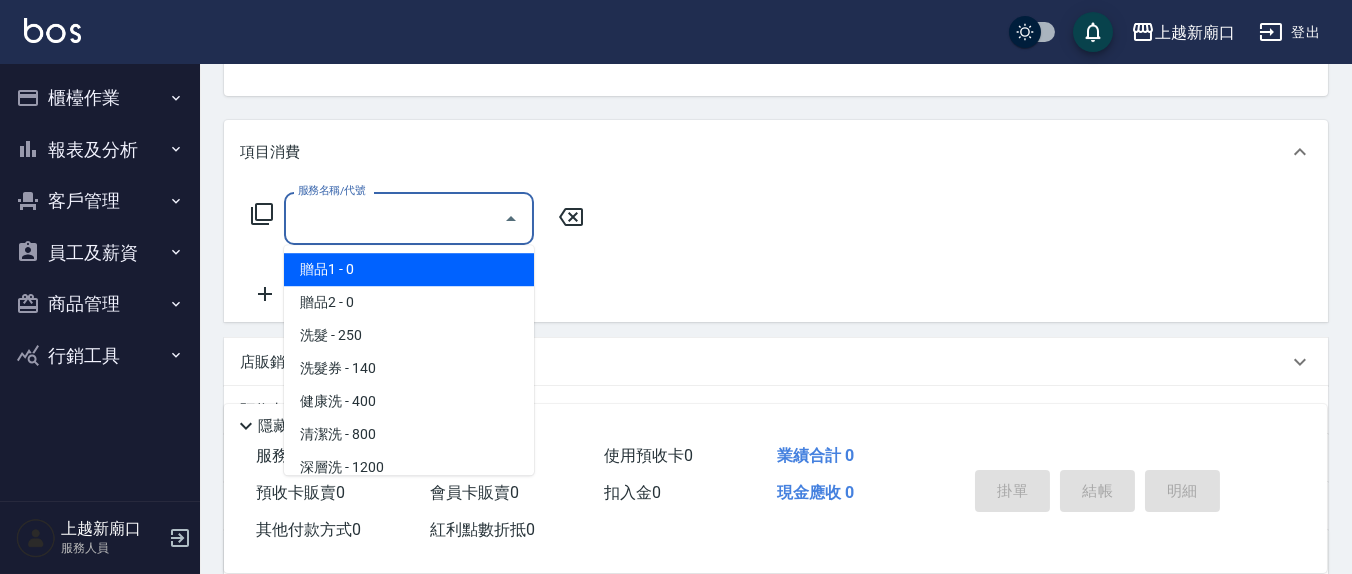click on "服務名稱/代號" at bounding box center (394, 218) 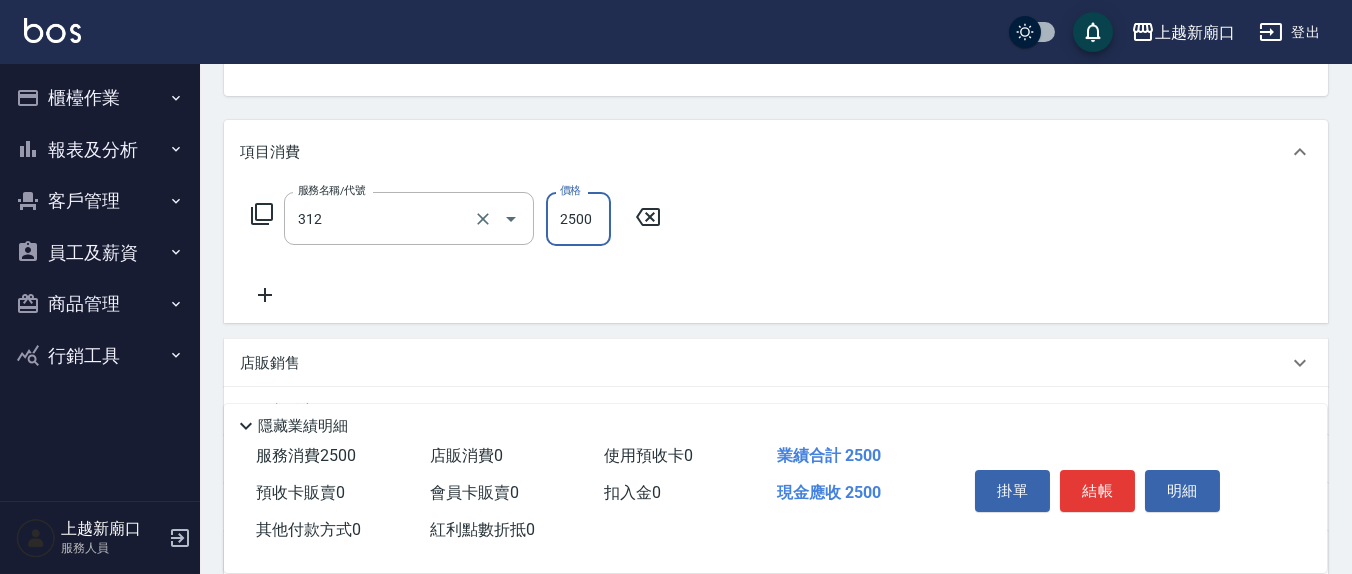 type on "有氧水離子燙2500(312)" 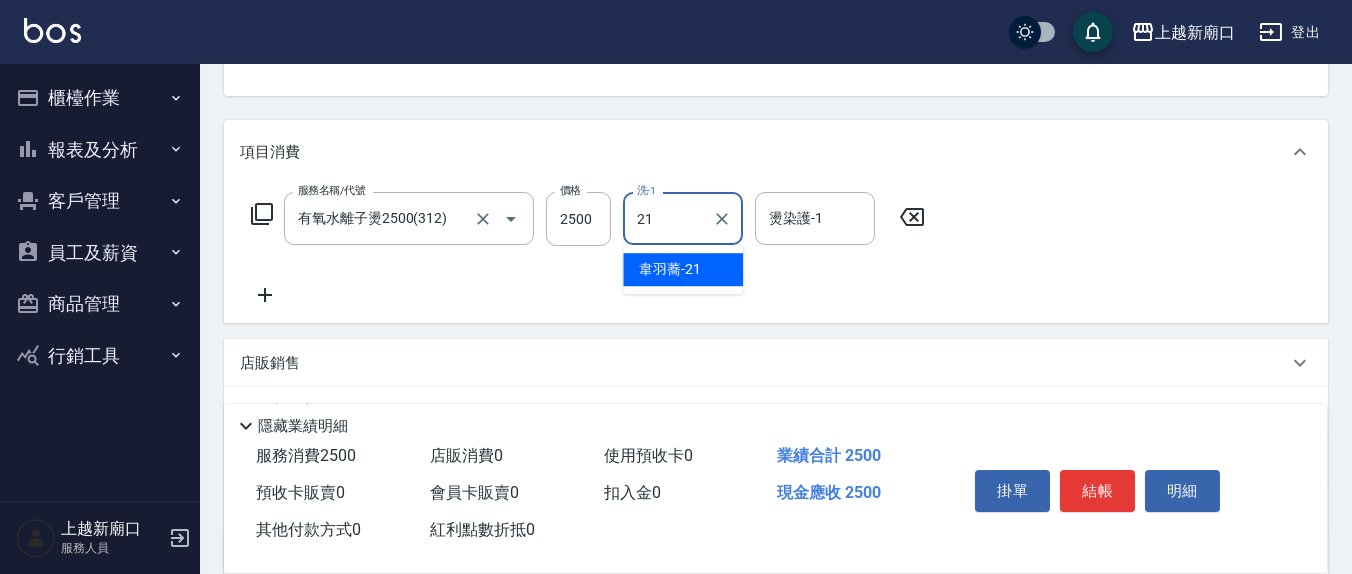 type on "韋羽蕎-21" 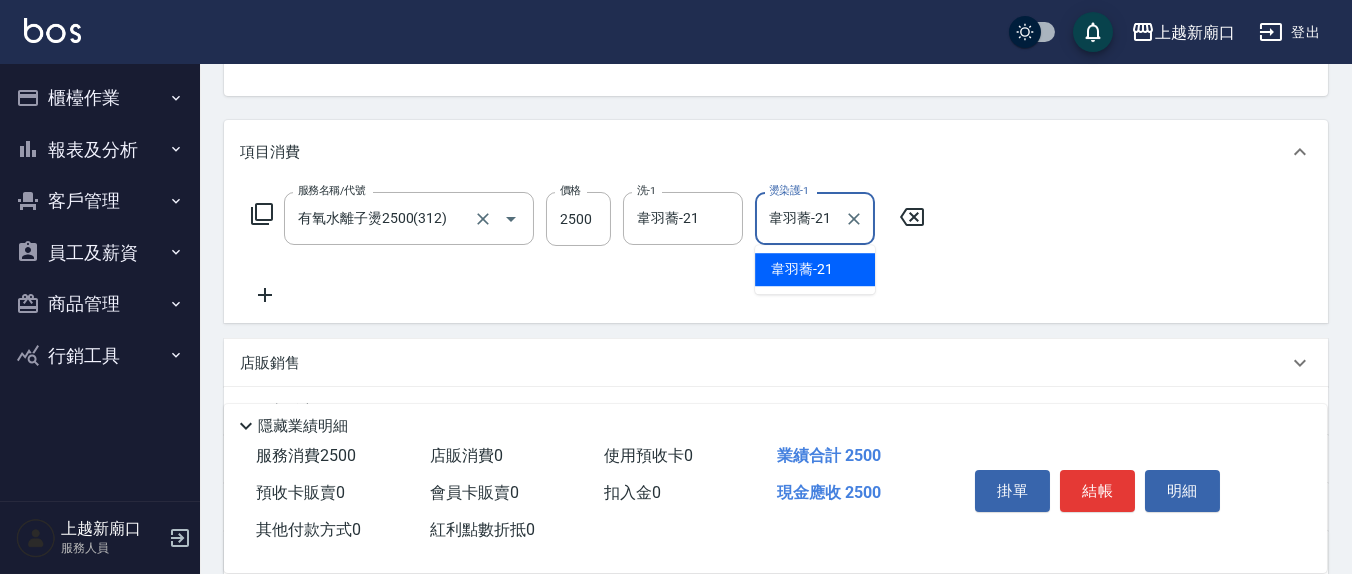 type on "韋羽蕎-21" 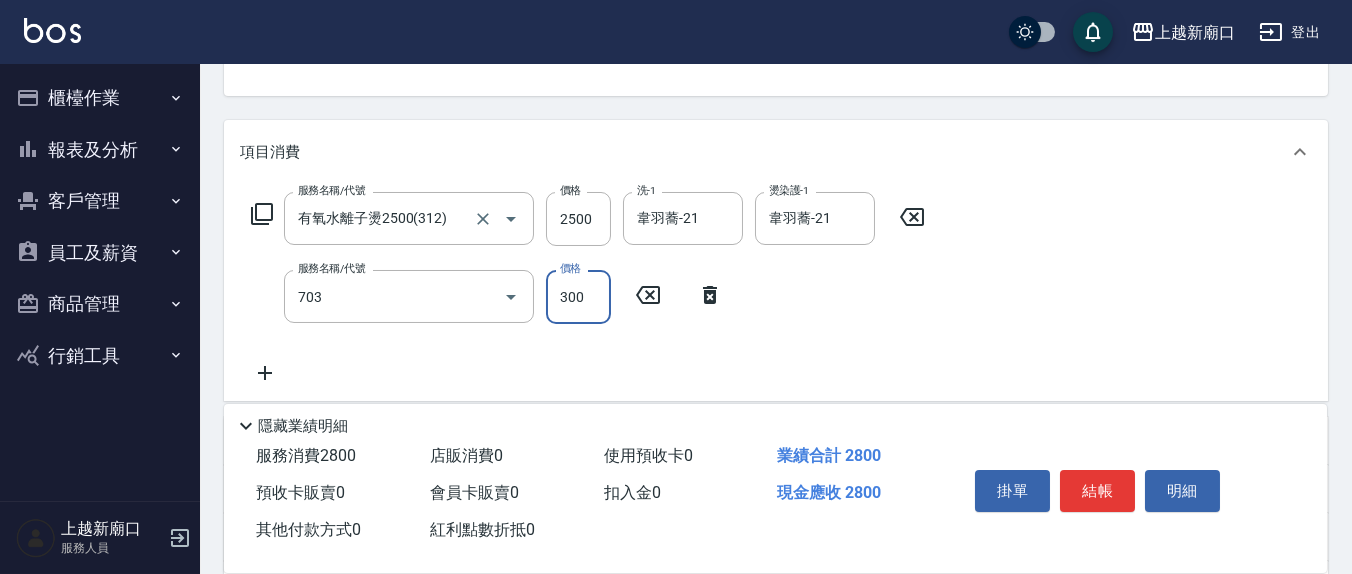 type on "(1236)設計師(703)" 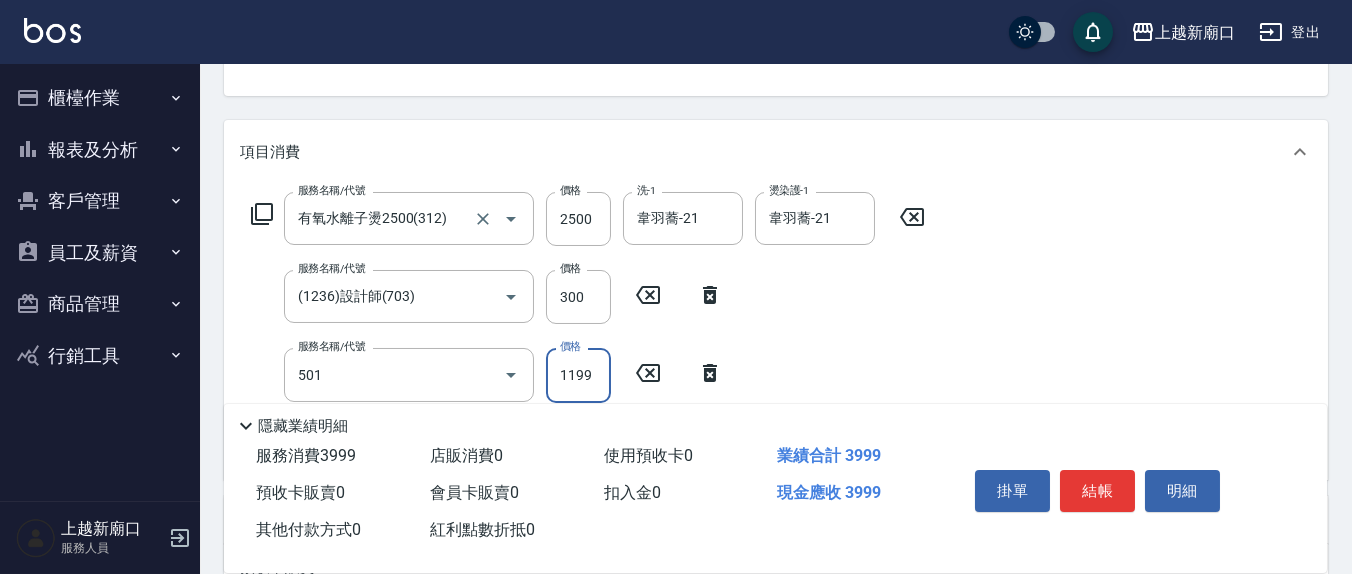 type on "染髮(501)" 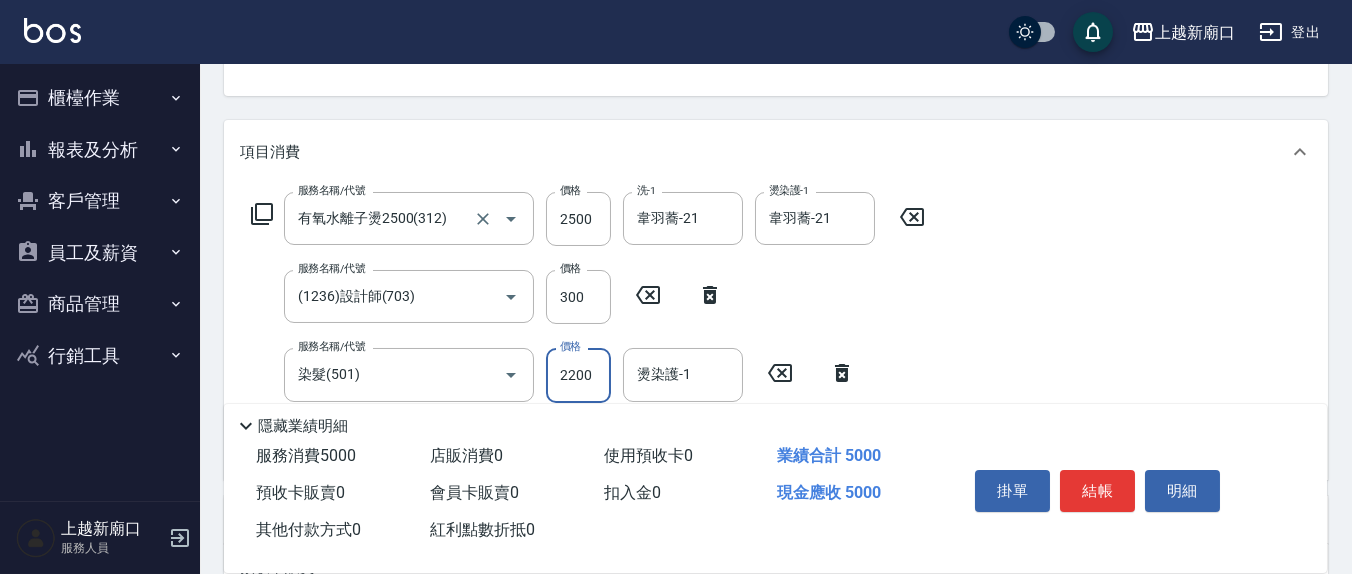 type on "2200" 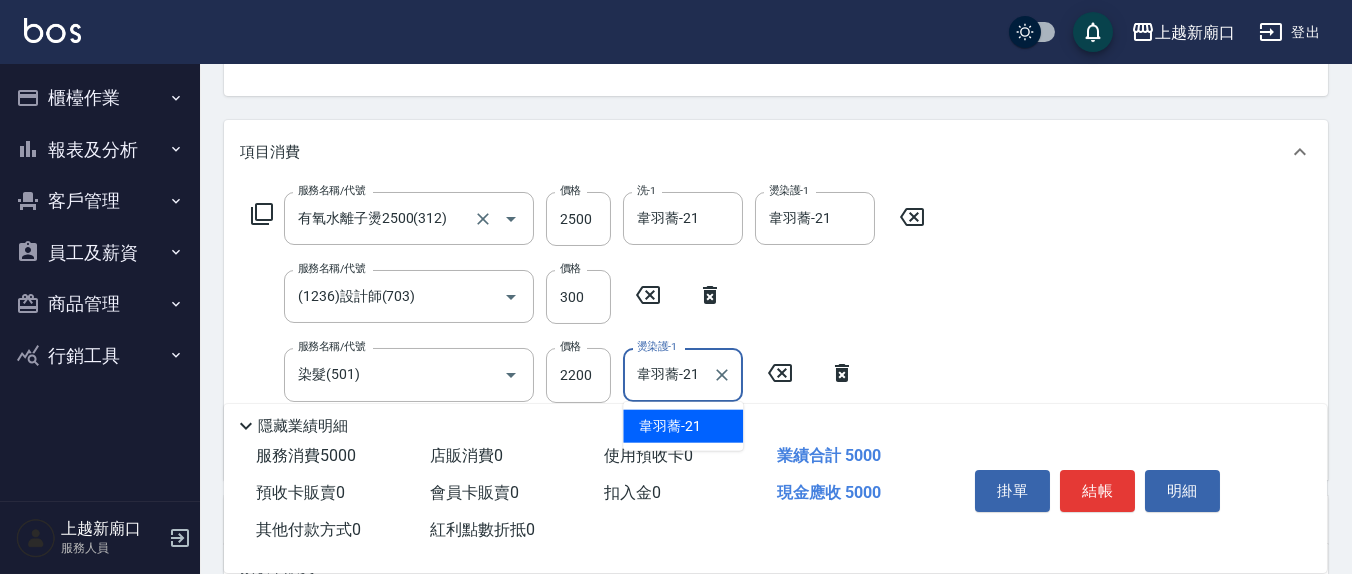 type on "韋羽蕎-21" 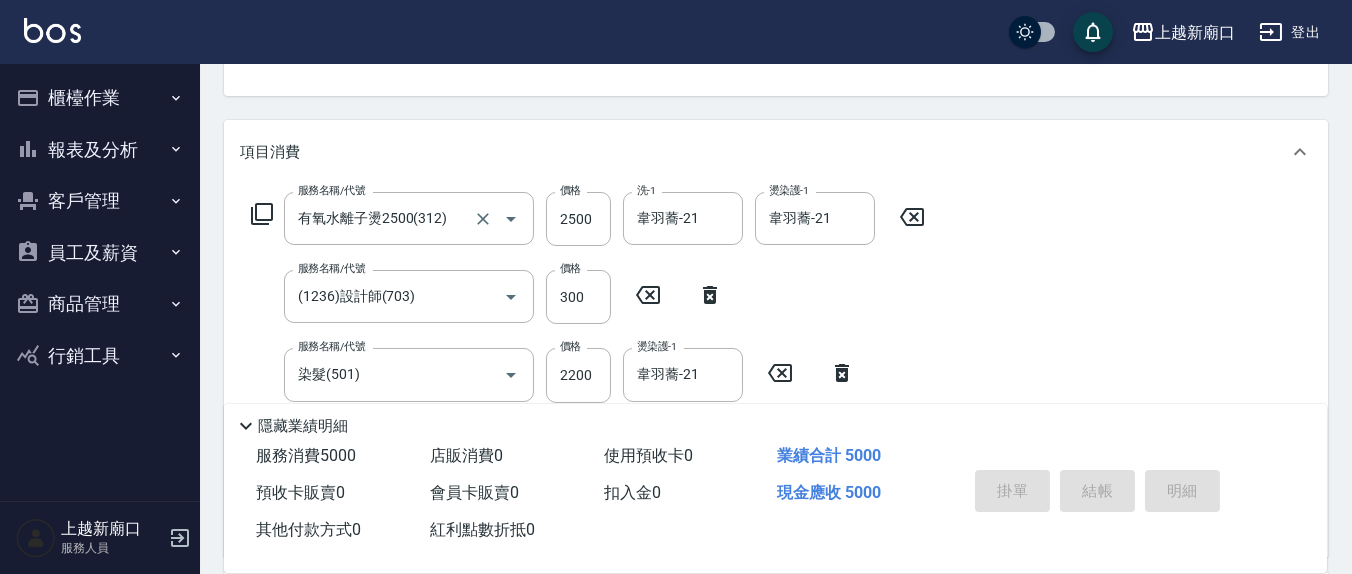 type 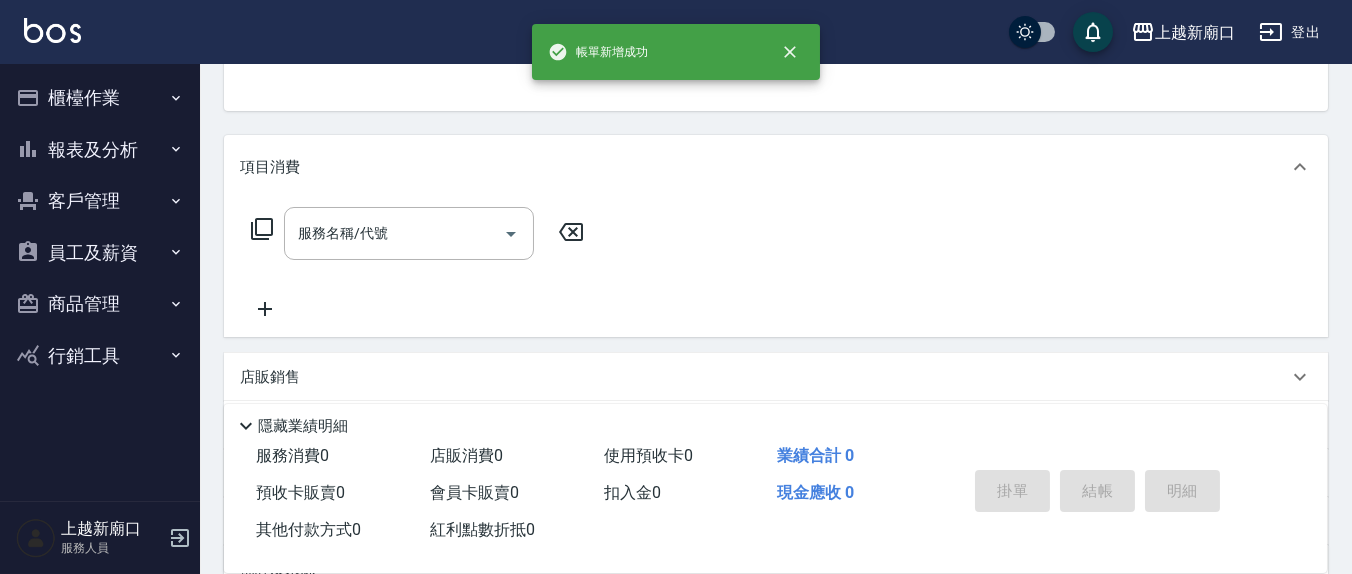 scroll, scrollTop: 0, scrollLeft: 0, axis: both 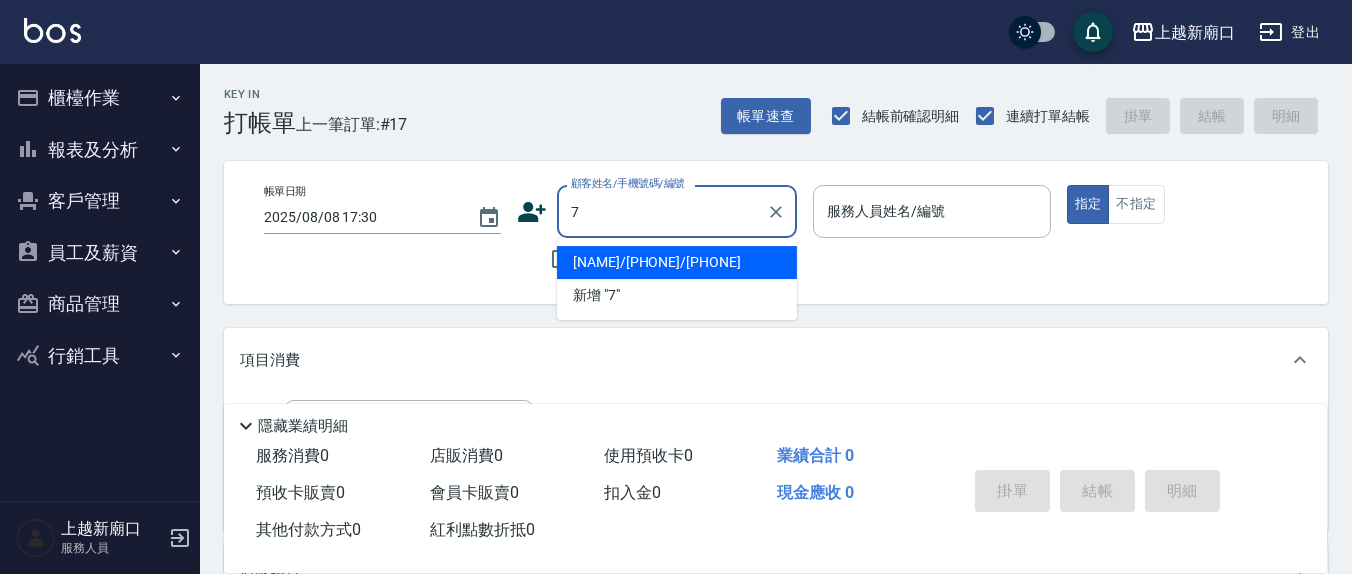 click on "指定" at bounding box center (1088, 204) 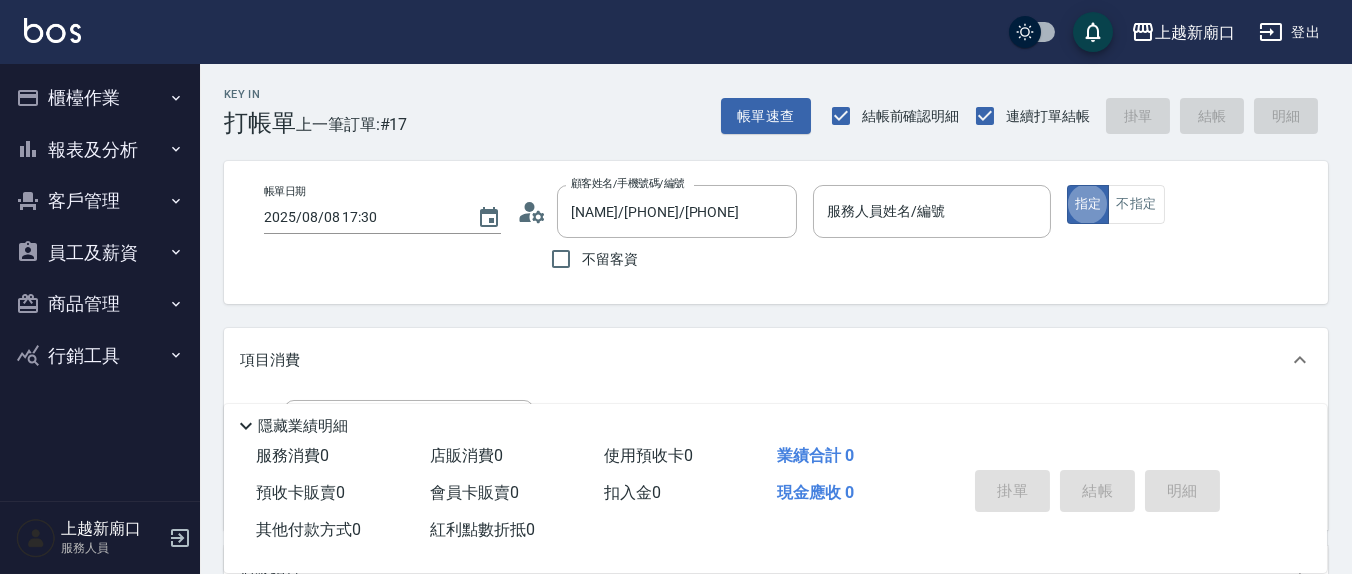 click on "項目消費" at bounding box center (776, 360) 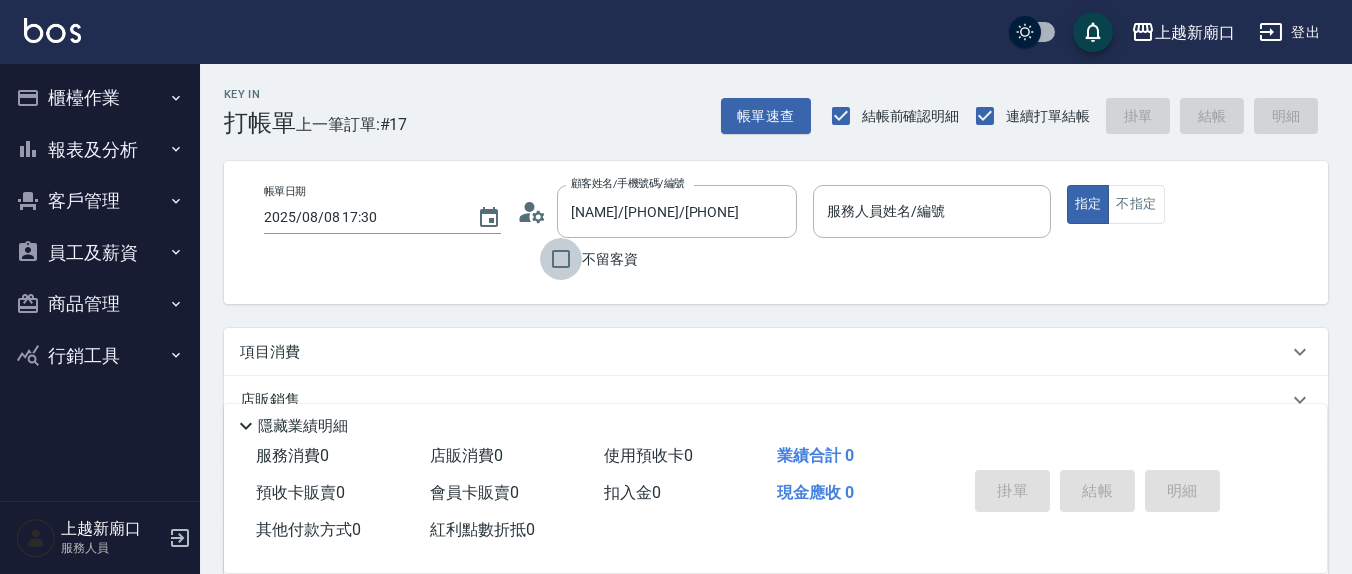 click on "不留客資" at bounding box center [561, 259] 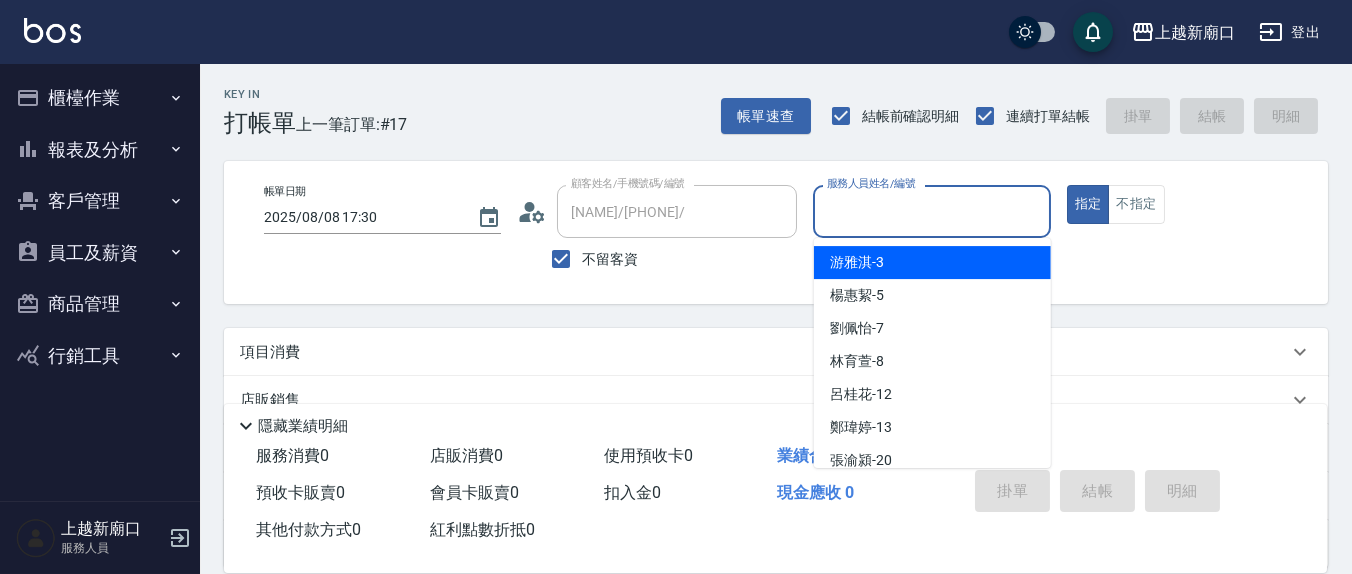 click on "服務人員姓名/編號" at bounding box center [931, 211] 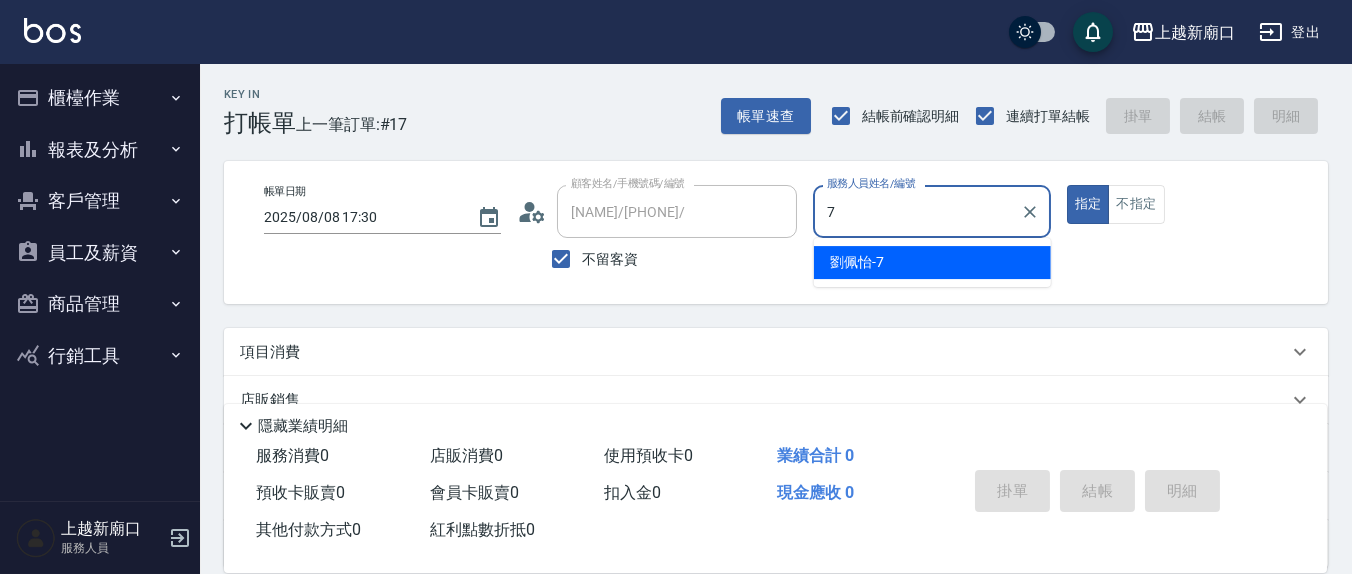 type on "劉佩怡-7" 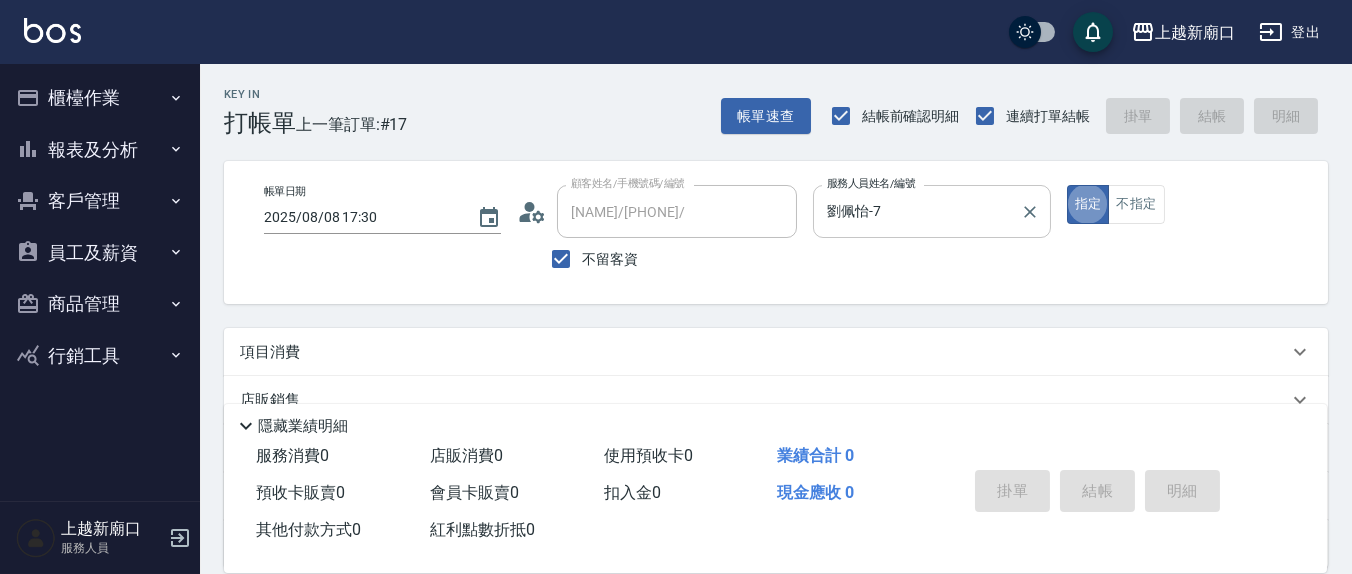 click on "指定" at bounding box center [1088, 204] 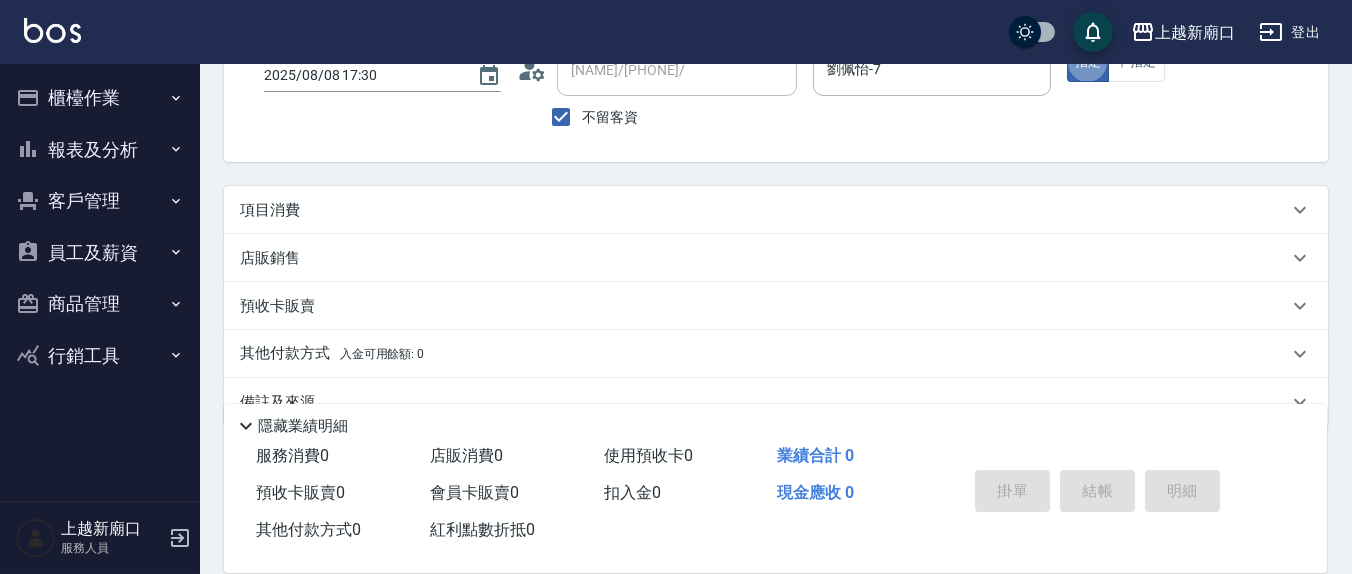 scroll, scrollTop: 182, scrollLeft: 0, axis: vertical 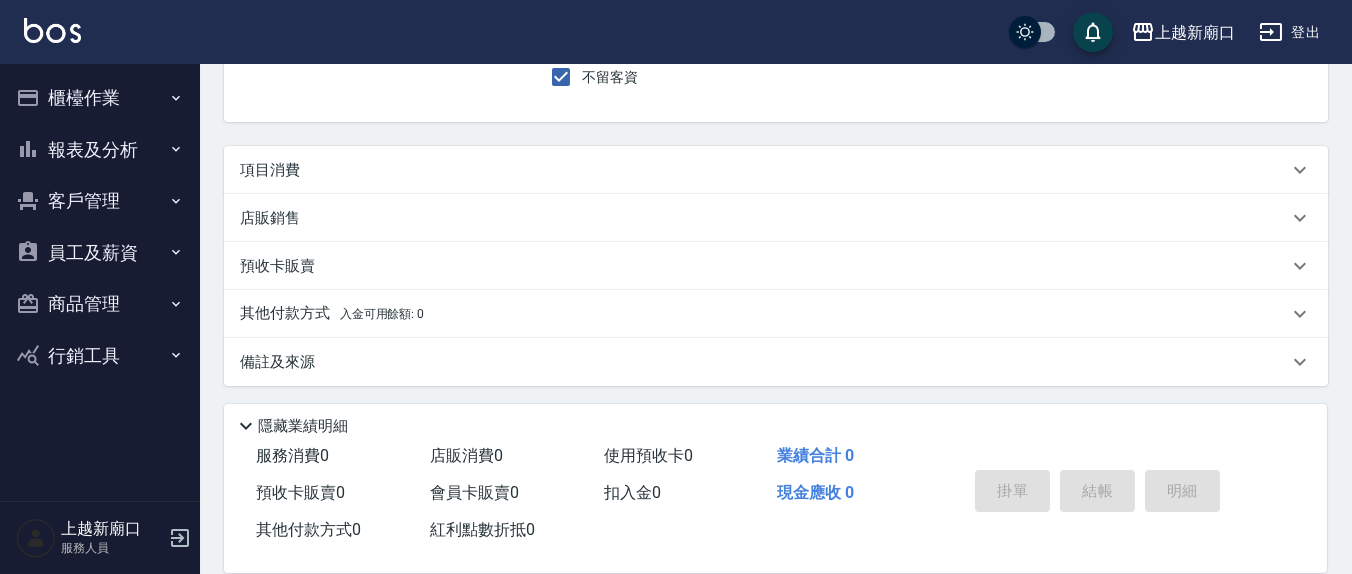 click on "指定" at bounding box center [1088, 22] 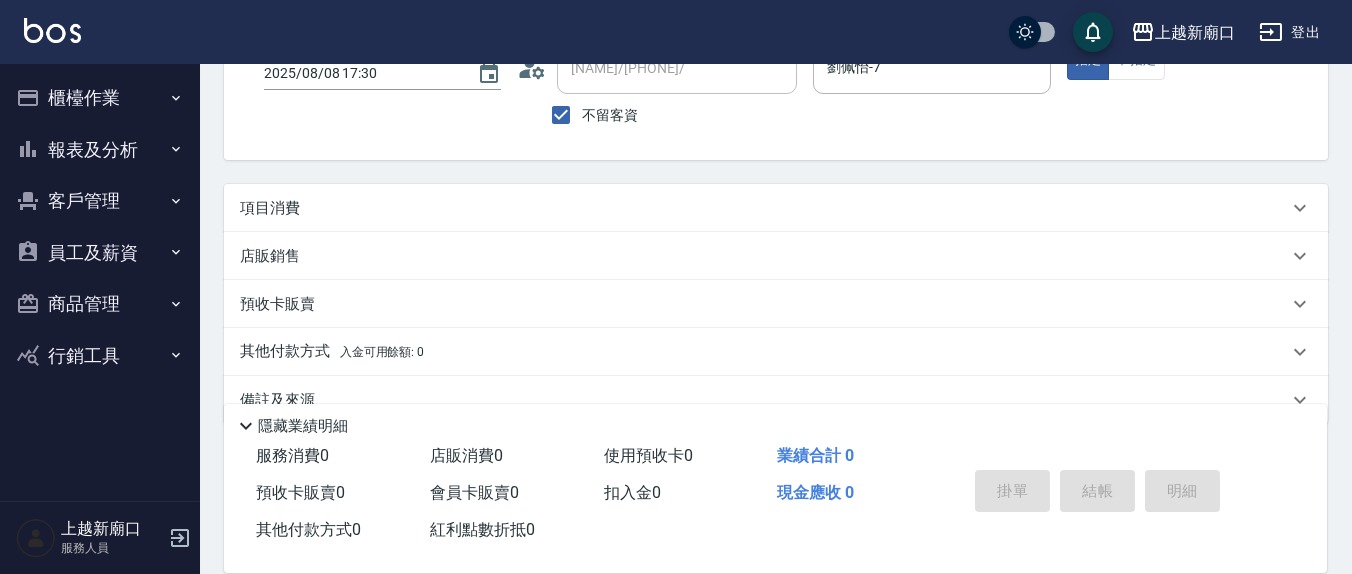 scroll, scrollTop: 182, scrollLeft: 0, axis: vertical 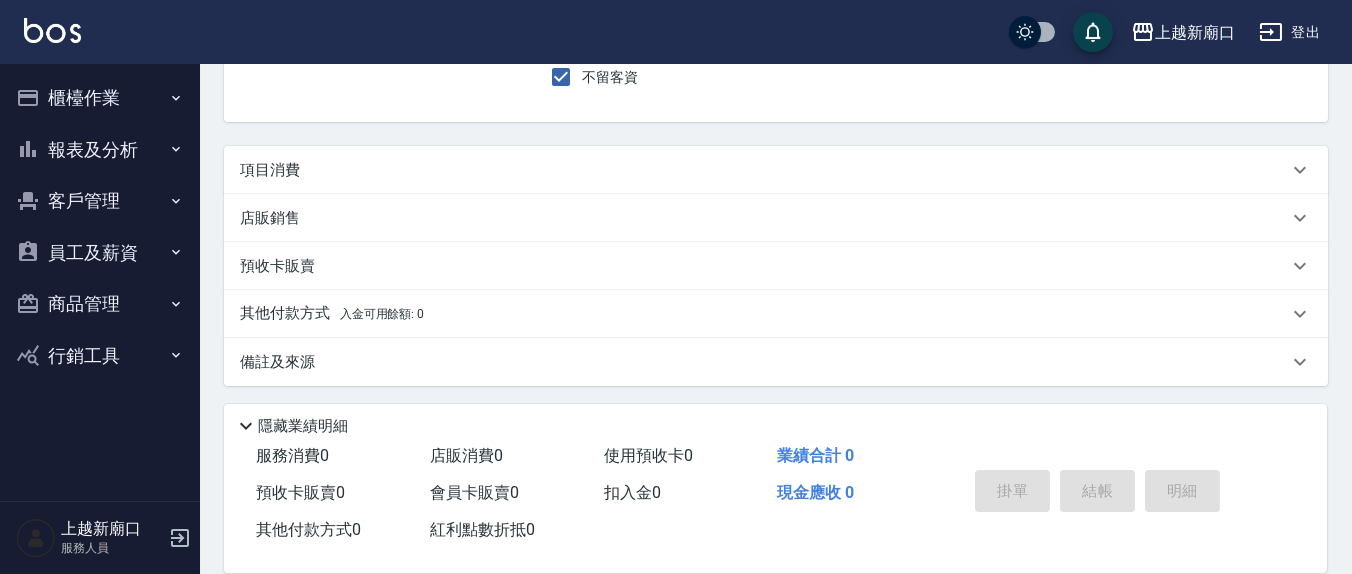 click on "項目消費" at bounding box center (764, 170) 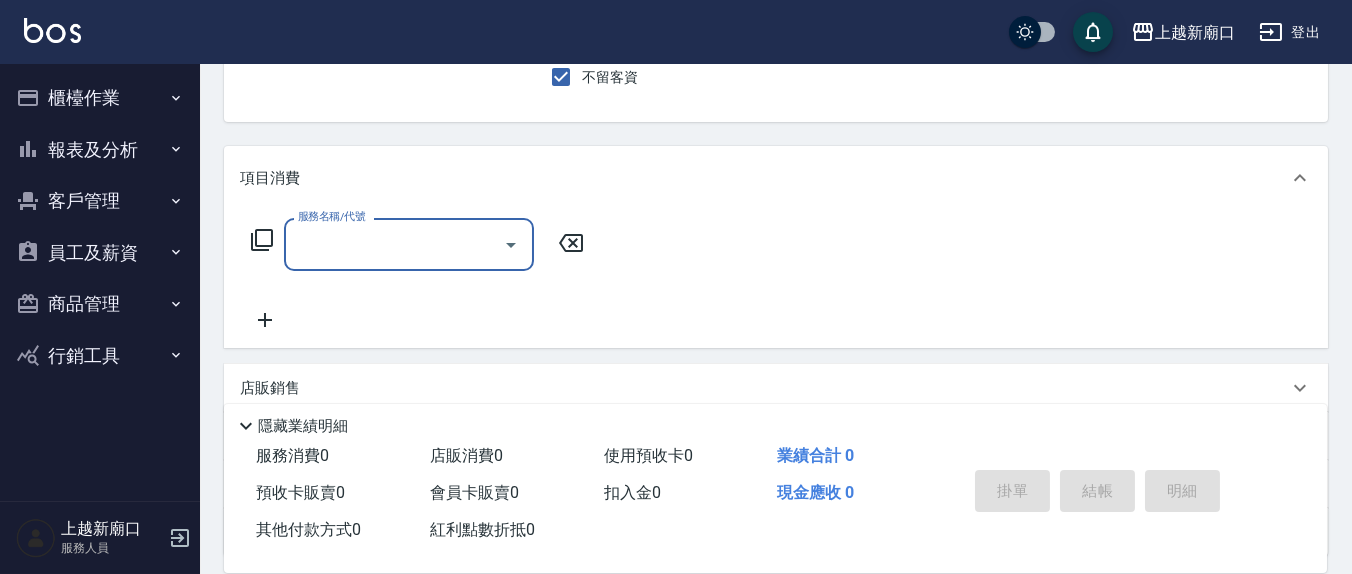 scroll, scrollTop: 0, scrollLeft: 0, axis: both 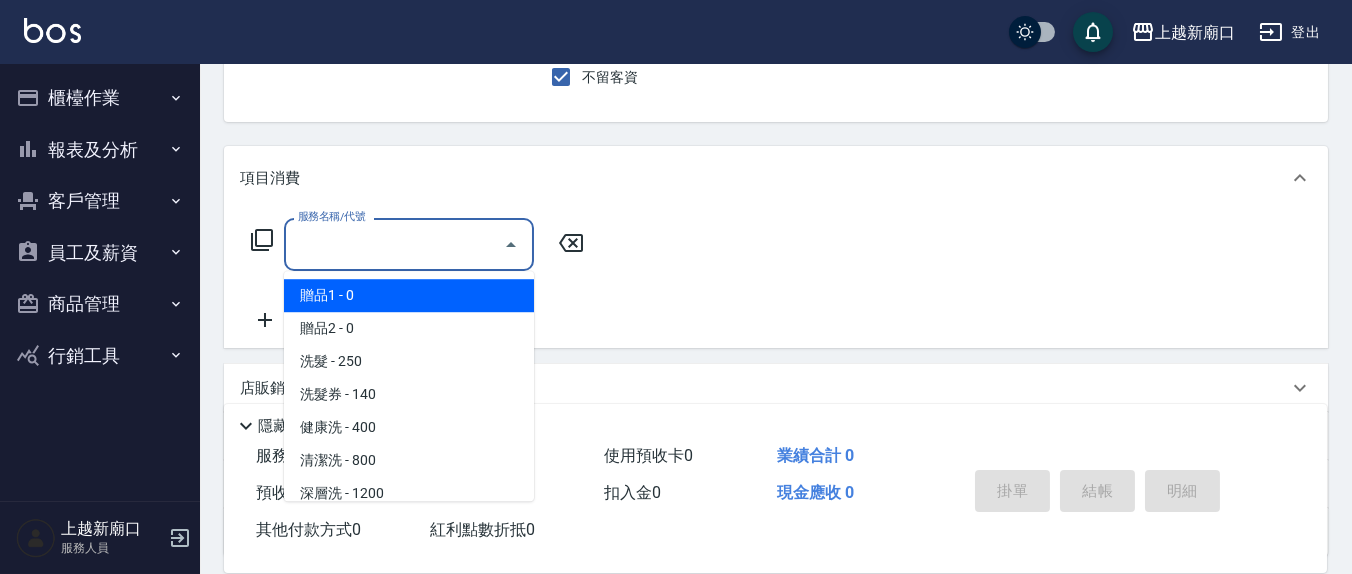 click on "服務名稱/代號" at bounding box center [394, 244] 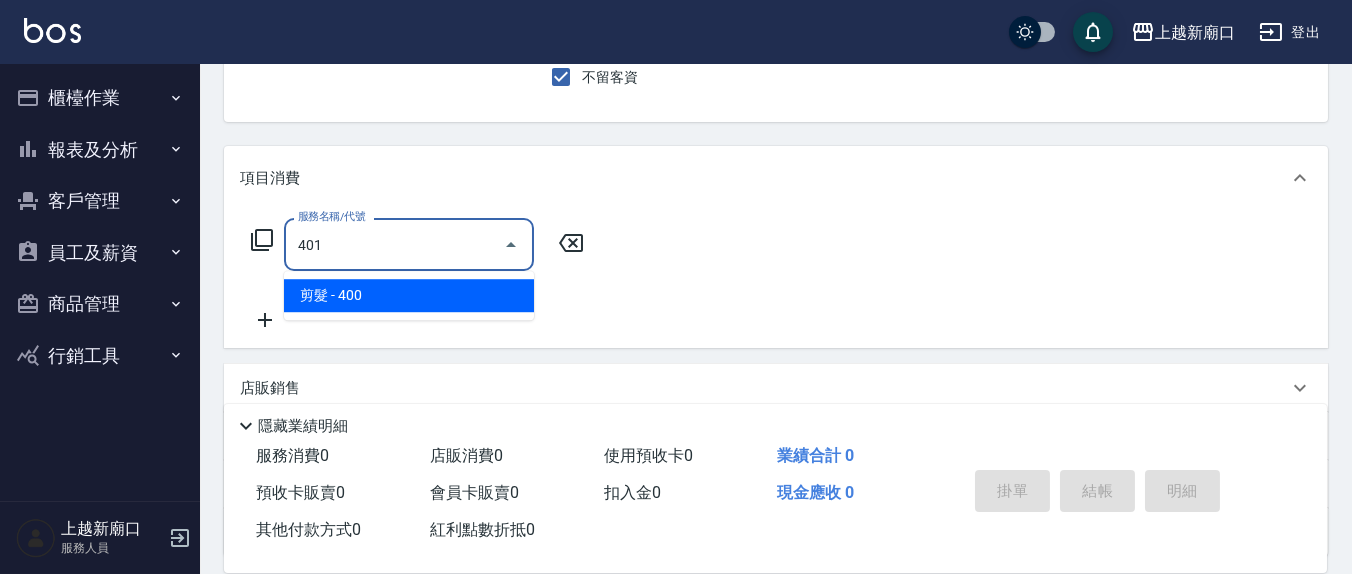 type on "剪髮(401)" 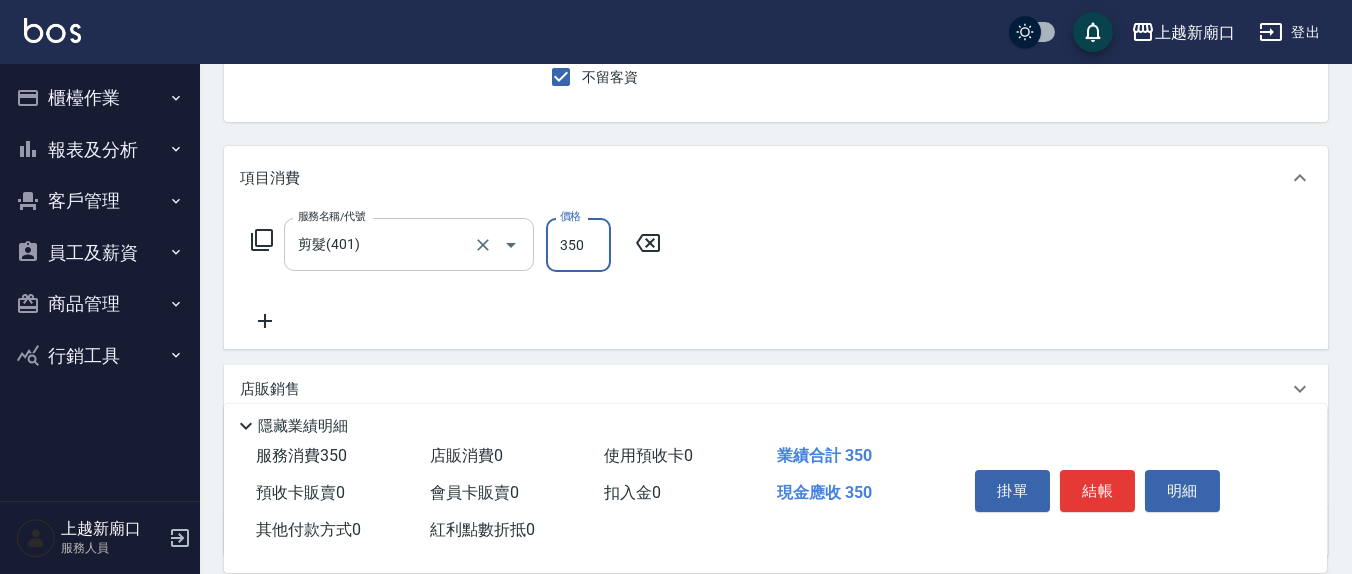 type on "350" 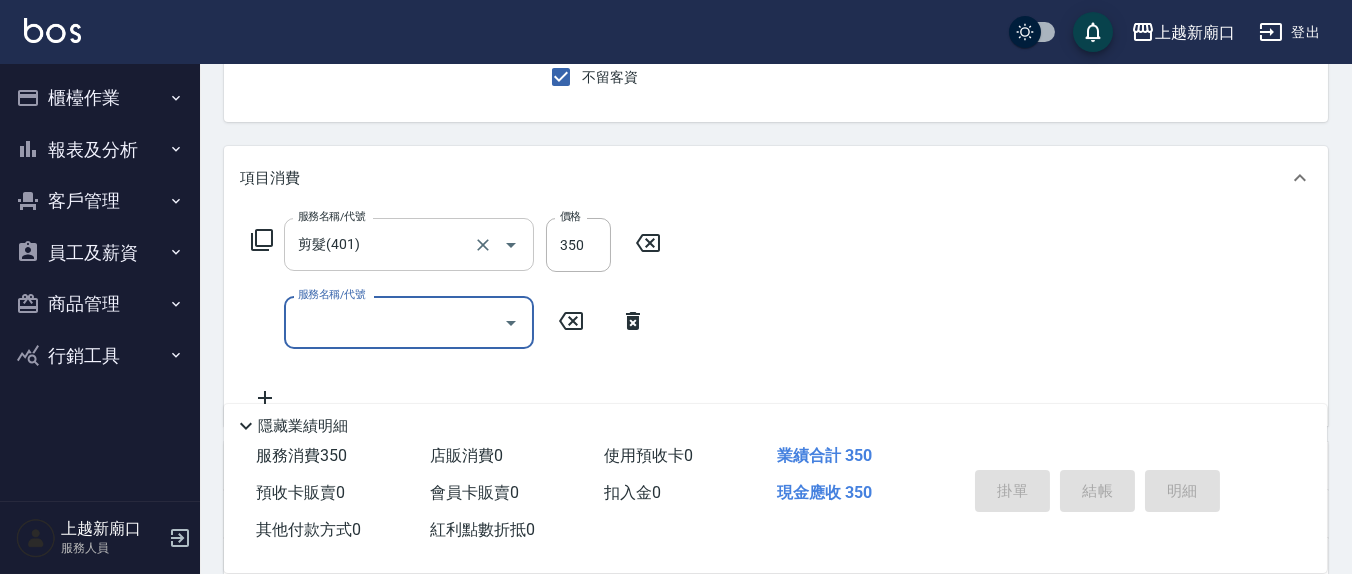 type 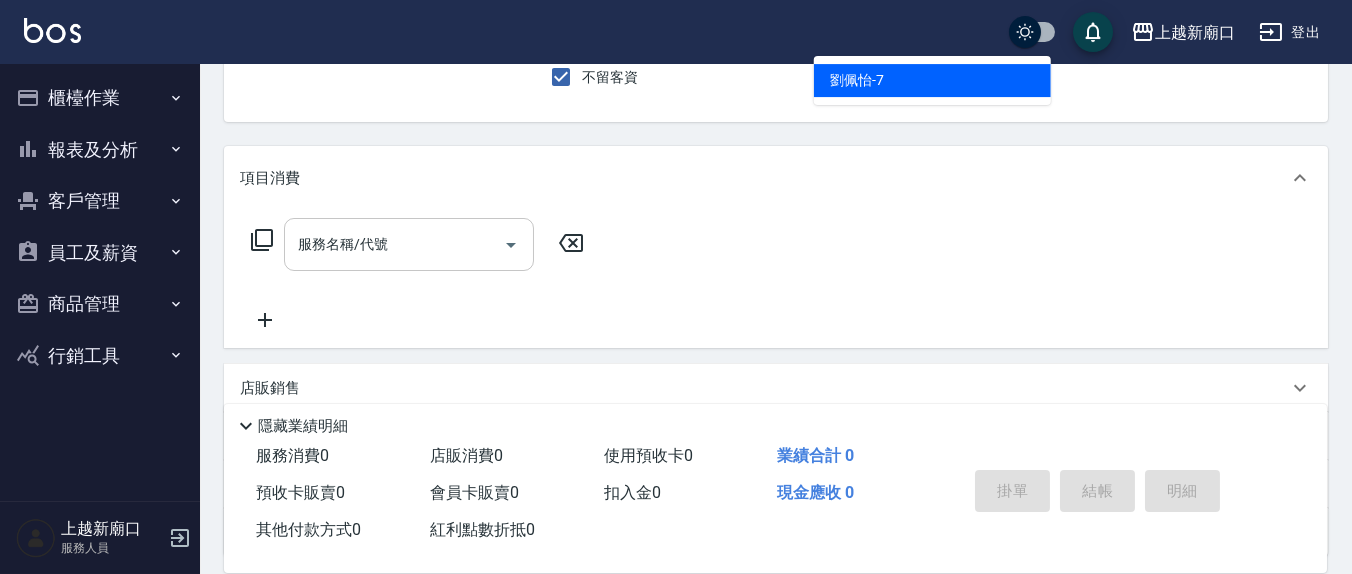 type on "劉佩怡-7" 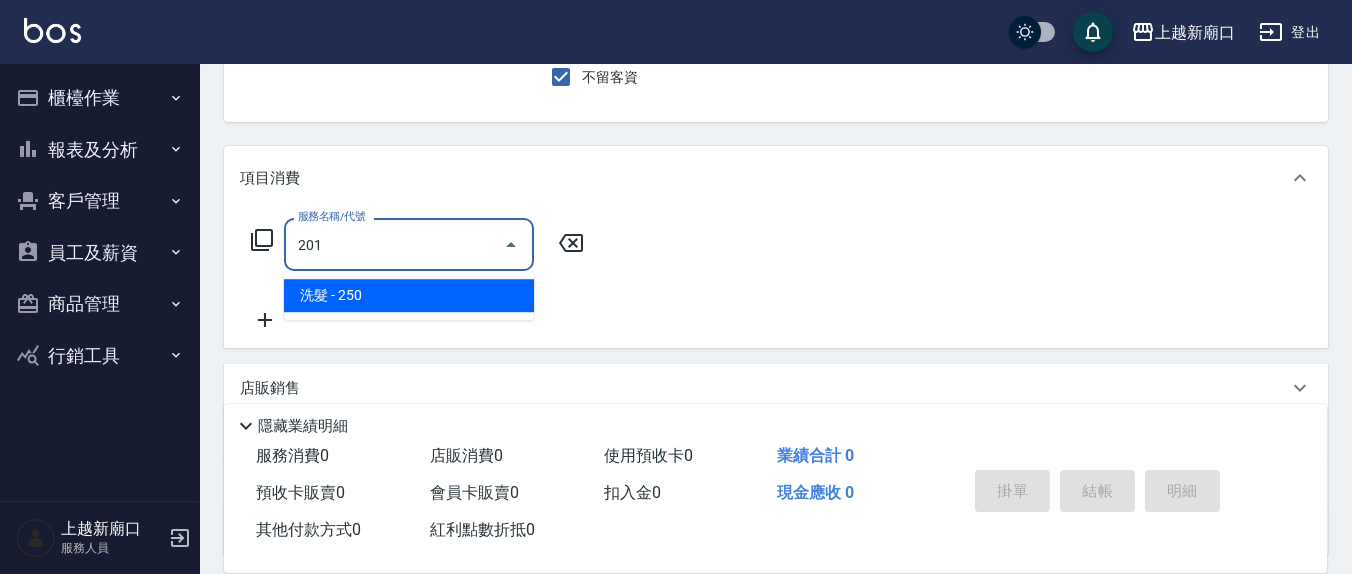 type on "洗髮(201)" 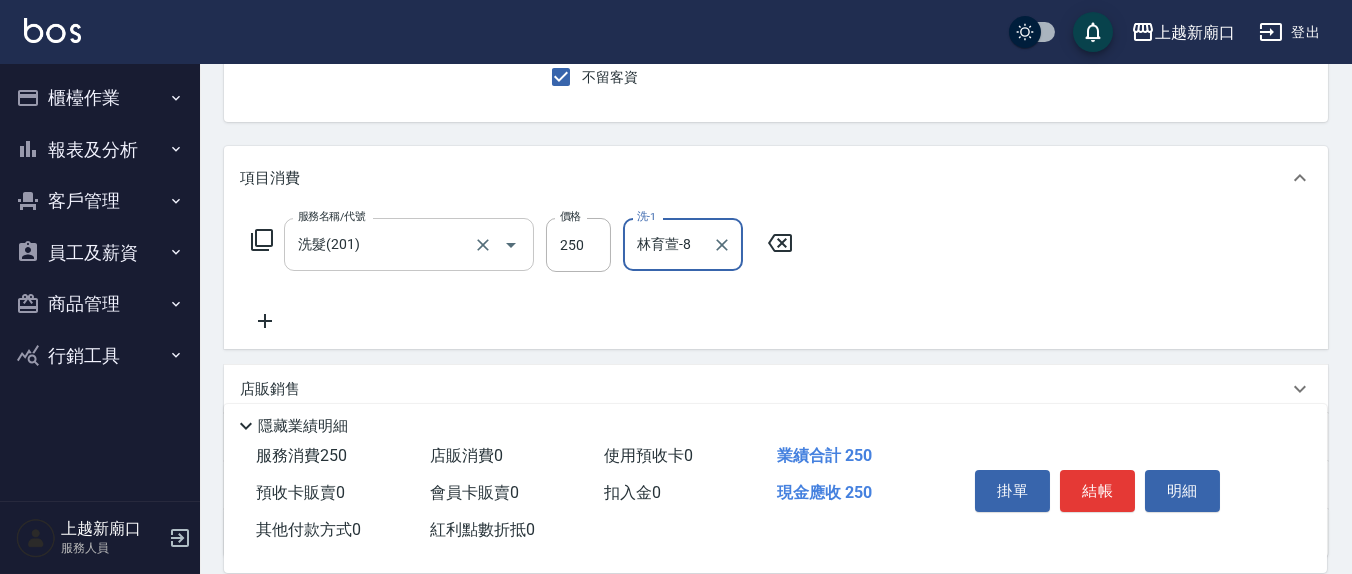 type on "林育萱-8" 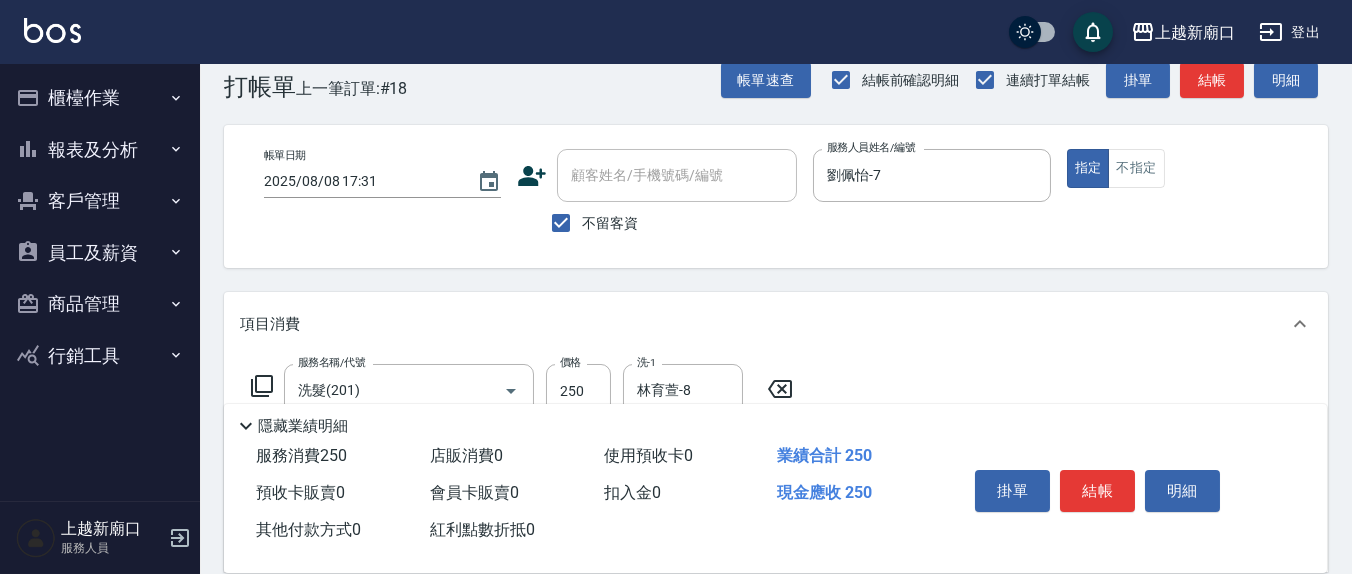 scroll, scrollTop: 0, scrollLeft: 0, axis: both 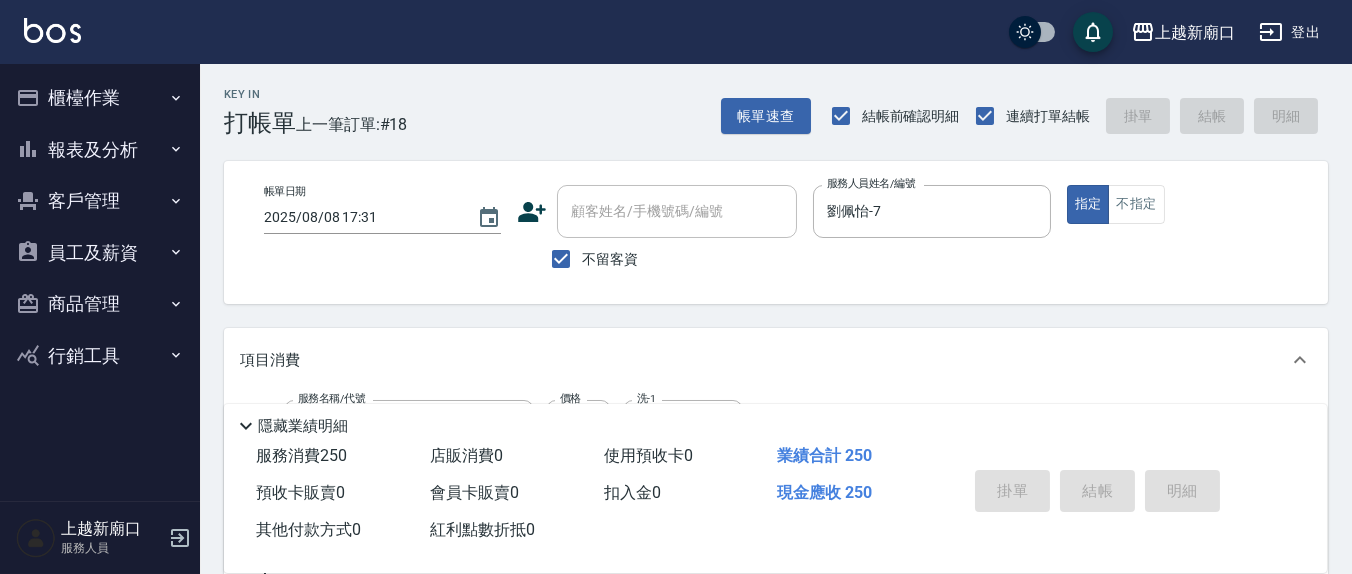 type on "2025/08/08 17:32" 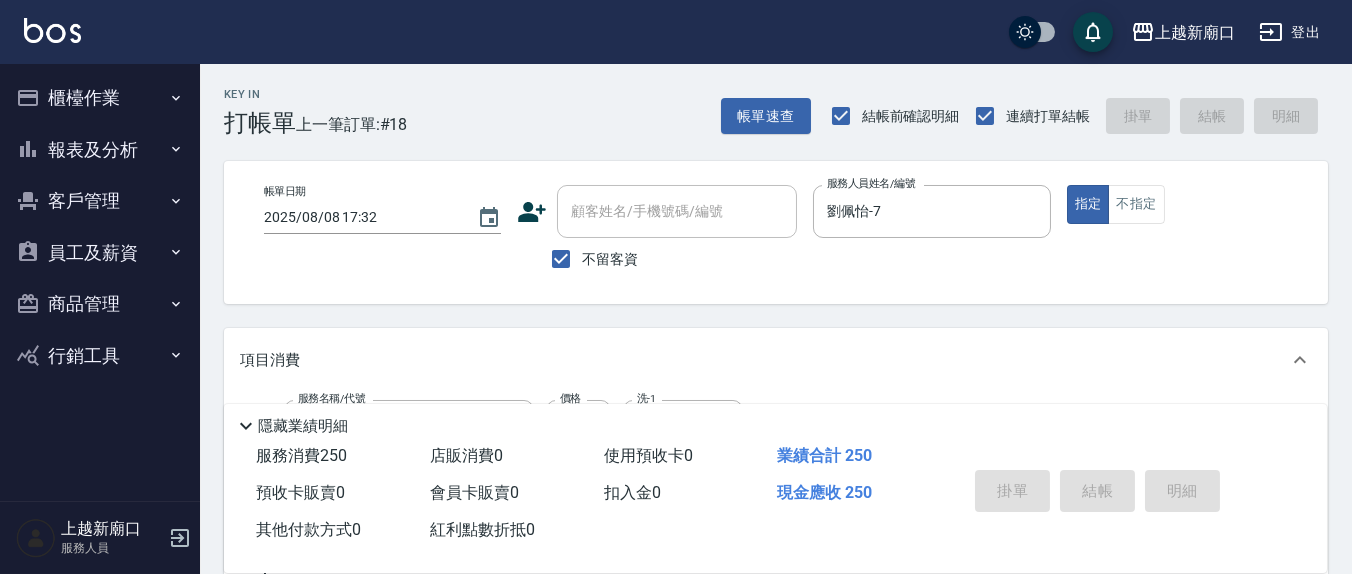 type 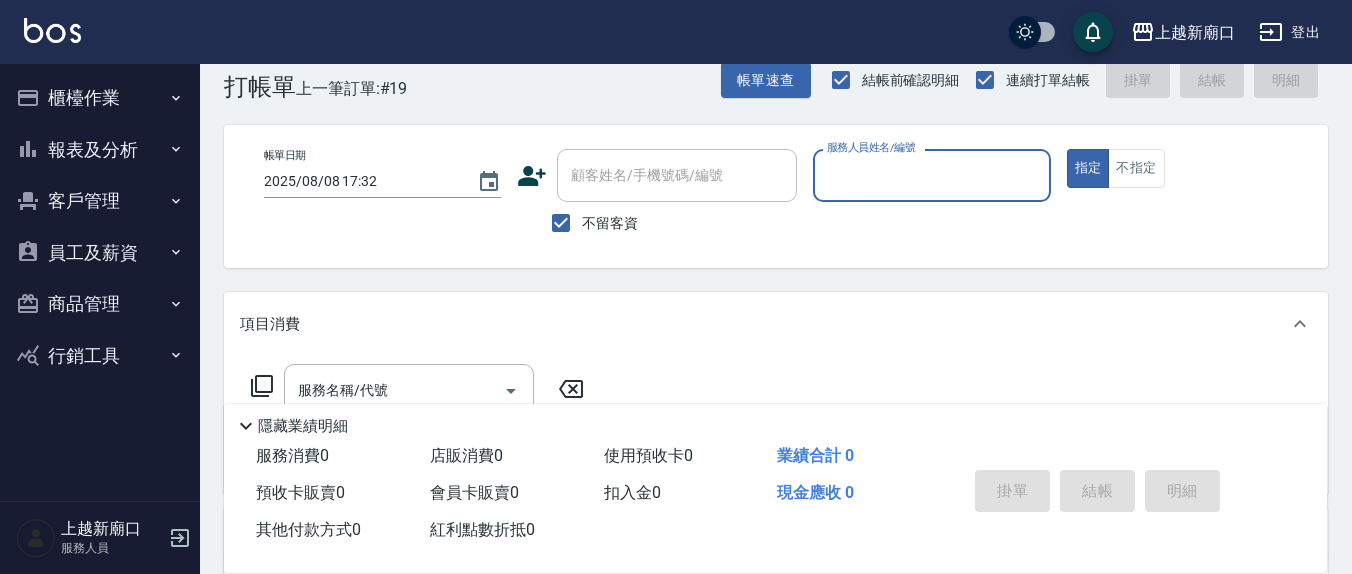 scroll, scrollTop: 0, scrollLeft: 0, axis: both 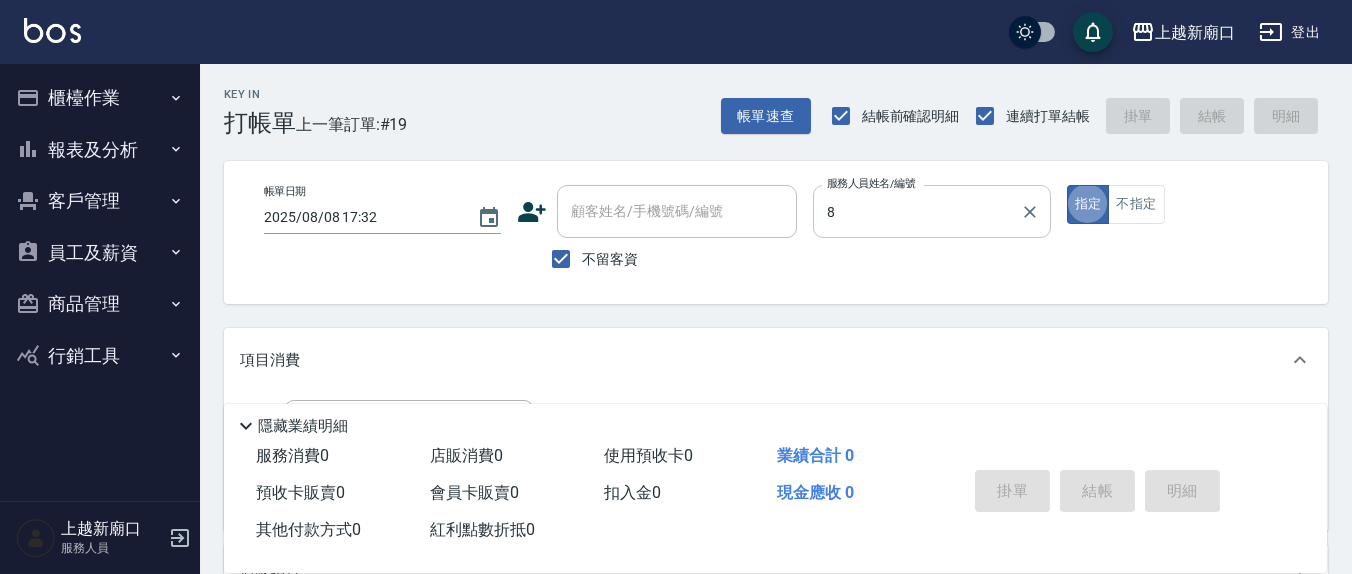 type on "林育萱-8" 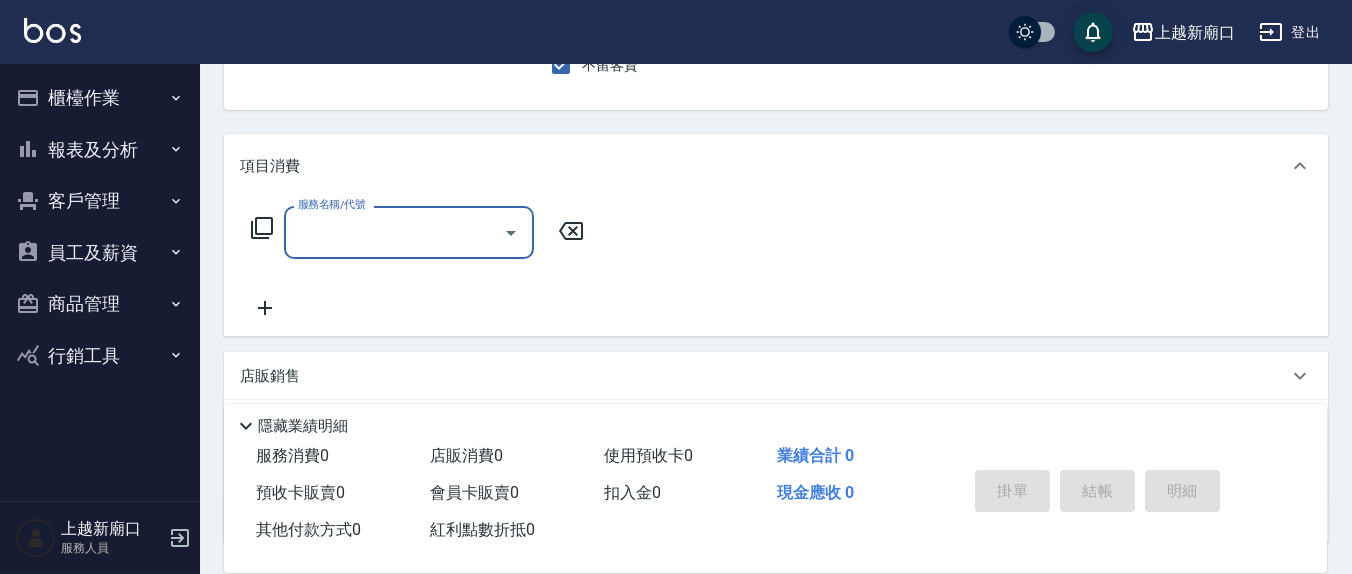 scroll, scrollTop: 208, scrollLeft: 0, axis: vertical 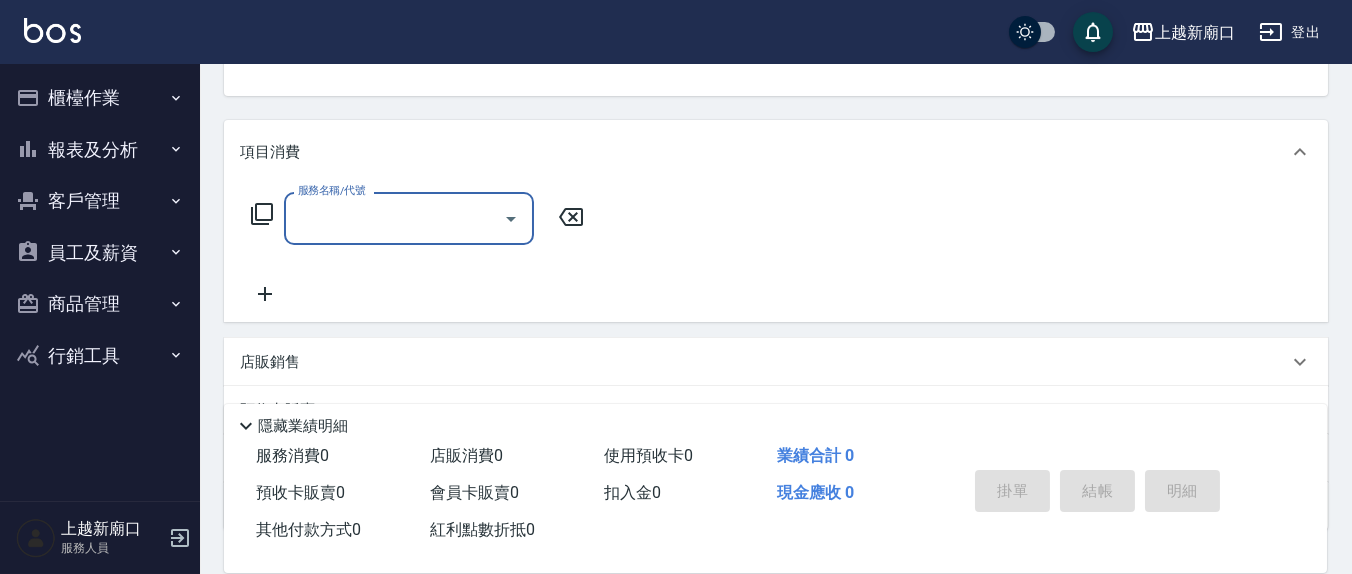 click on "服務名稱/代號" at bounding box center (394, 218) 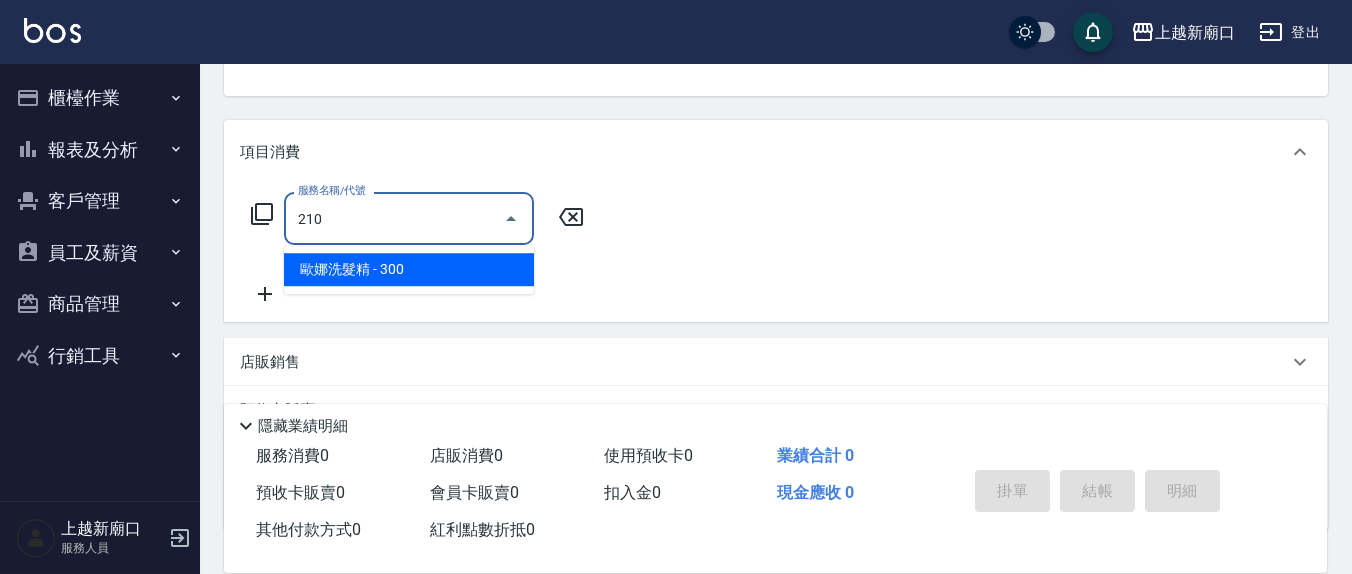 type on "歐娜洗髮精(210)" 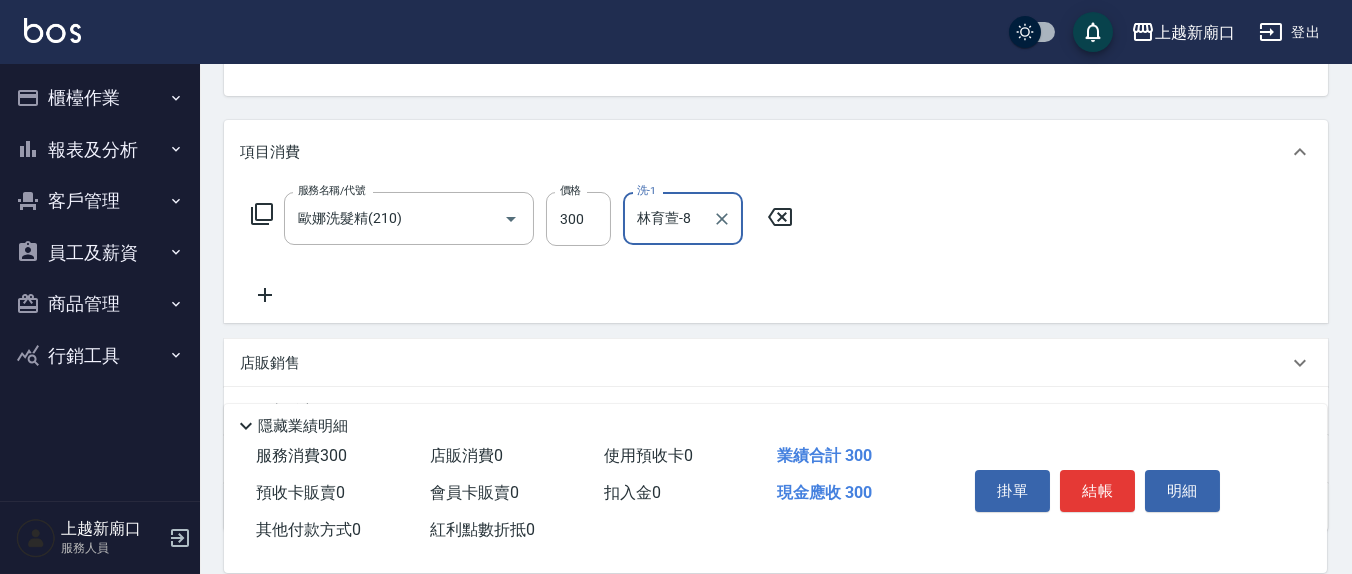 type on "林育萱-8" 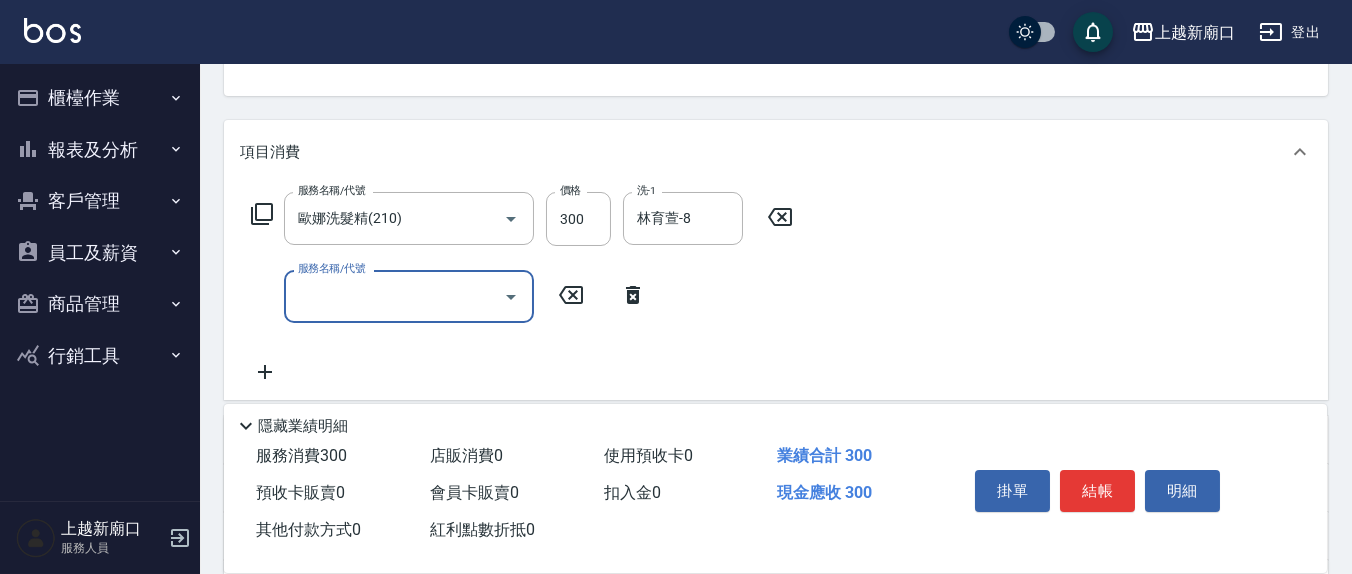 click on "服務名稱/代號" at bounding box center (394, 296) 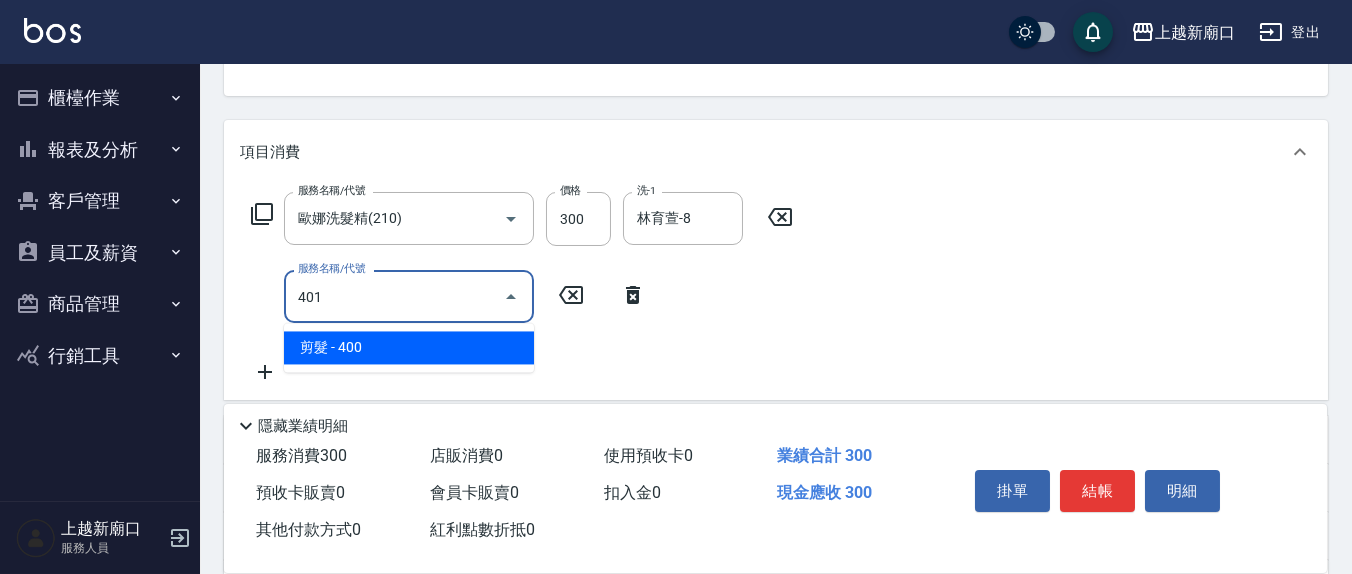 type on "剪髮(401)" 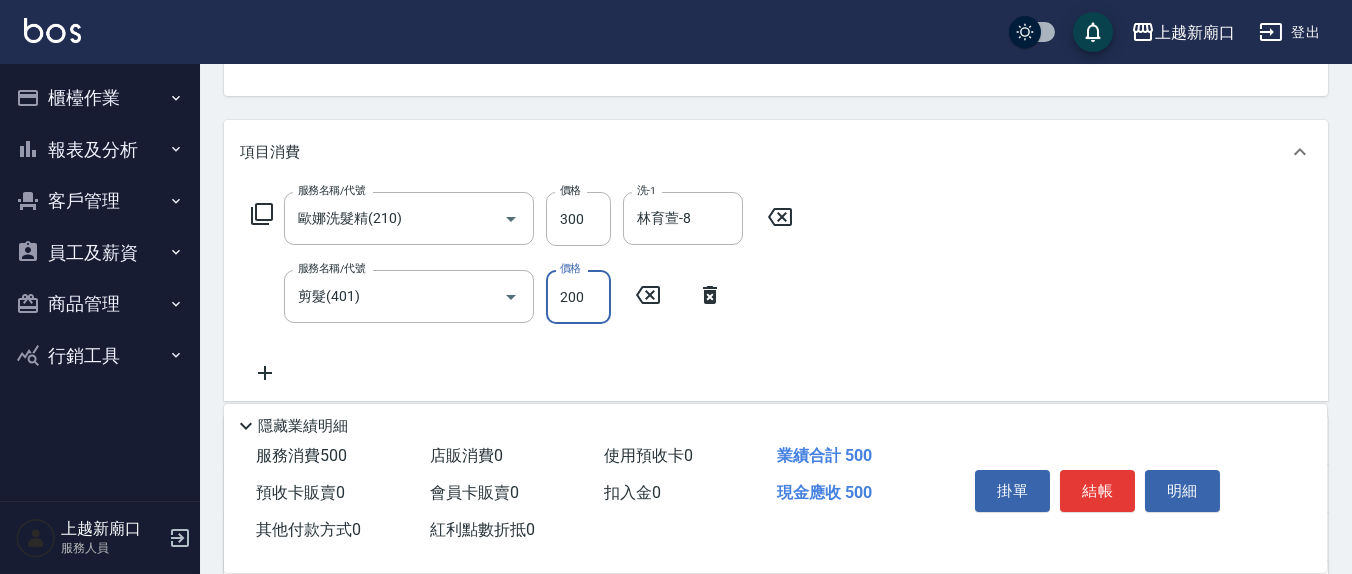 type on "200" 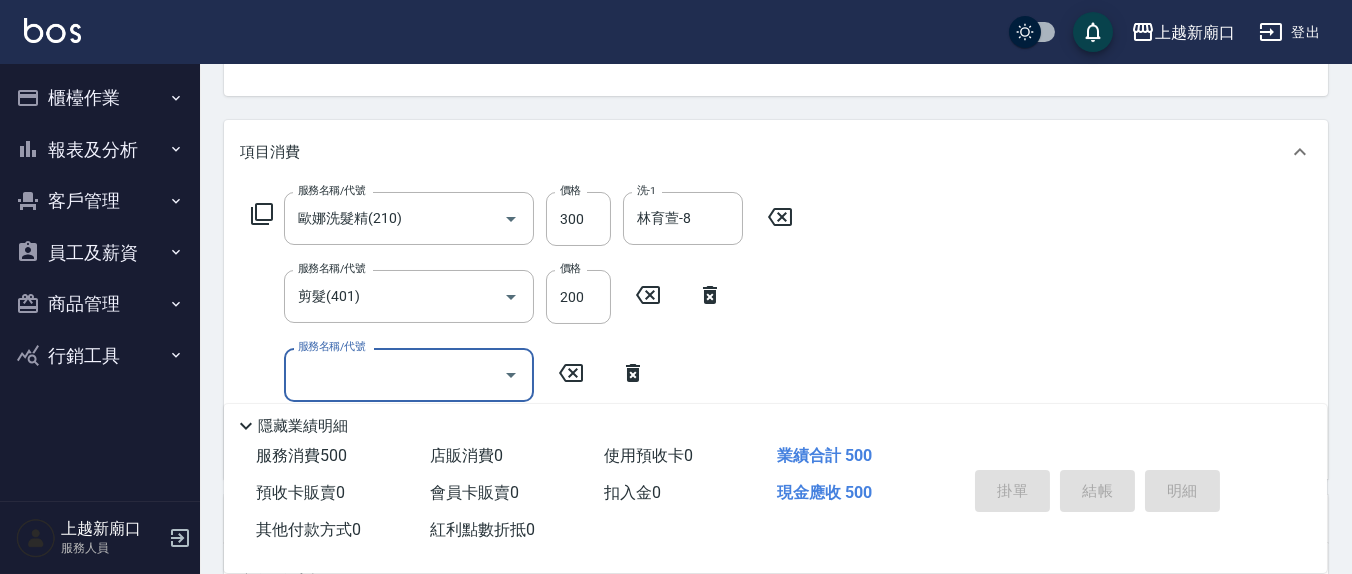 type 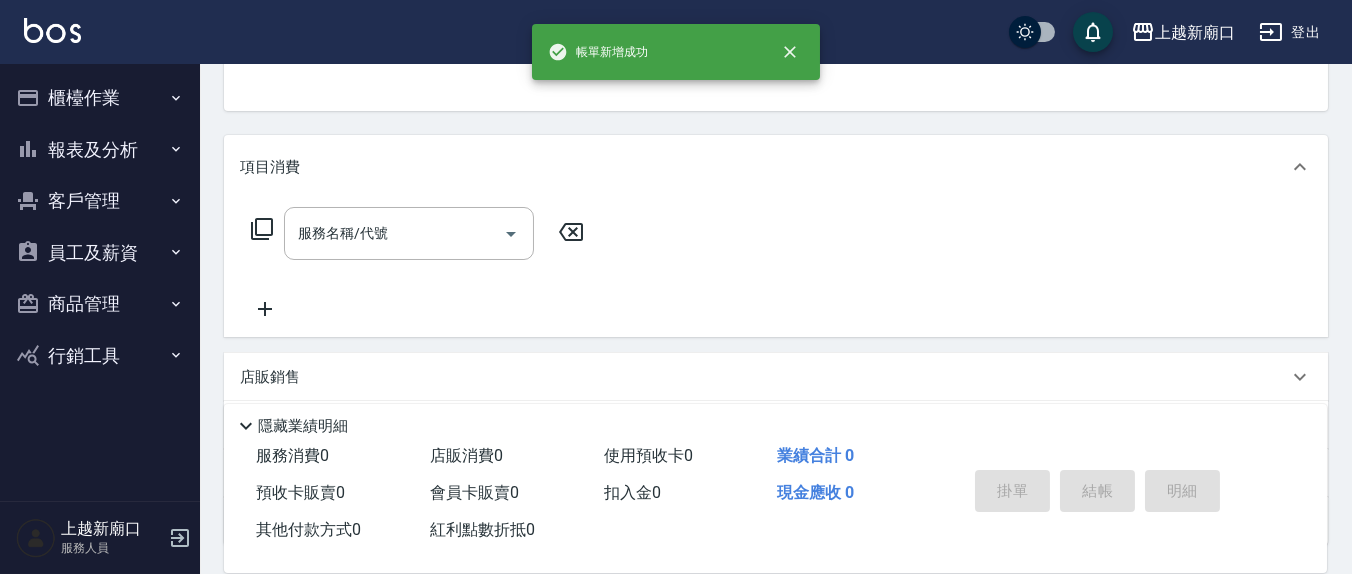 scroll, scrollTop: 0, scrollLeft: 0, axis: both 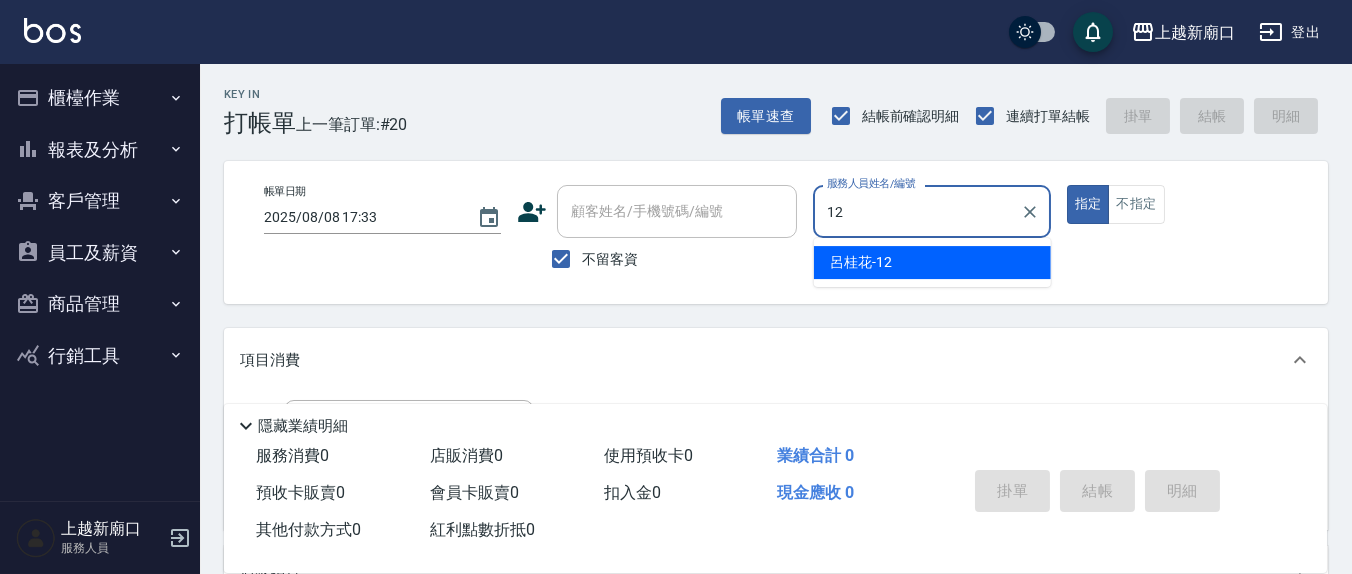 type on "呂桂花-12" 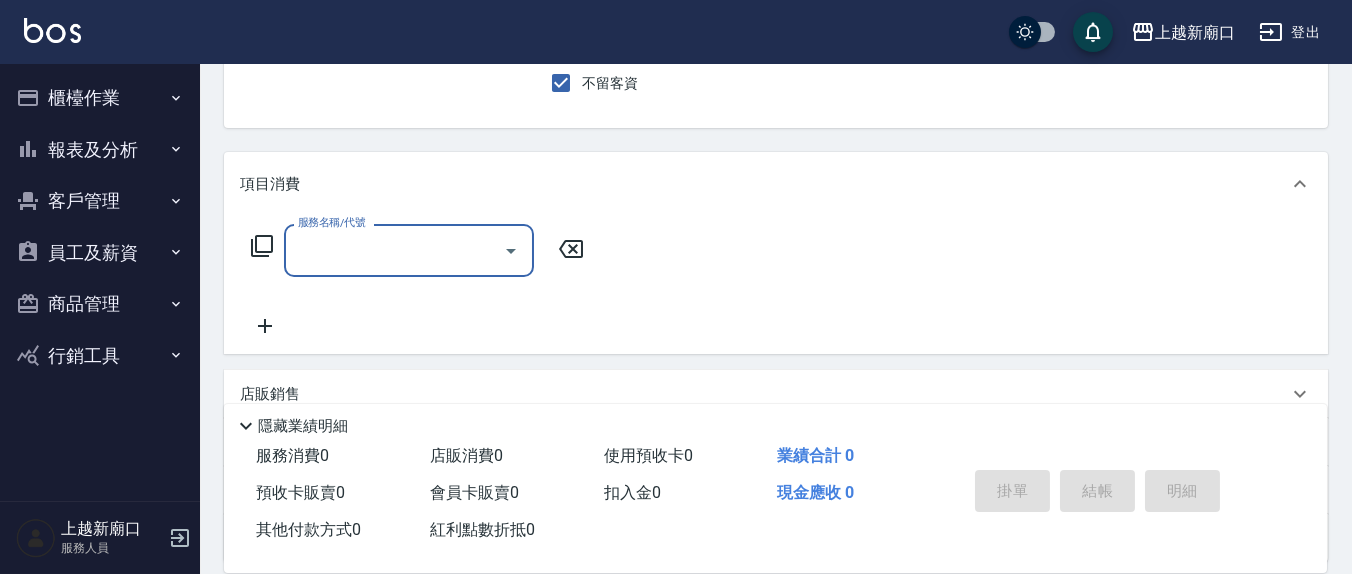 scroll, scrollTop: 208, scrollLeft: 0, axis: vertical 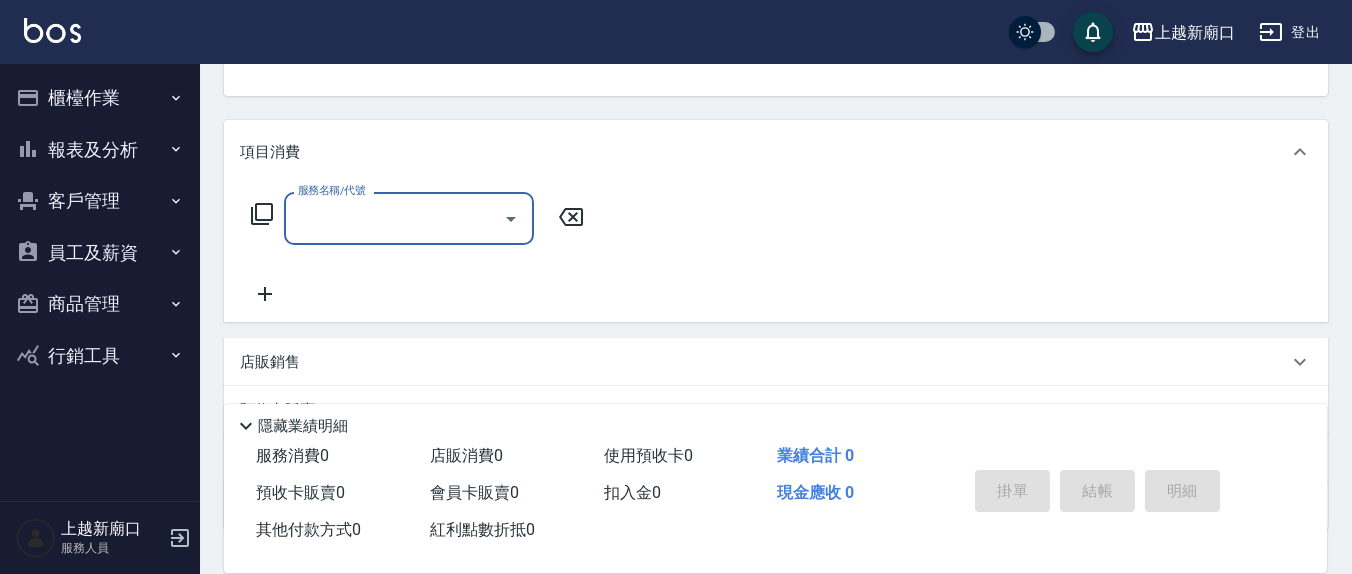 click on "服務名稱/代號" at bounding box center (394, 218) 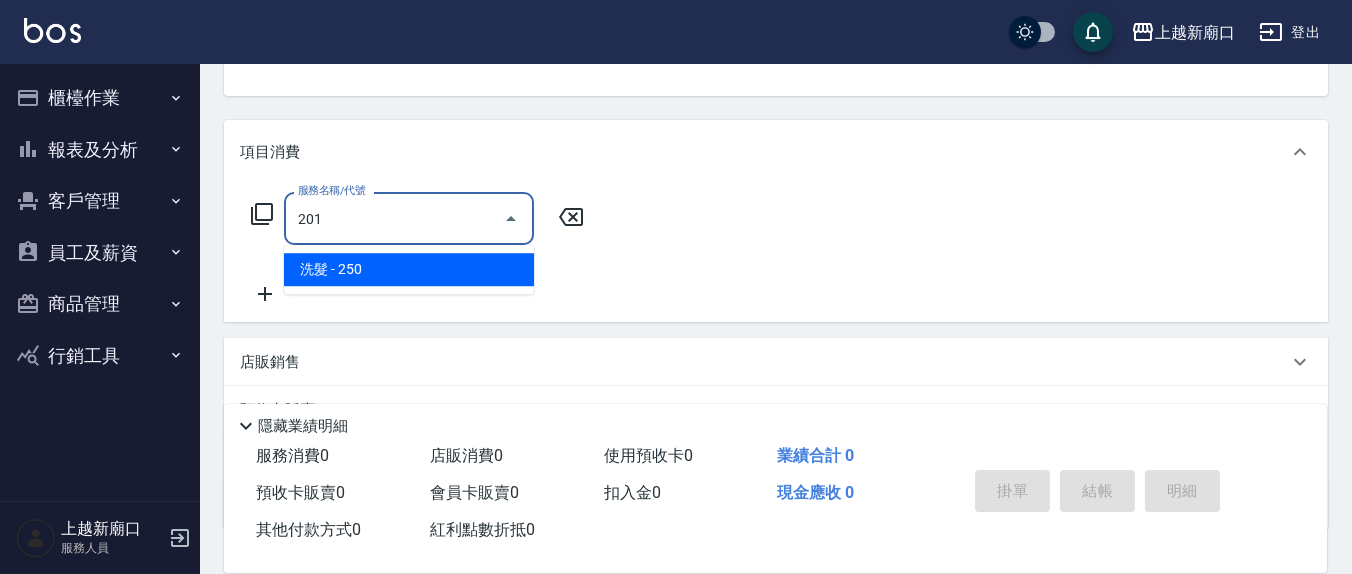 type on "洗髮(201)" 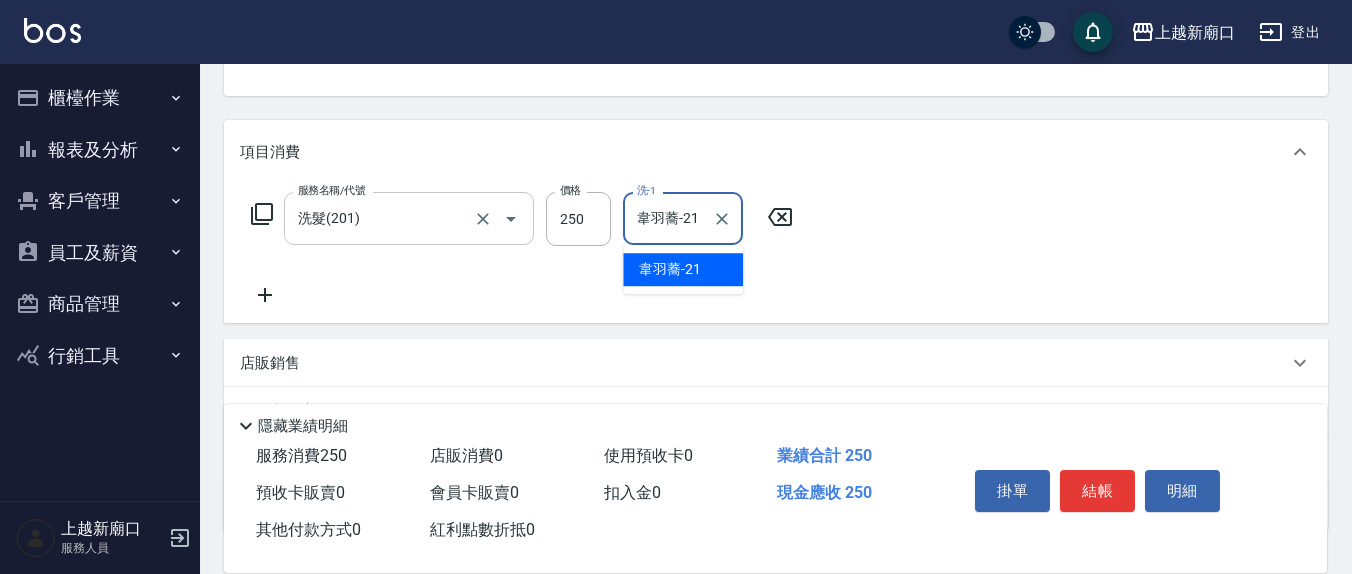 type on "韋羽蕎-21" 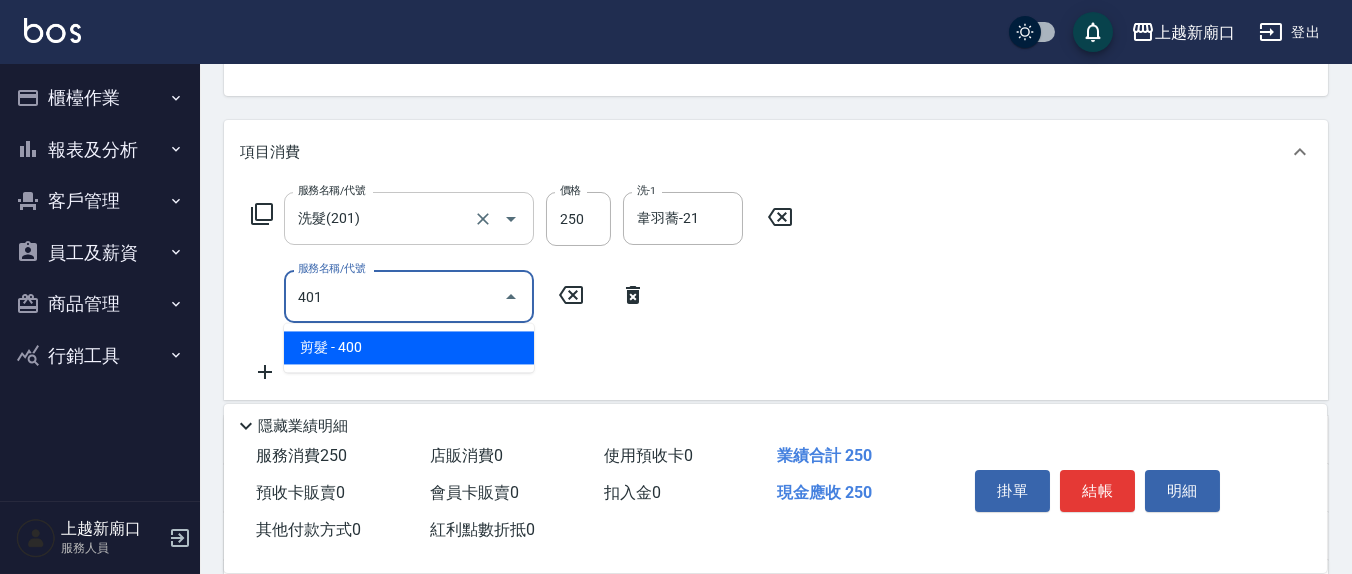 type on "剪髮(401)" 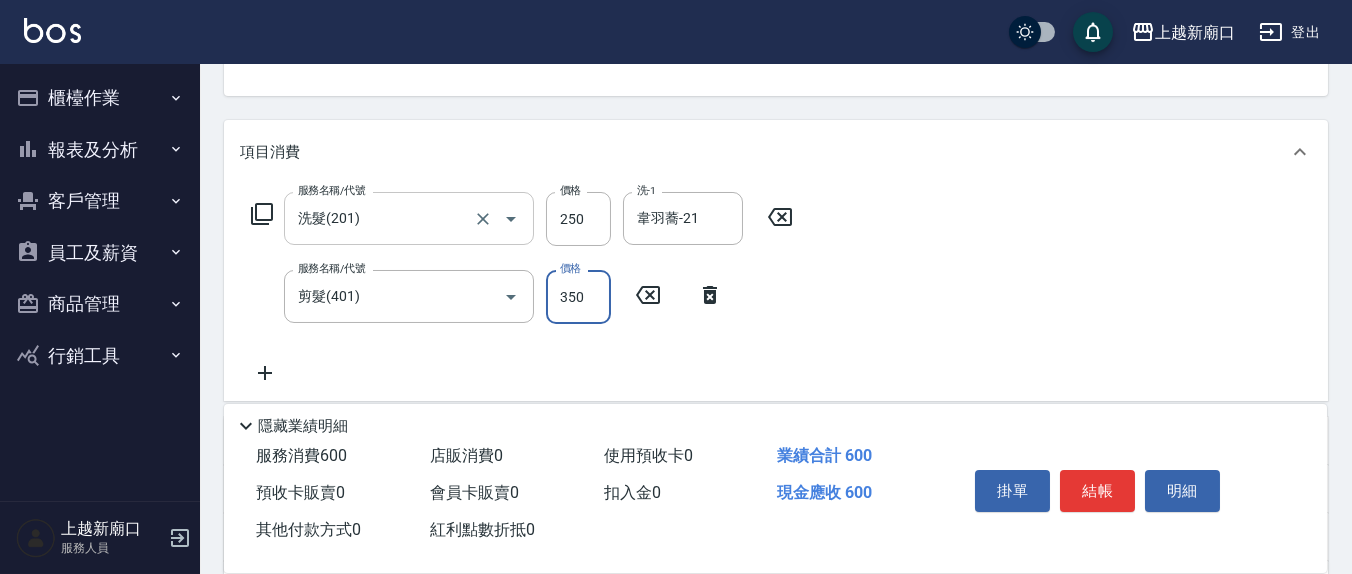 type on "350" 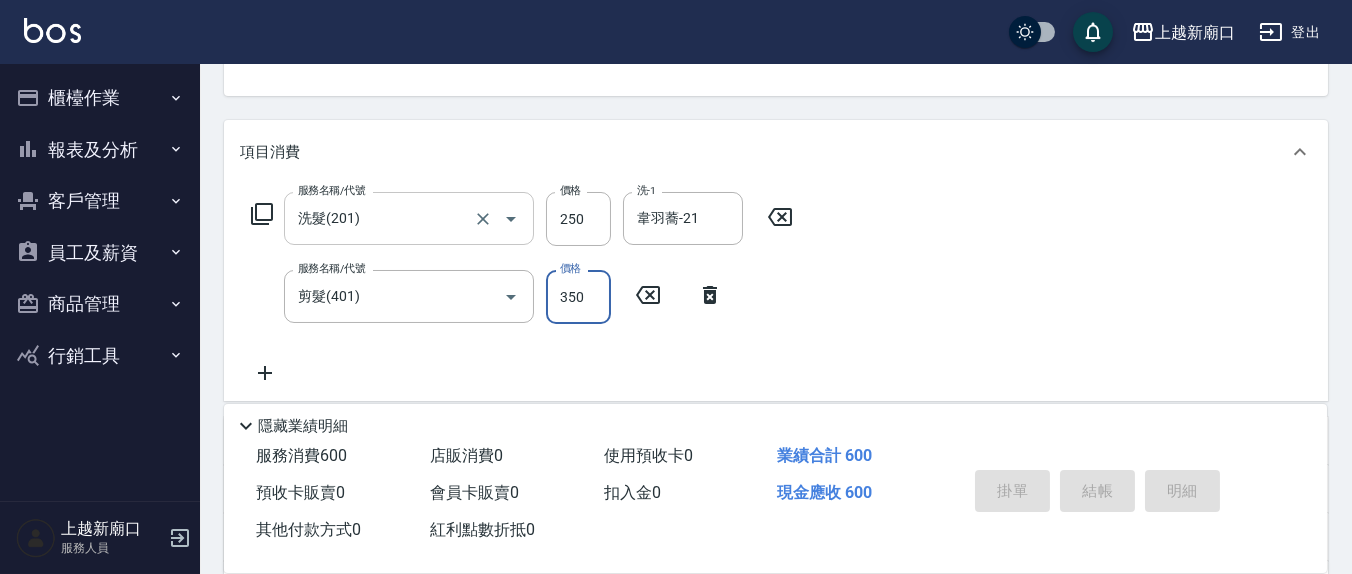 type 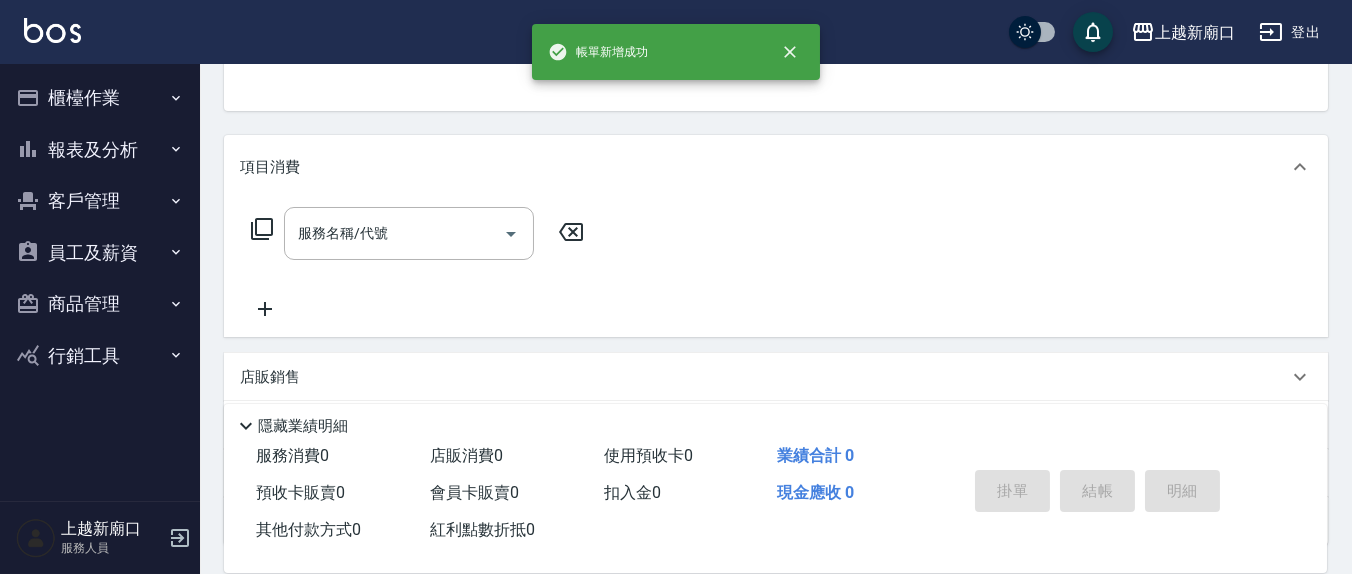 scroll, scrollTop: 0, scrollLeft: 0, axis: both 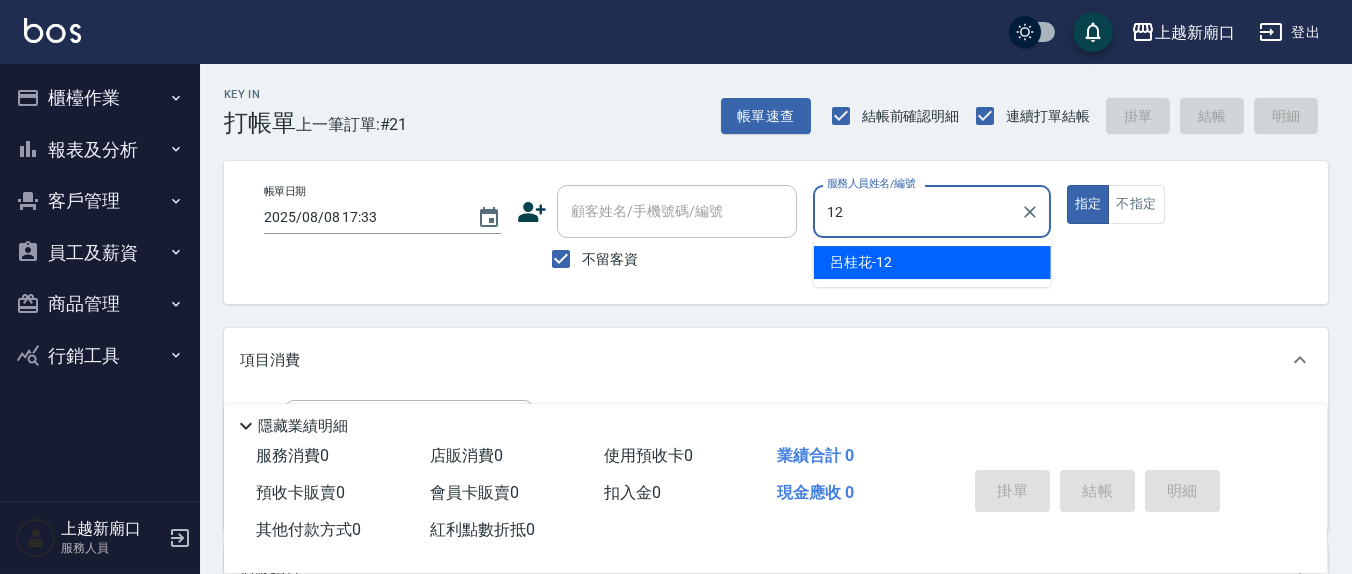 type on "呂桂花-12" 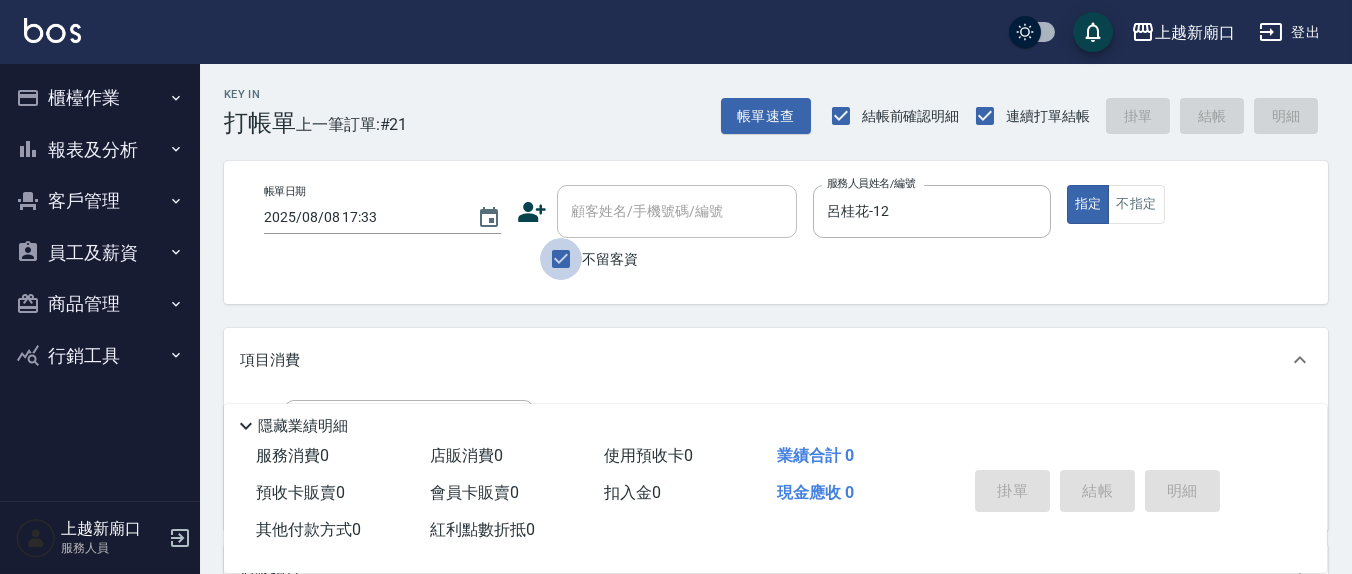 drag, startPoint x: 549, startPoint y: 250, endPoint x: 603, endPoint y: 246, distance: 54.147945 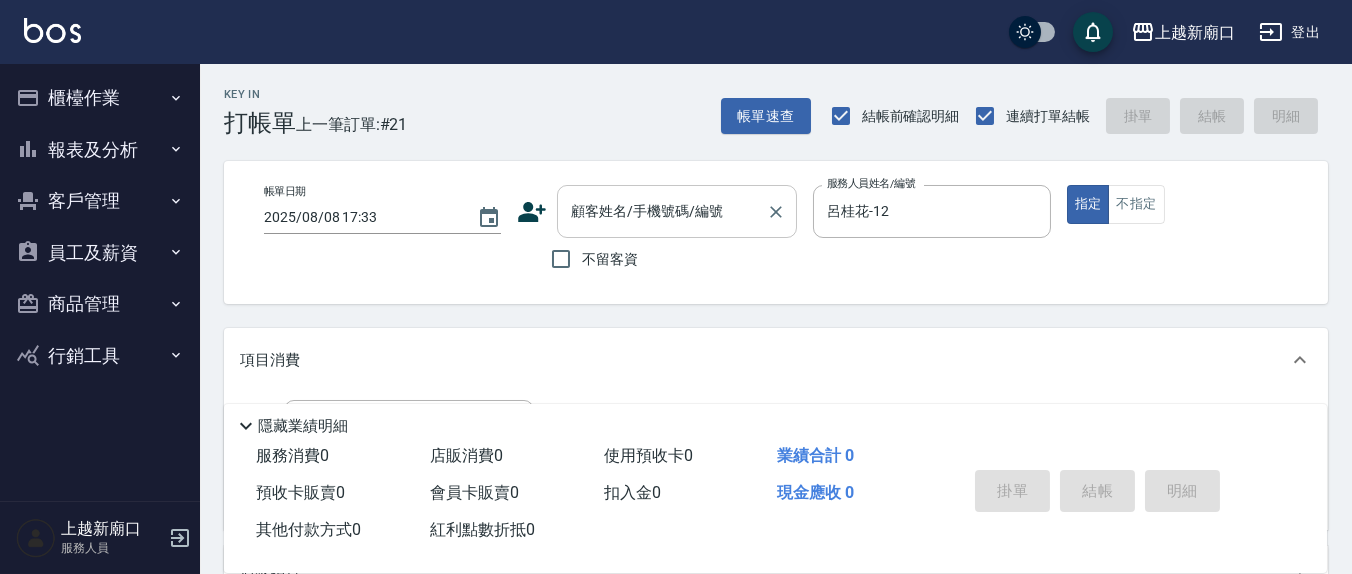 click on "顧客姓名/手機號碼/編號" at bounding box center [677, 211] 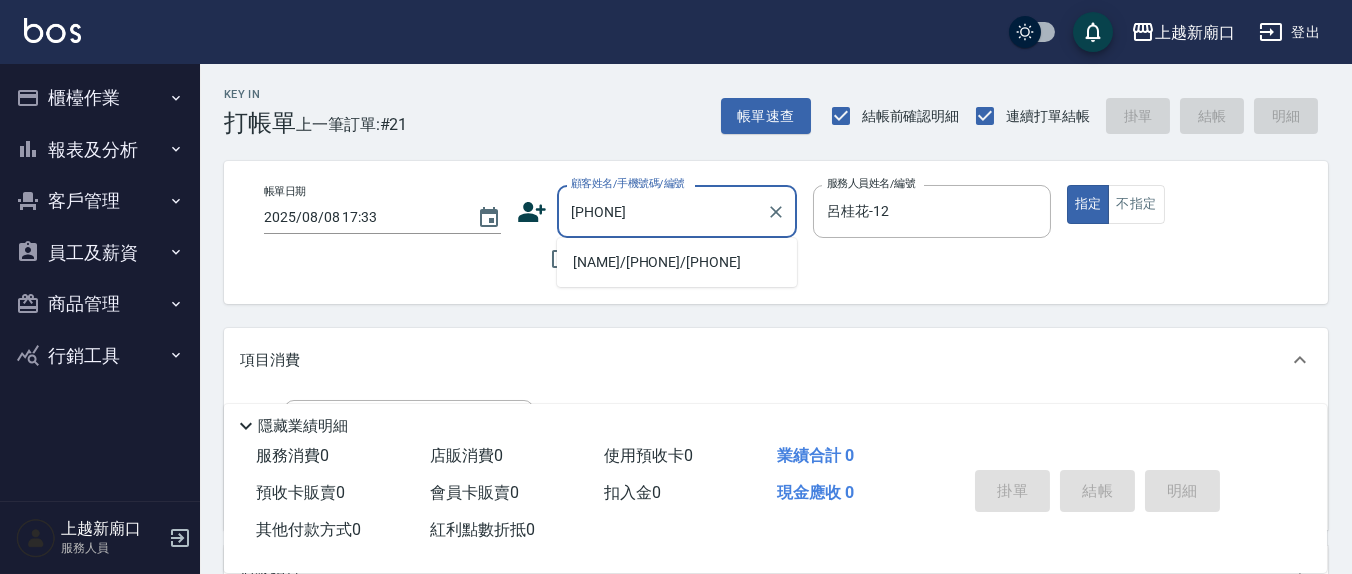 click on "[NAME]/[PHONE]/[PHONE]" at bounding box center (677, 262) 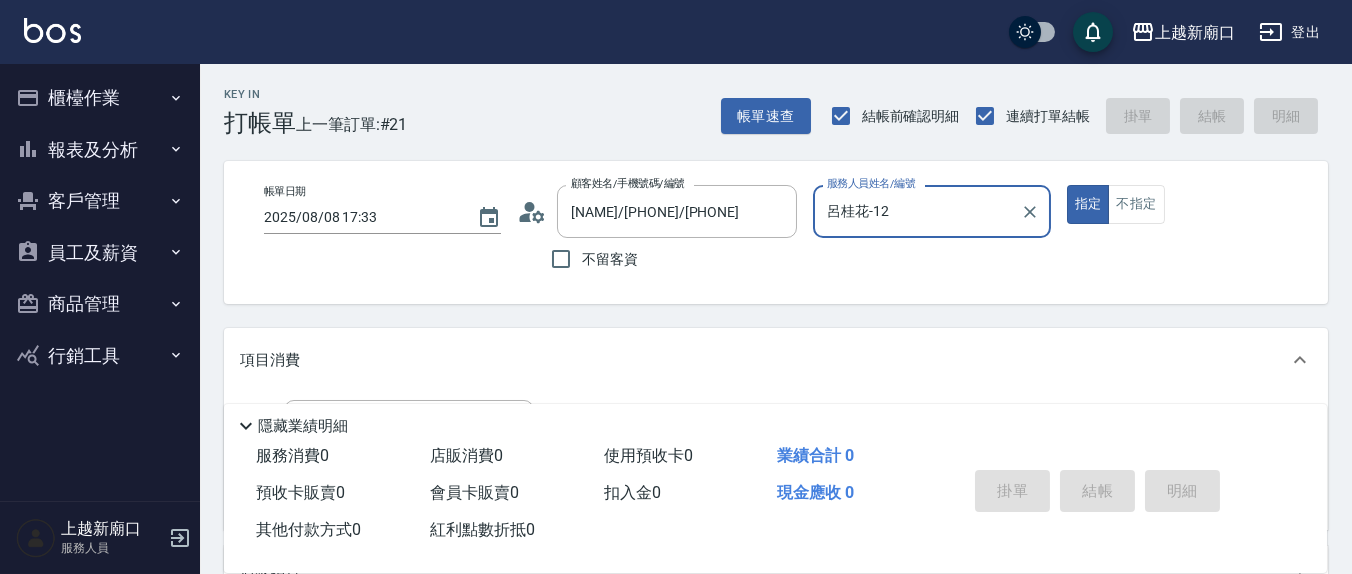 scroll, scrollTop: 208, scrollLeft: 0, axis: vertical 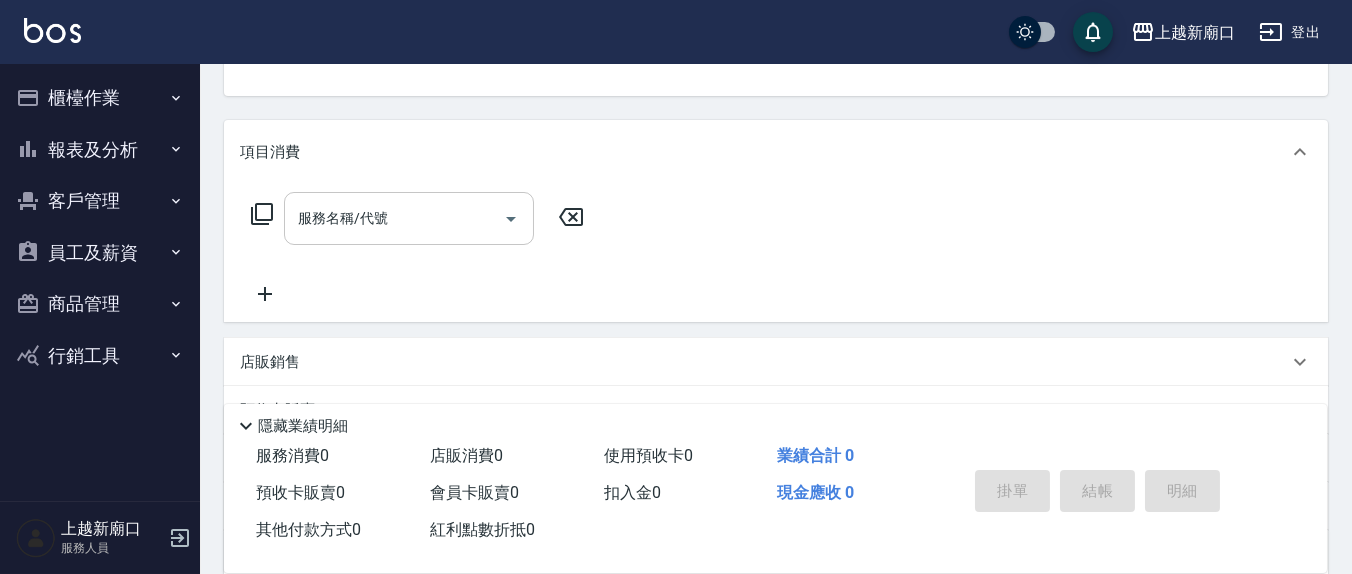click on "服務名稱/代號" at bounding box center (394, 218) 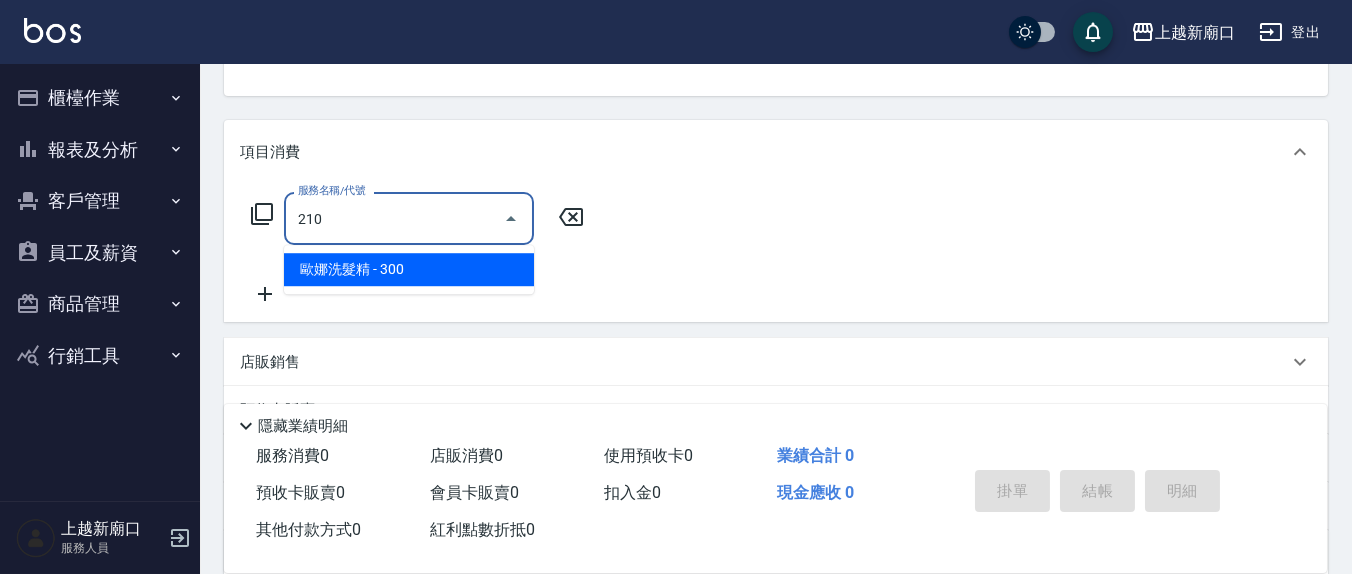 type on "歐娜洗髮精(210)" 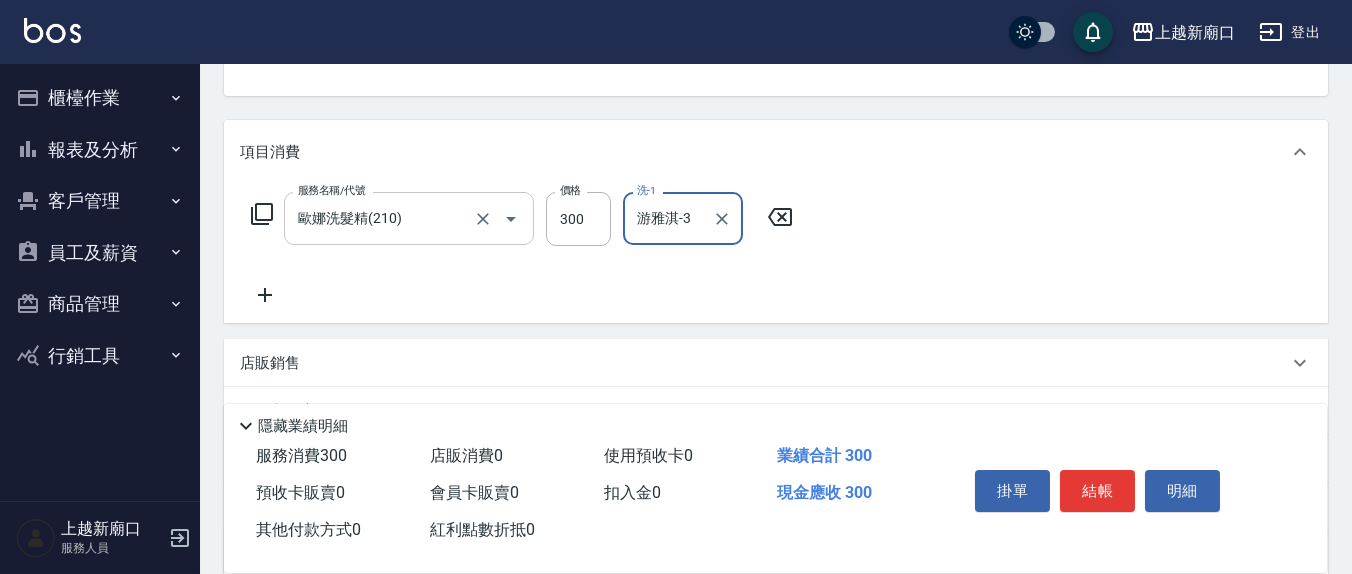 type on "游雅淇-3" 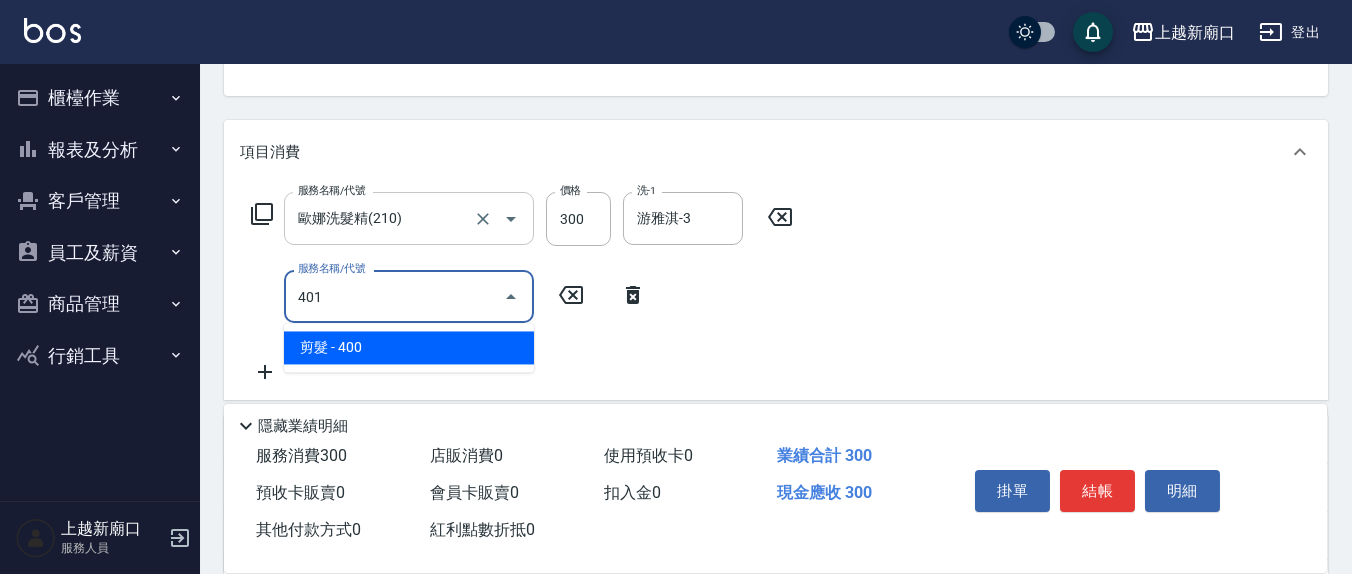 type on "剪髮(401)" 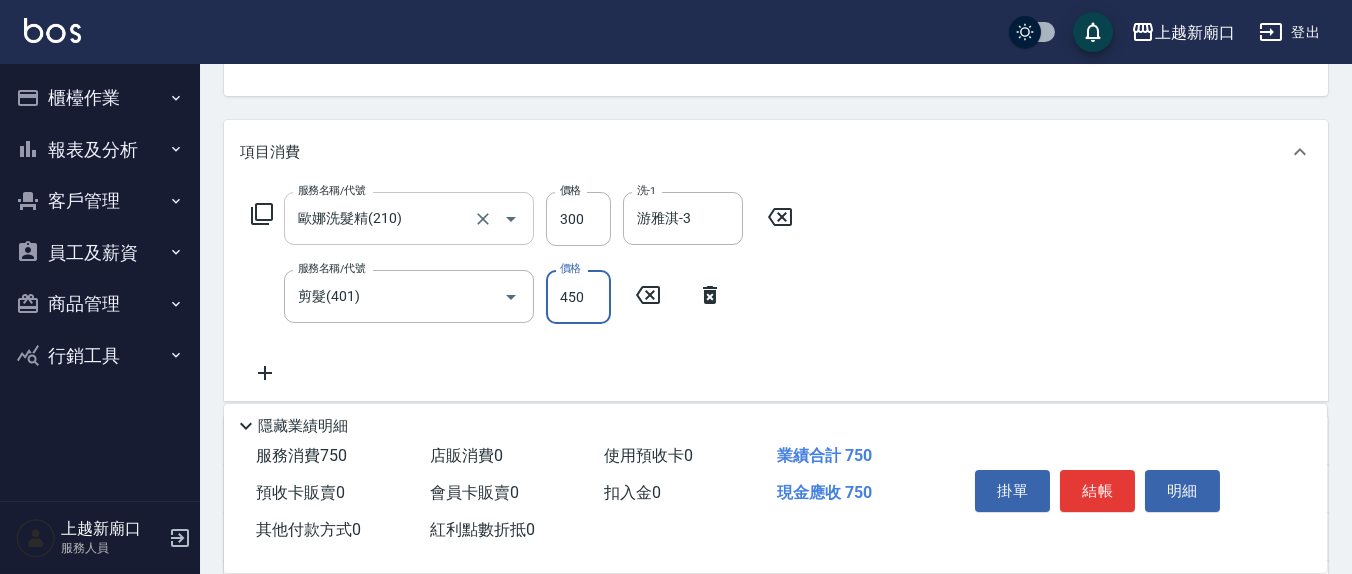 type on "450" 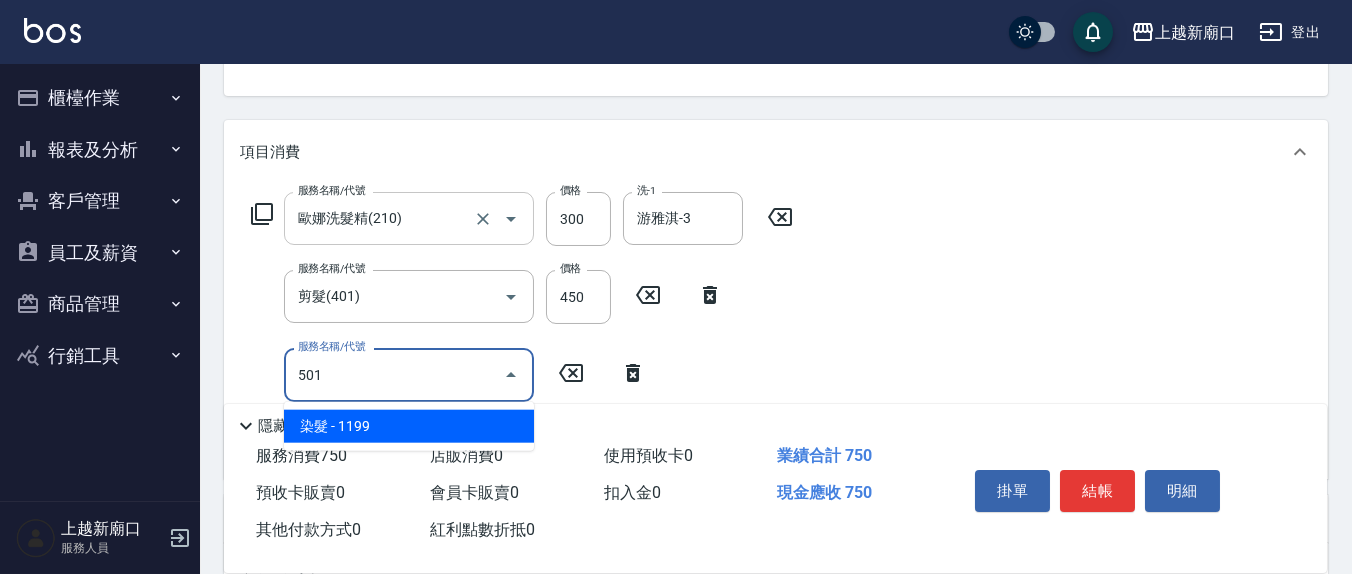 type on "染髮(501)" 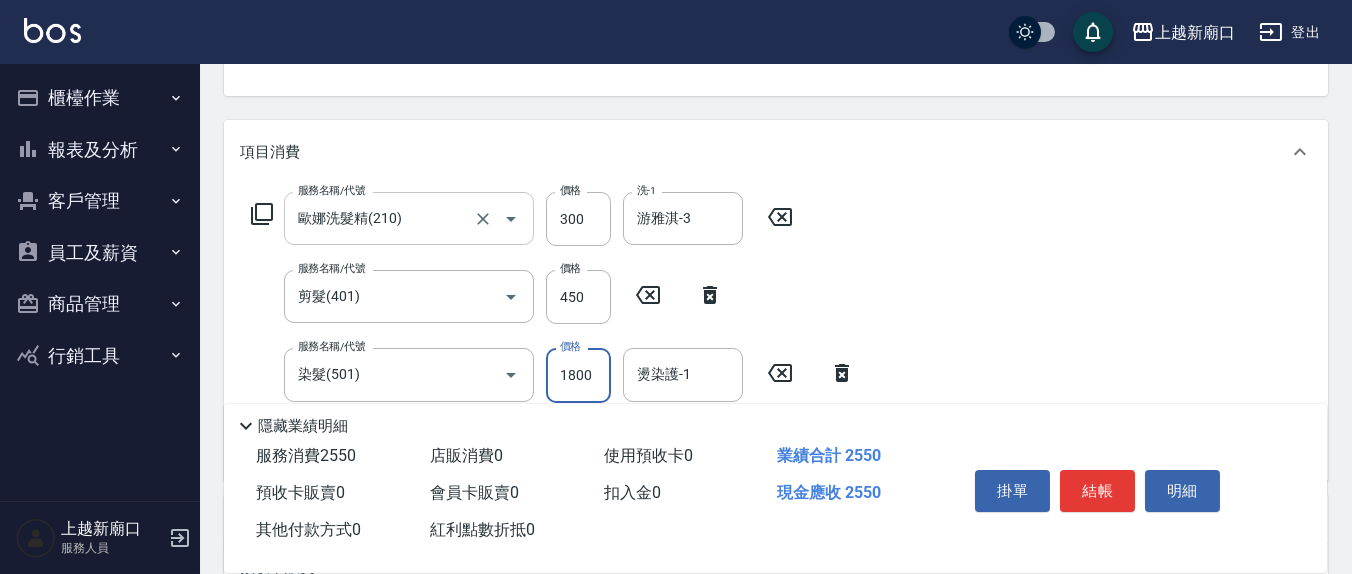 type on "1800" 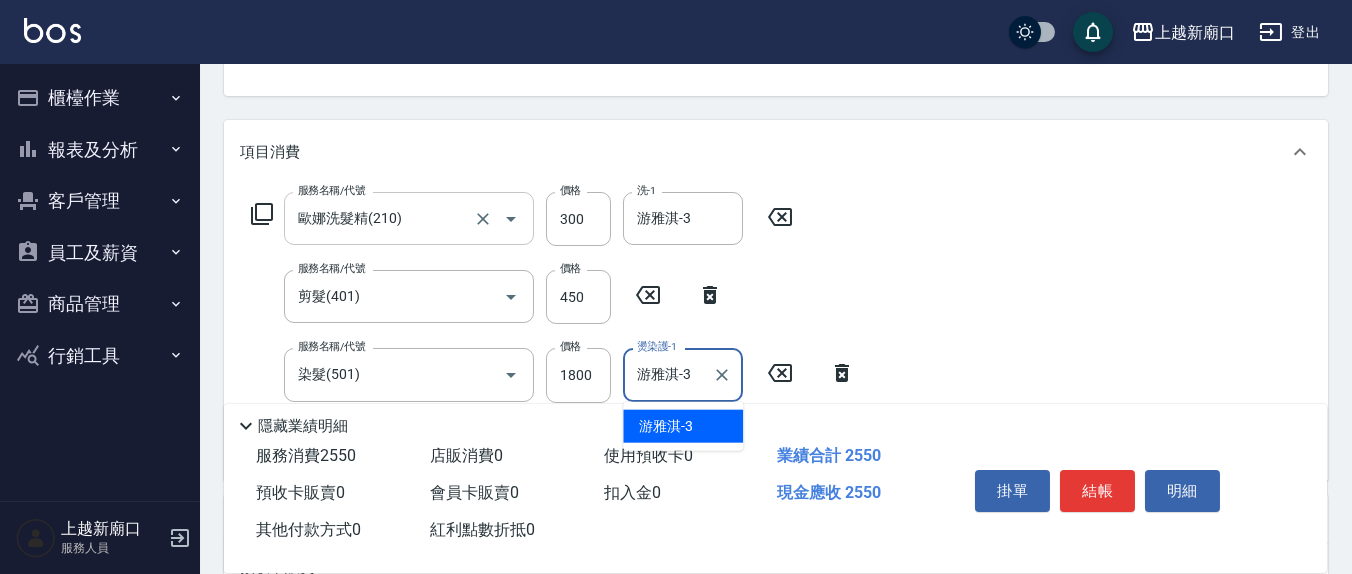 type on "游雅淇-3" 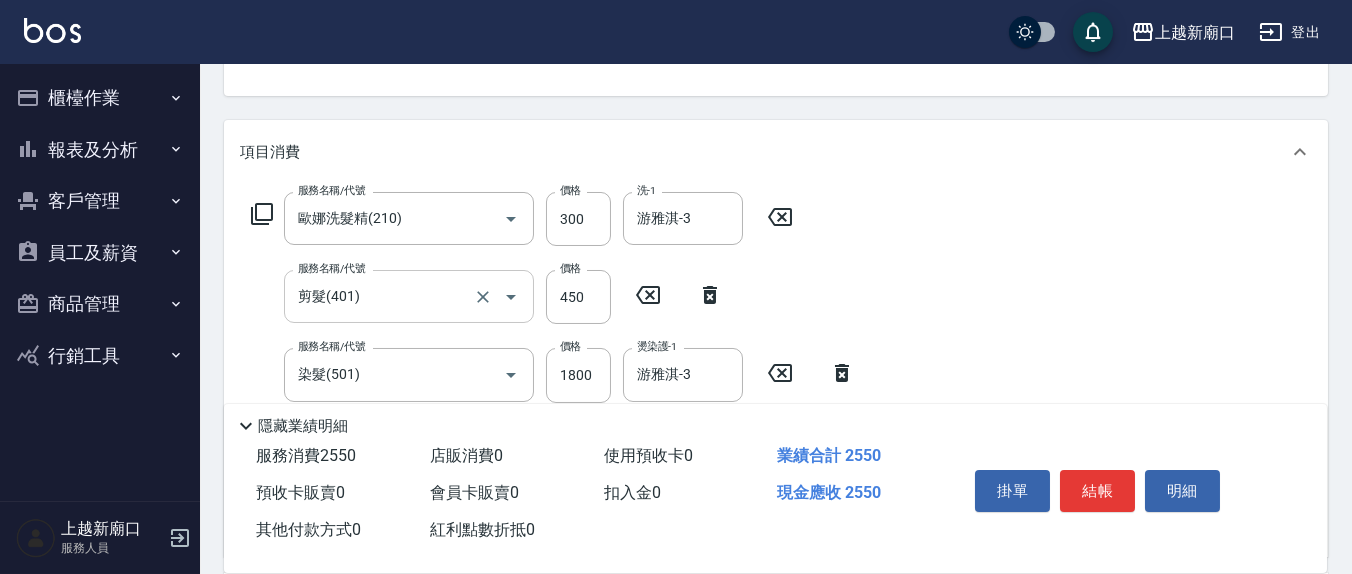 scroll, scrollTop: 416, scrollLeft: 0, axis: vertical 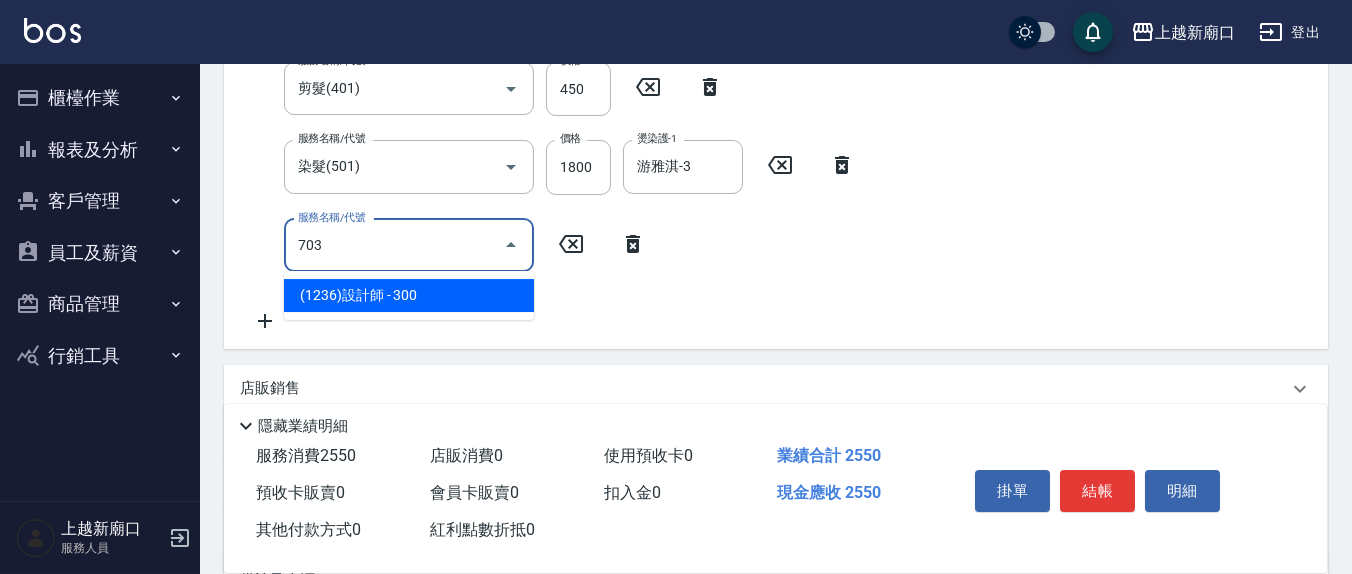 type on "(1236)設計師(703)" 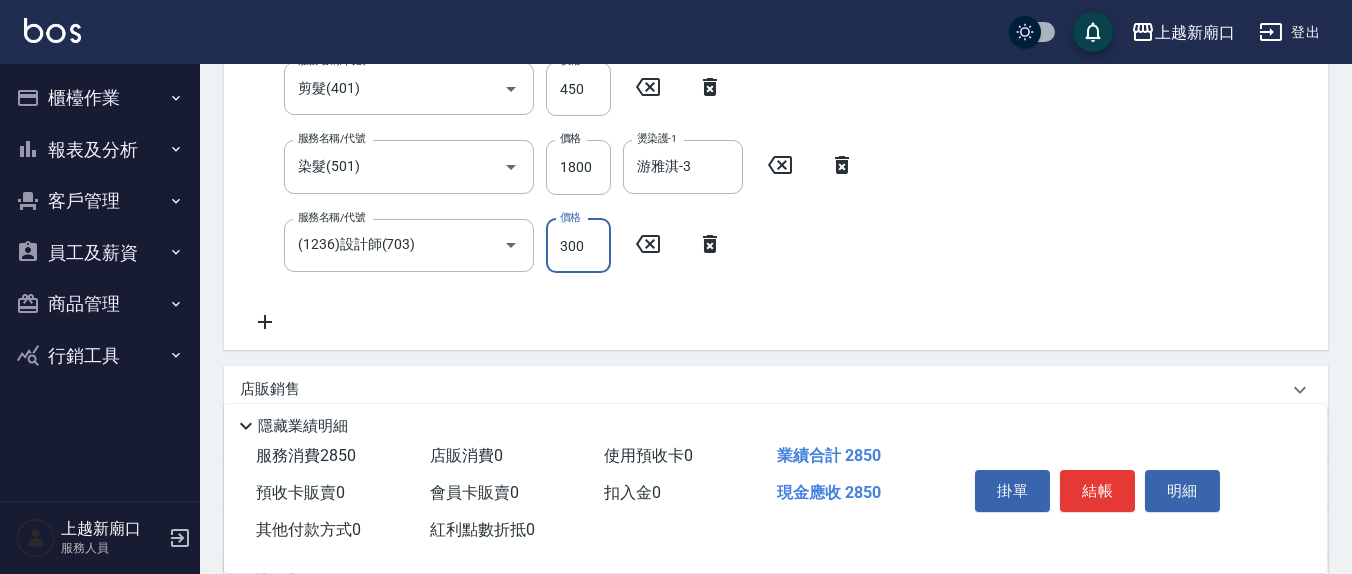 scroll, scrollTop: 399, scrollLeft: 0, axis: vertical 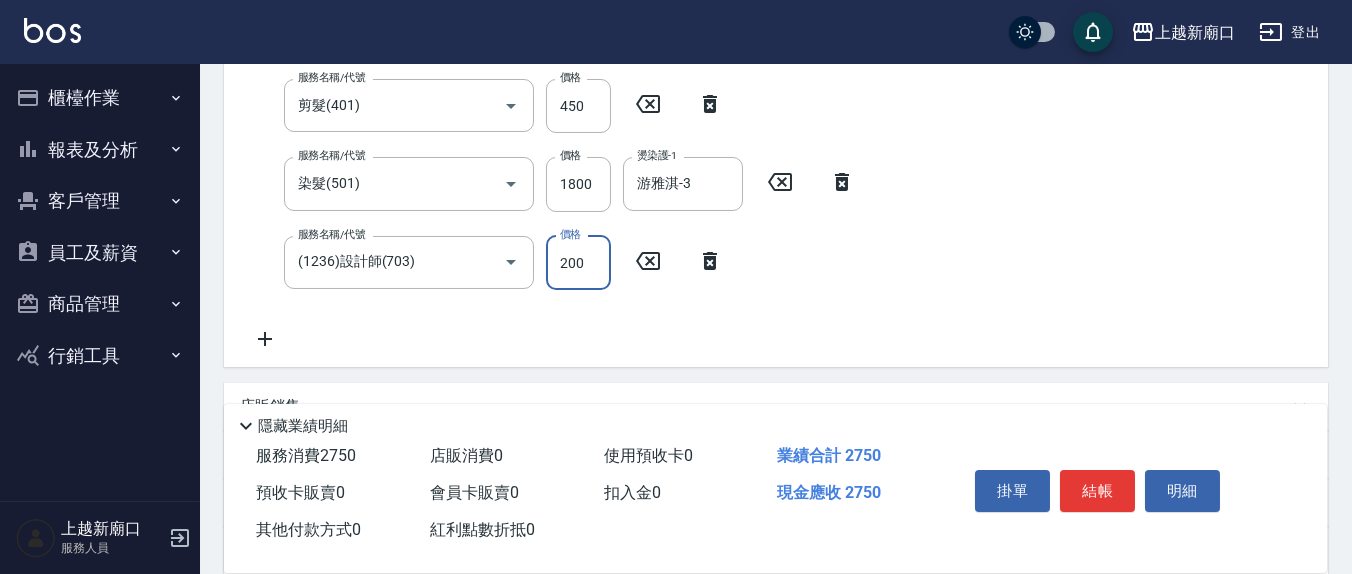 type on "200" 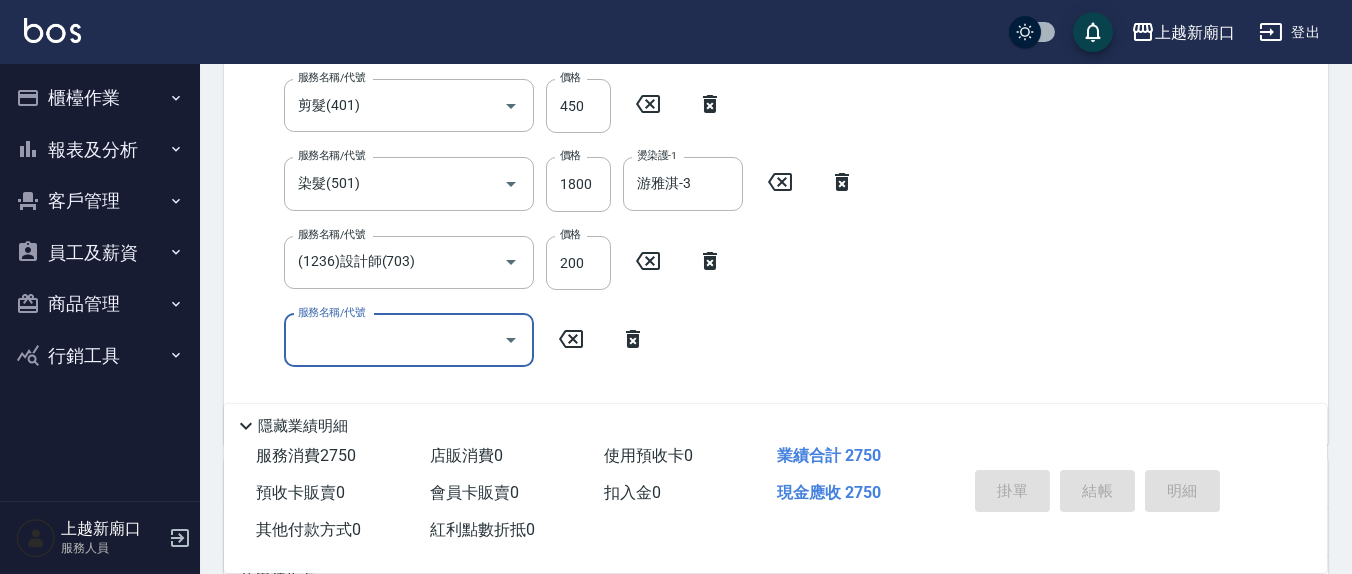 type on "[DATE] [TIME]" 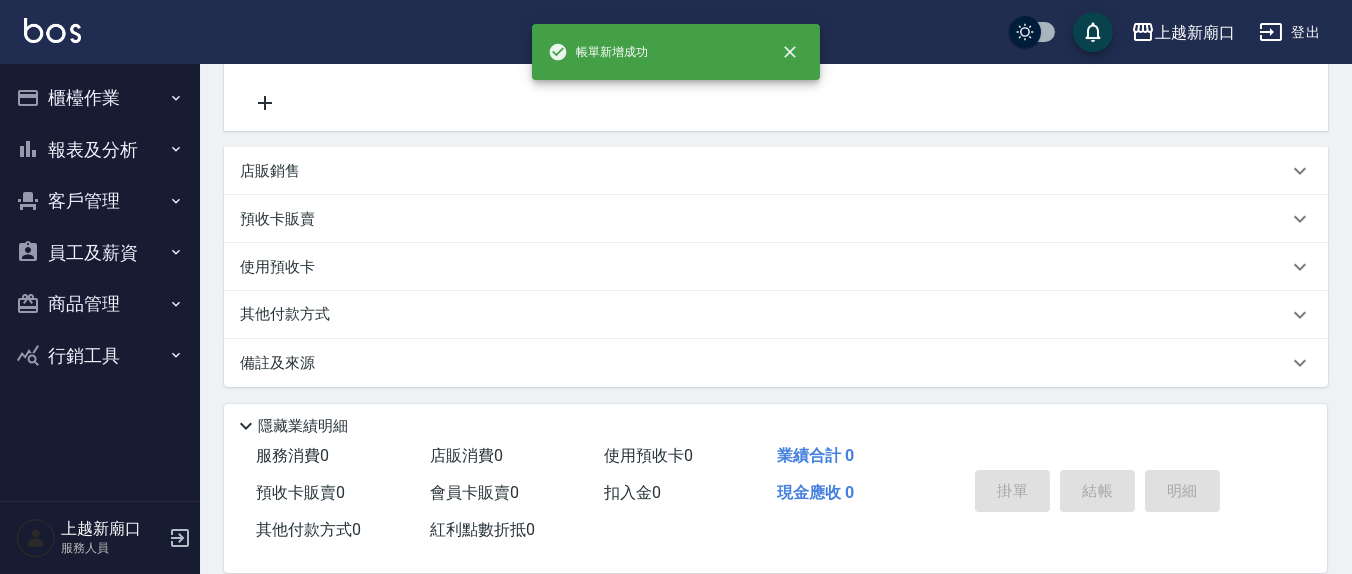 scroll, scrollTop: 0, scrollLeft: 0, axis: both 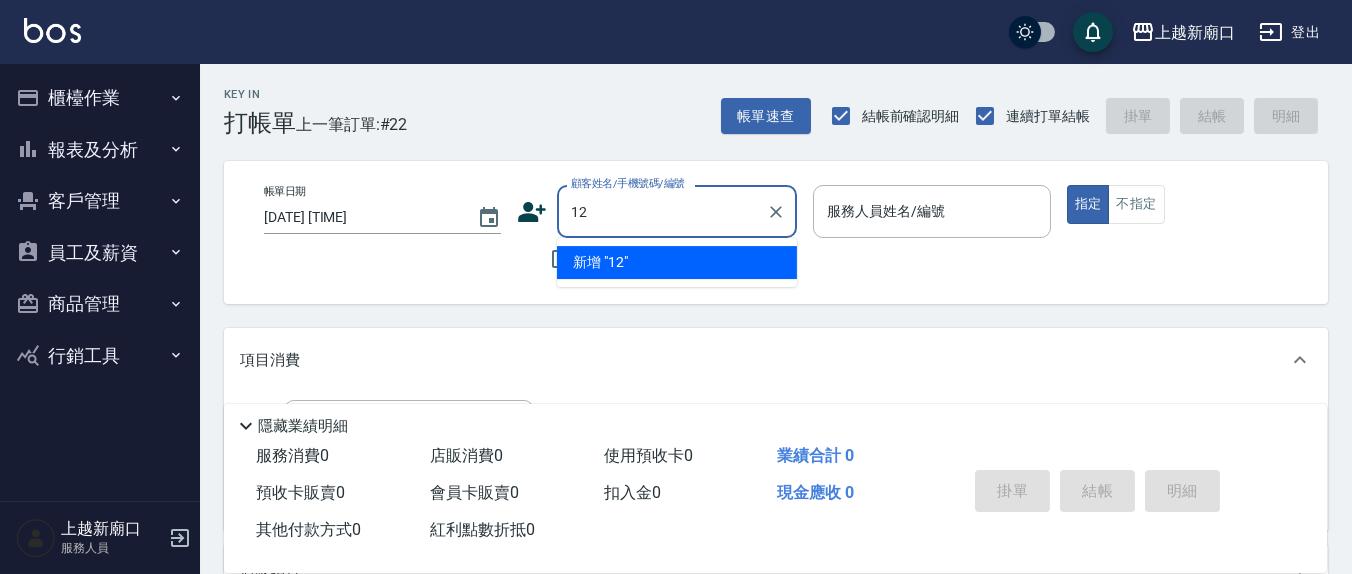 type 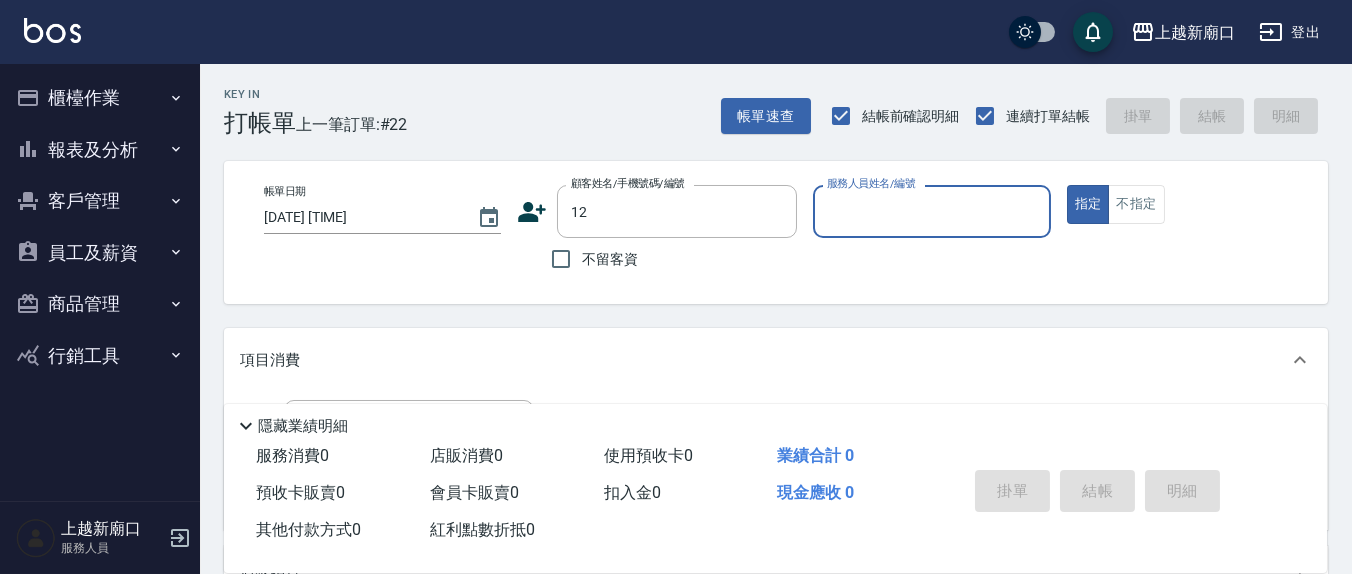 click on "指定" at bounding box center (1088, 204) 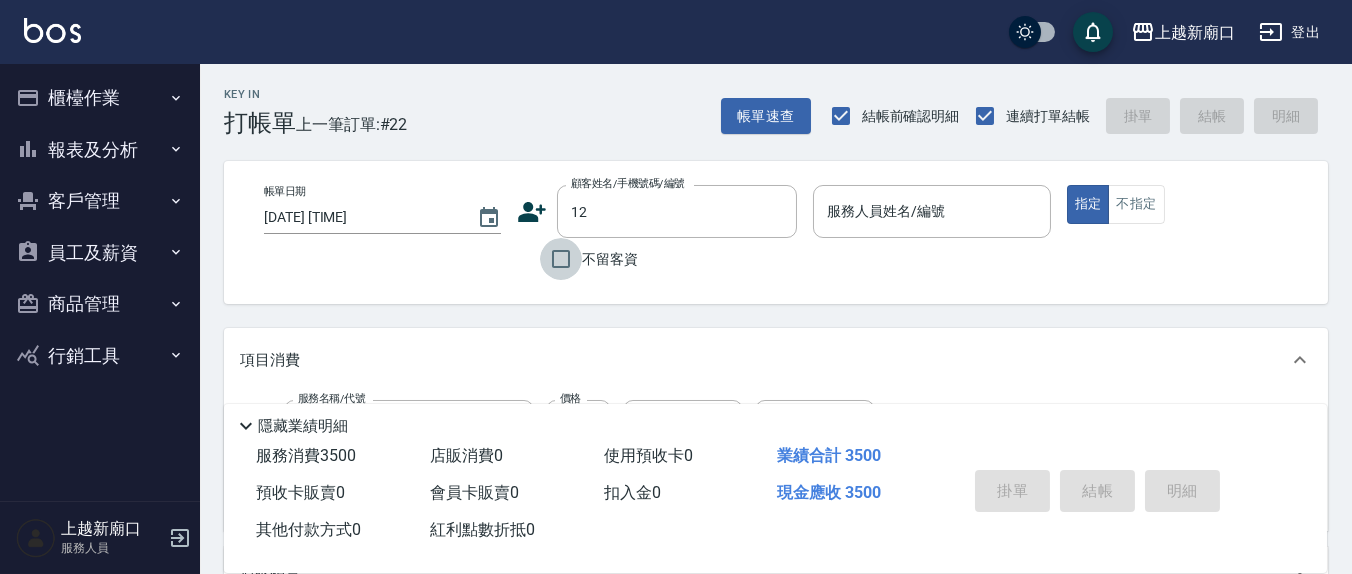 drag, startPoint x: 559, startPoint y: 259, endPoint x: 888, endPoint y: 217, distance: 331.67 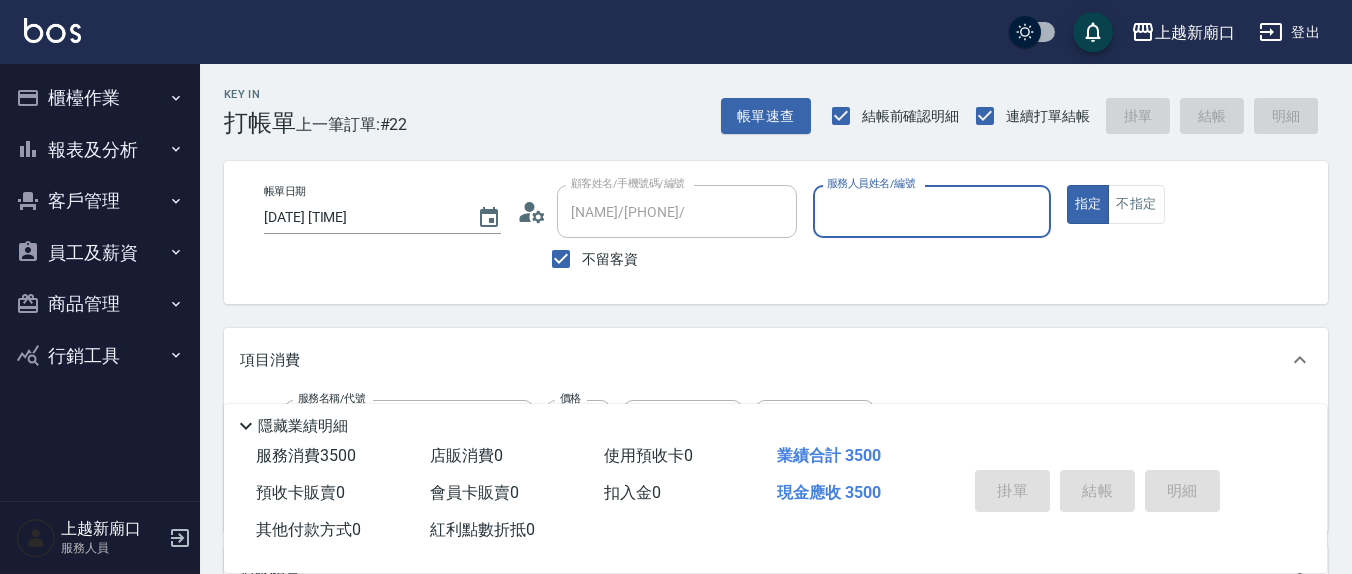 click on "服務人員姓名/編號" at bounding box center [931, 211] 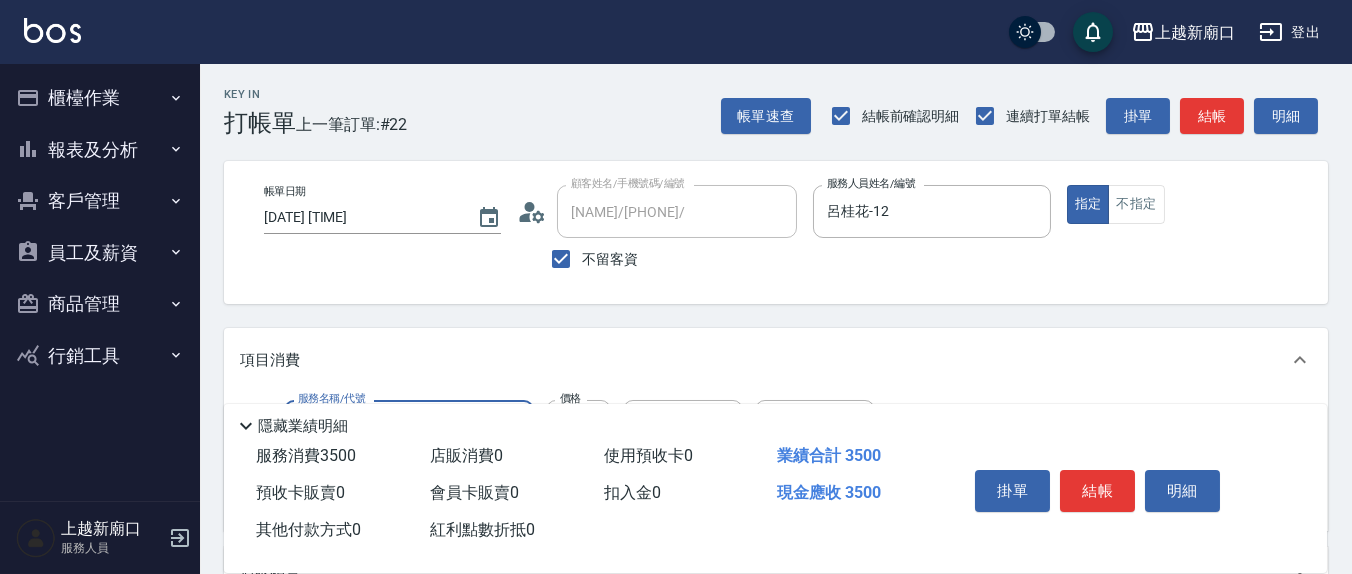 scroll, scrollTop: 208, scrollLeft: 0, axis: vertical 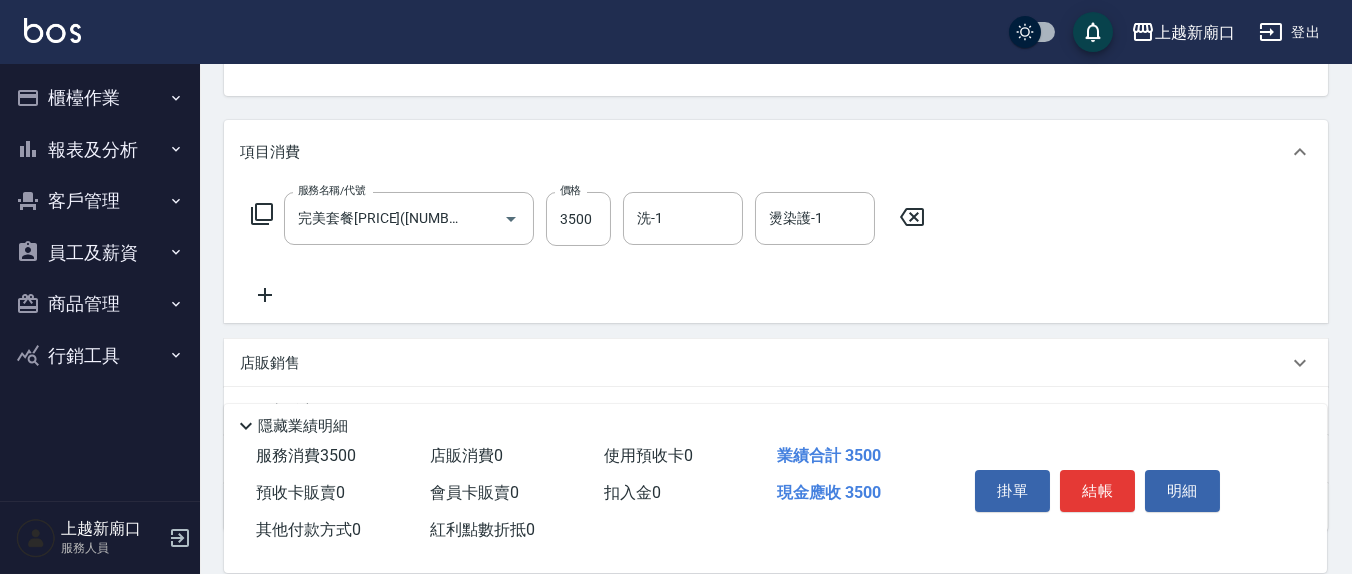 click 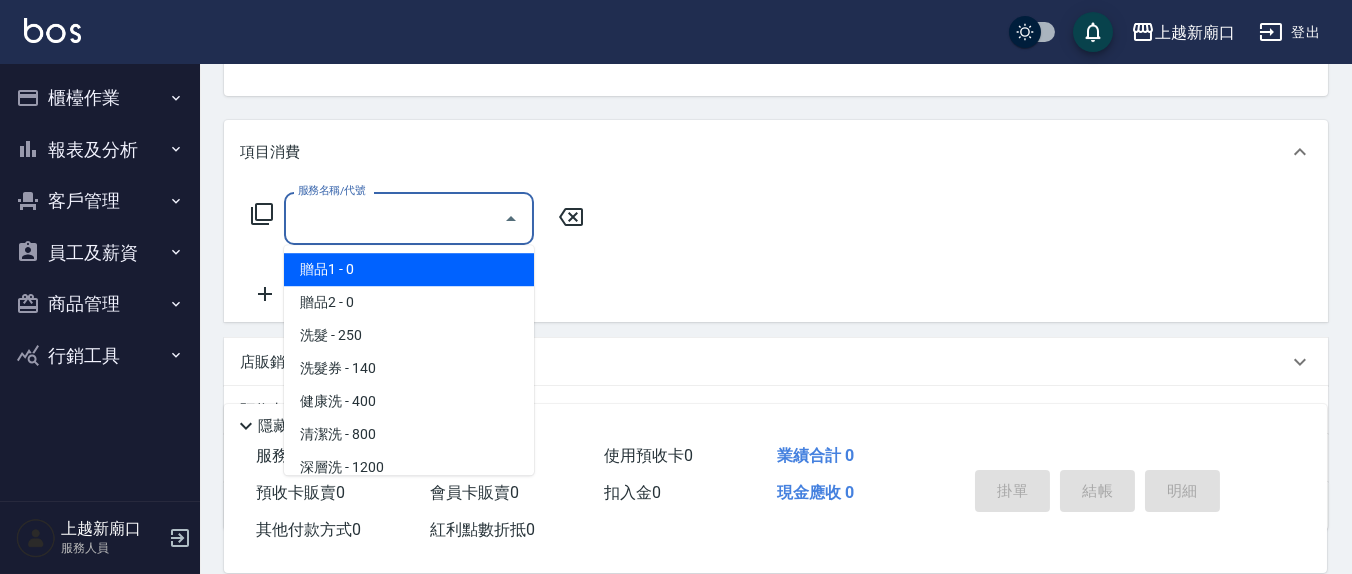 click on "服務名稱/代號" at bounding box center [394, 218] 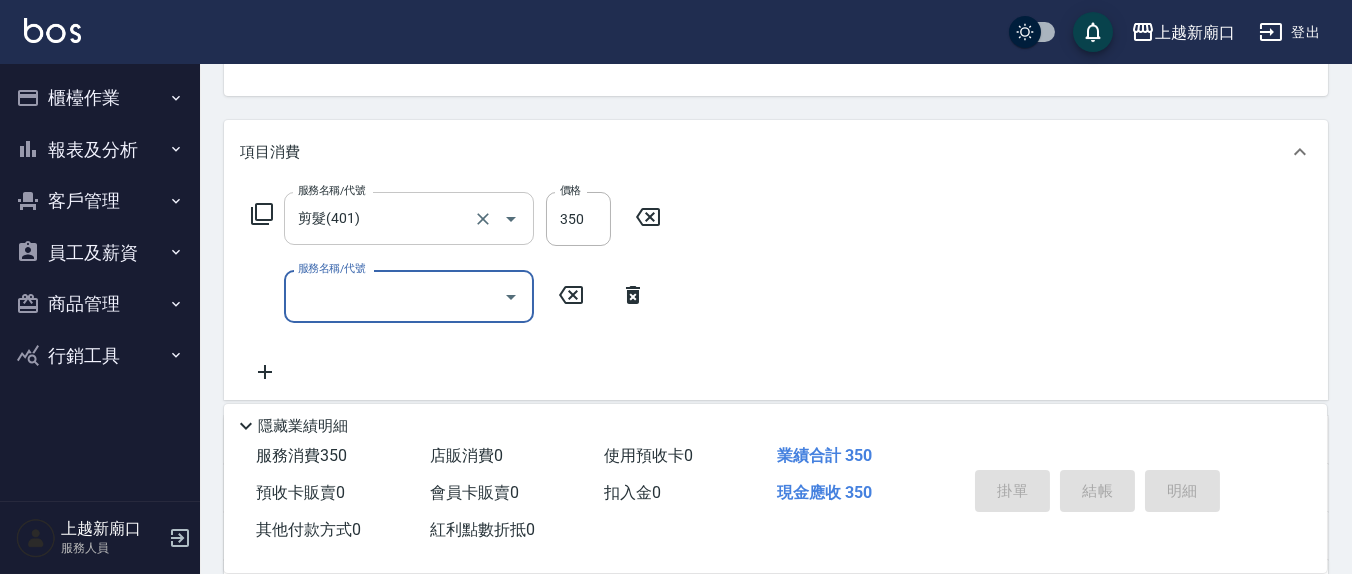 click on "指定" at bounding box center (1088, -4) 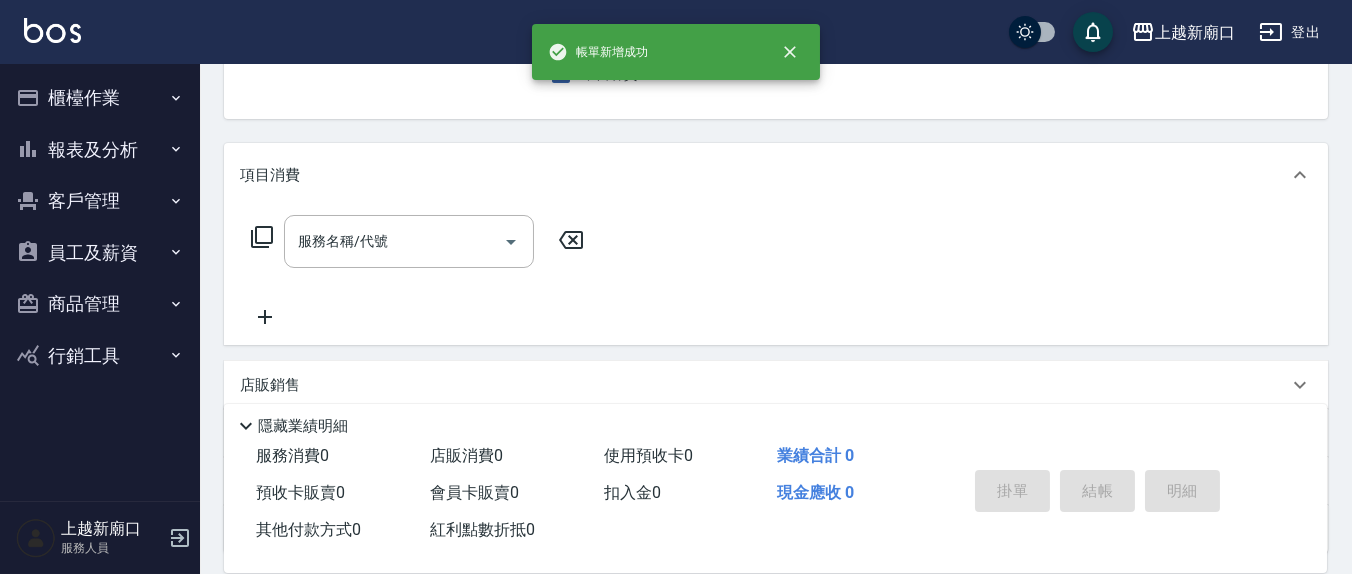 scroll, scrollTop: 0, scrollLeft: 0, axis: both 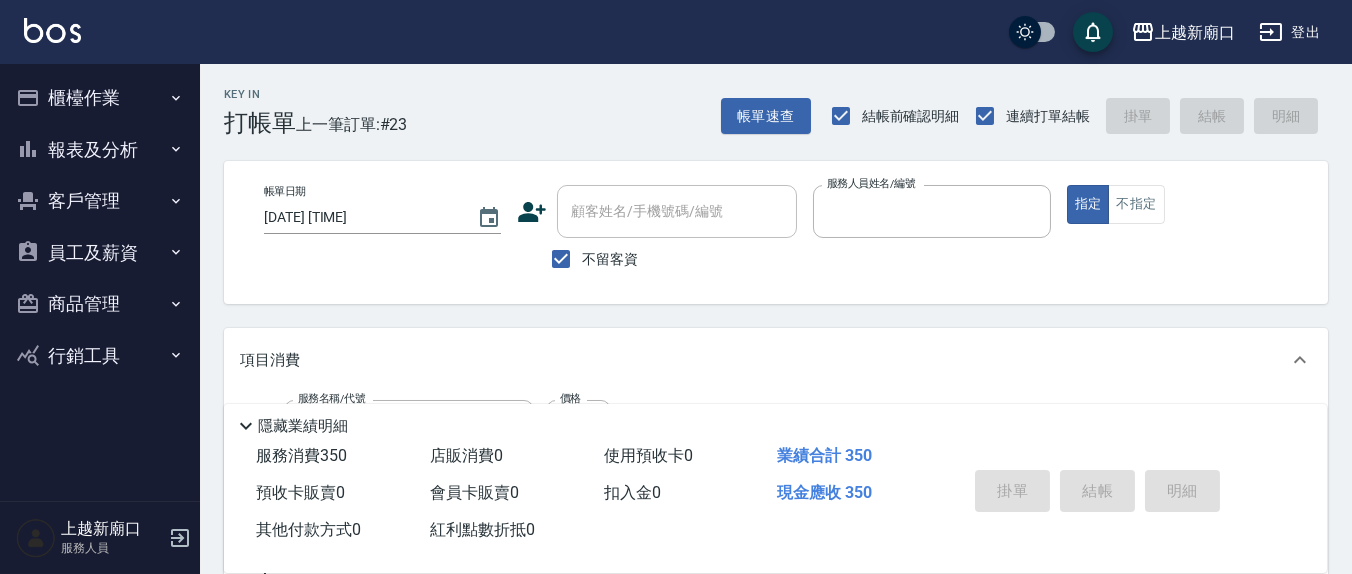click on "指定" at bounding box center (1088, 204) 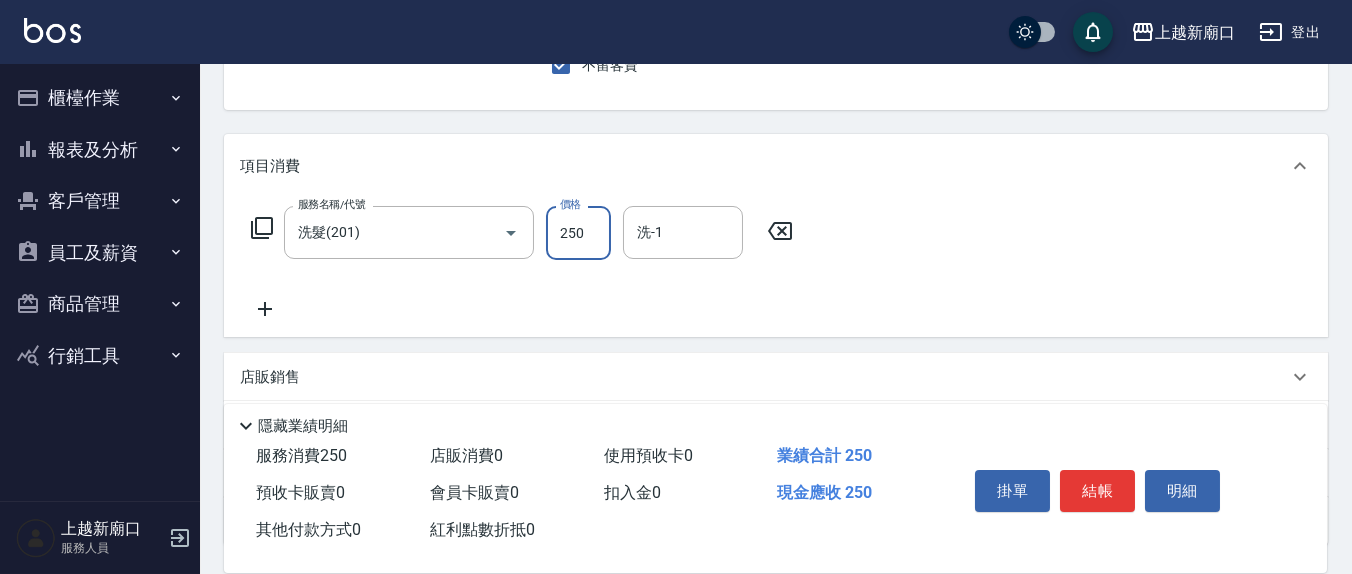 scroll, scrollTop: 208, scrollLeft: 0, axis: vertical 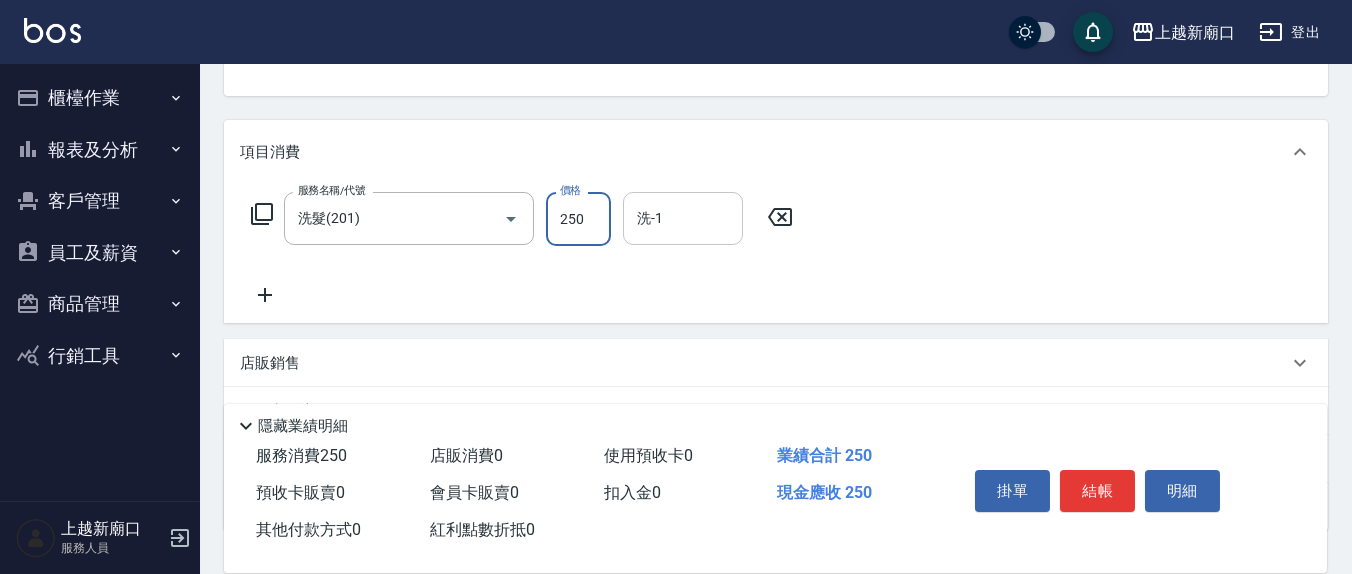 click on "洗-1" at bounding box center [683, 218] 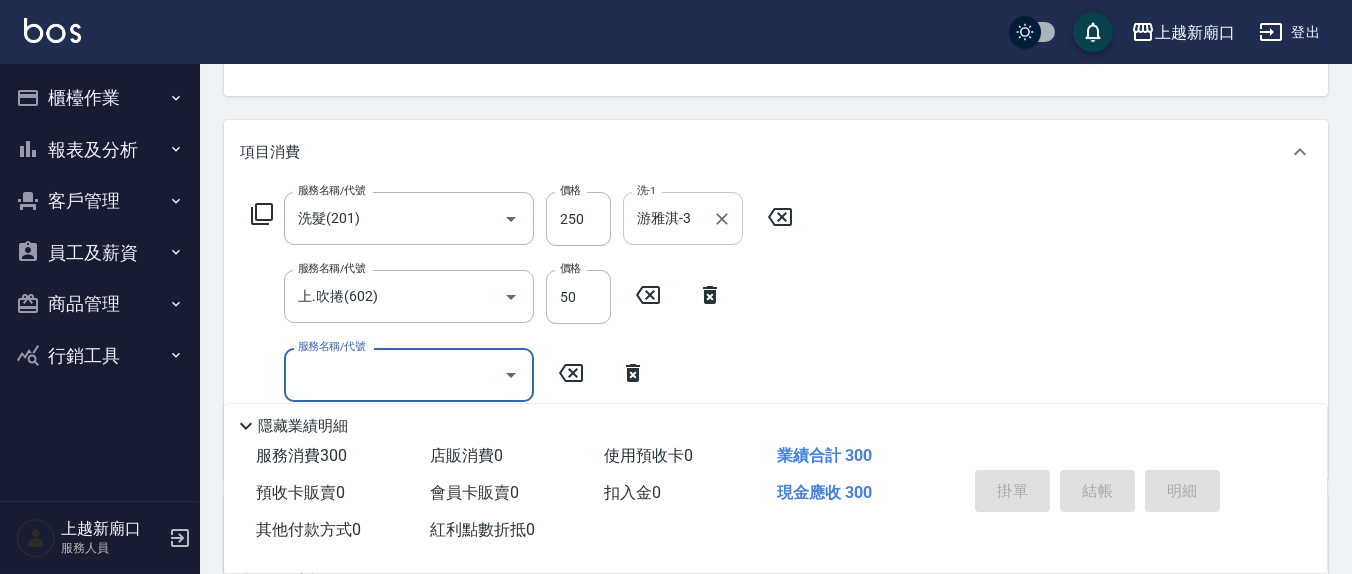 click on "指定" at bounding box center [1088, -4] 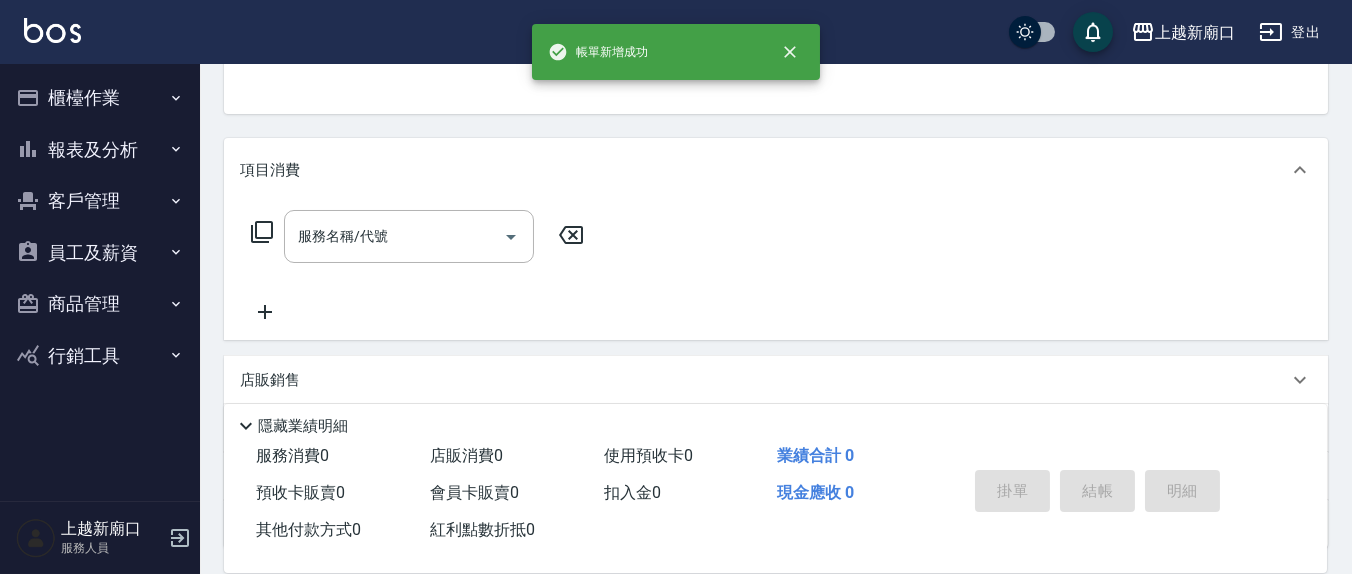 scroll, scrollTop: 0, scrollLeft: 0, axis: both 